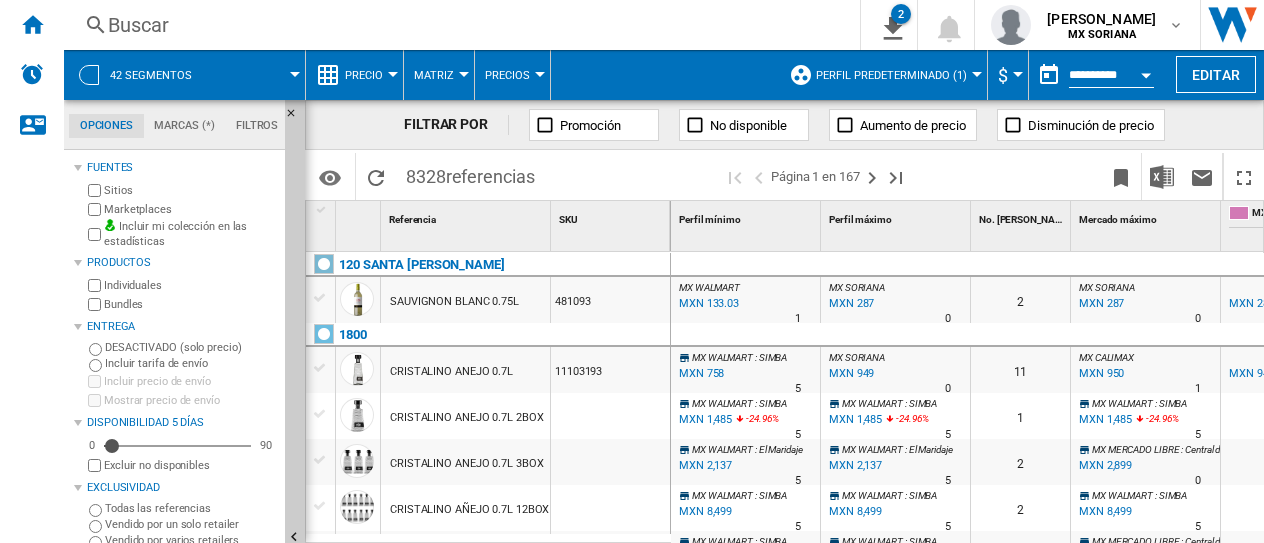 scroll, scrollTop: 0, scrollLeft: 0, axis: both 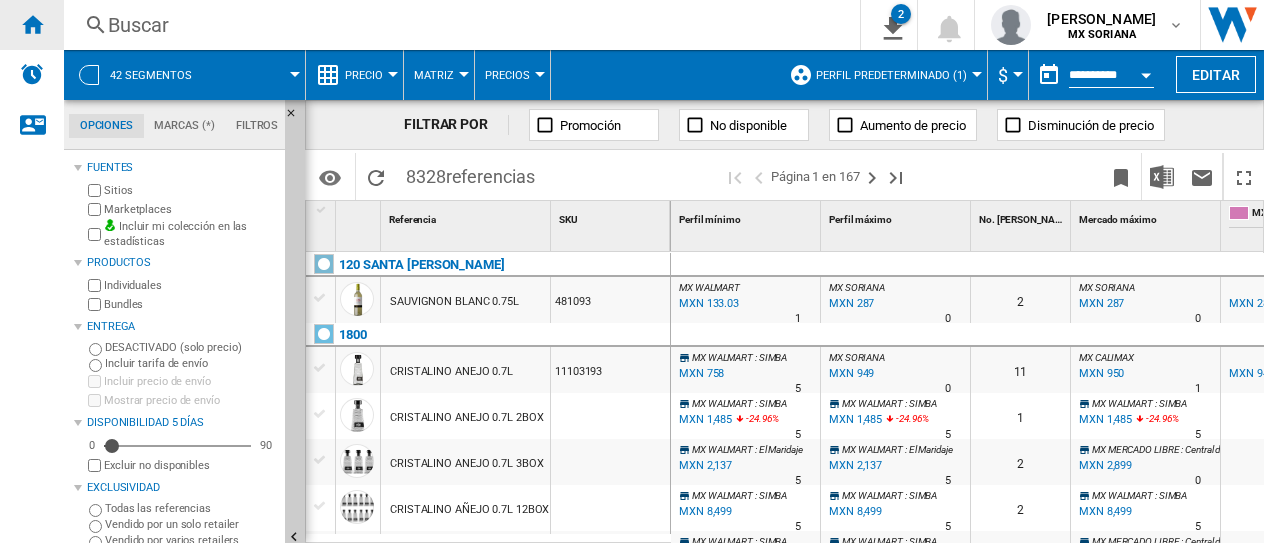 click at bounding box center [32, 24] 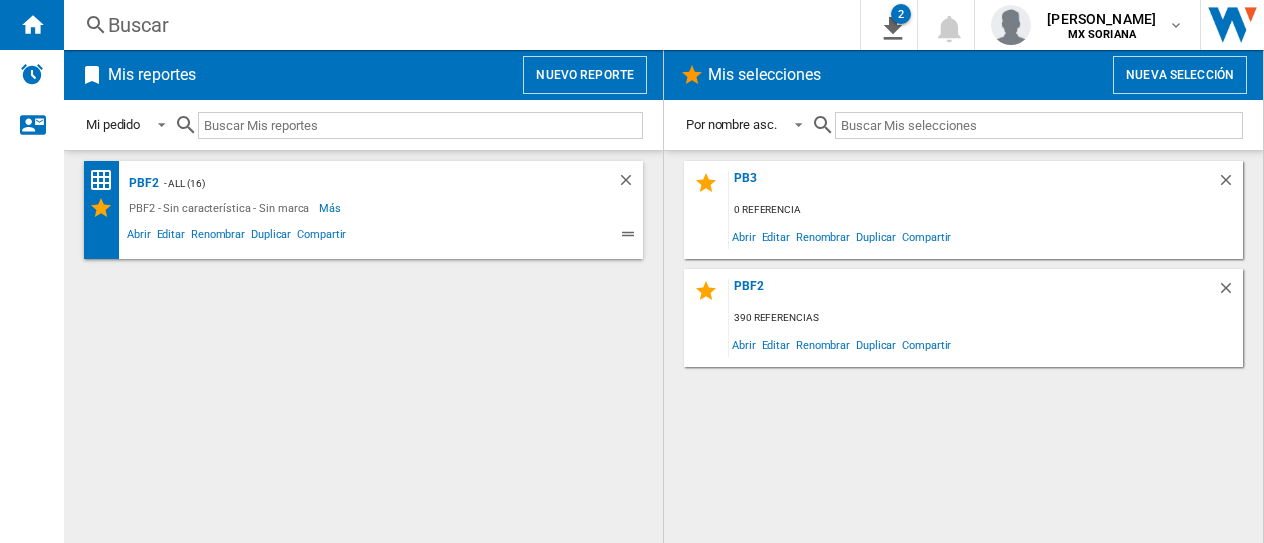 click on "Nuevo reporte" at bounding box center (585, 75) 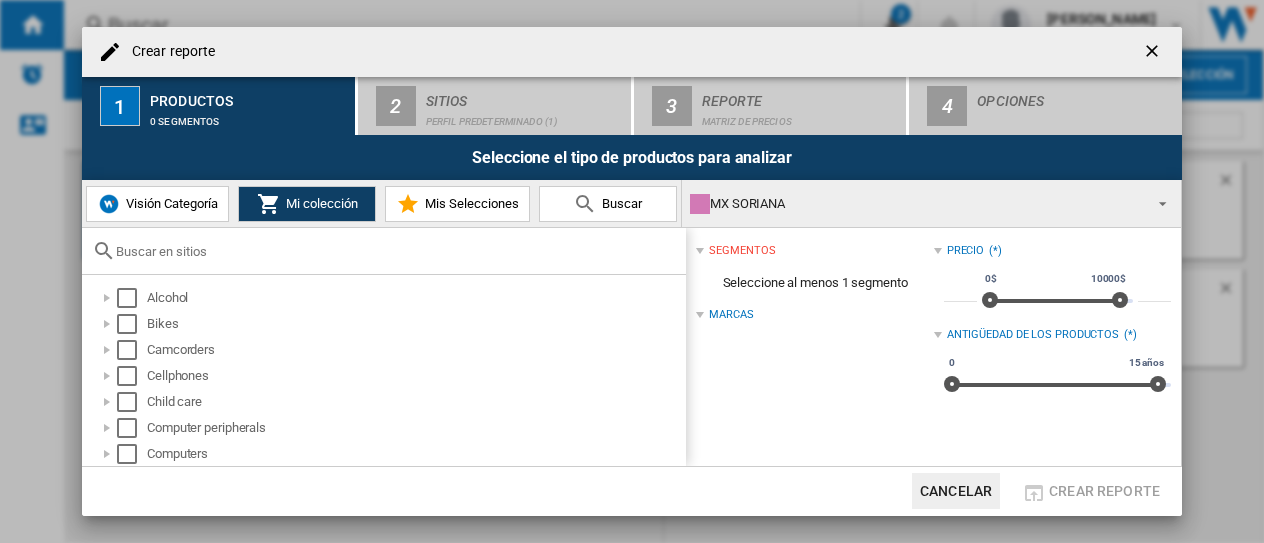 click at bounding box center [1157, 202] 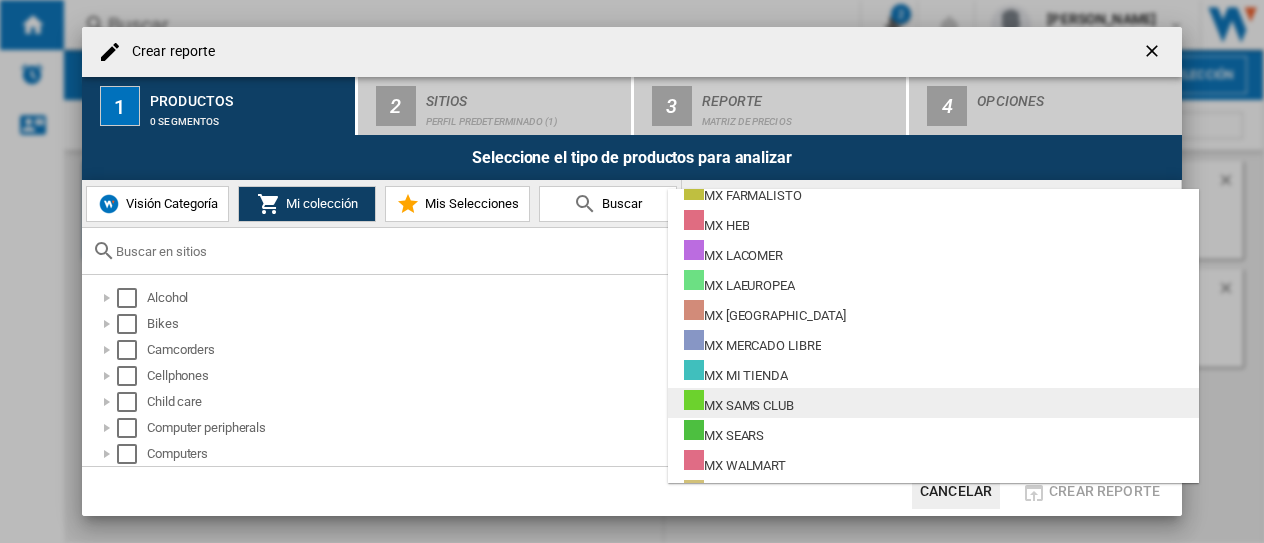 scroll, scrollTop: 519, scrollLeft: 0, axis: vertical 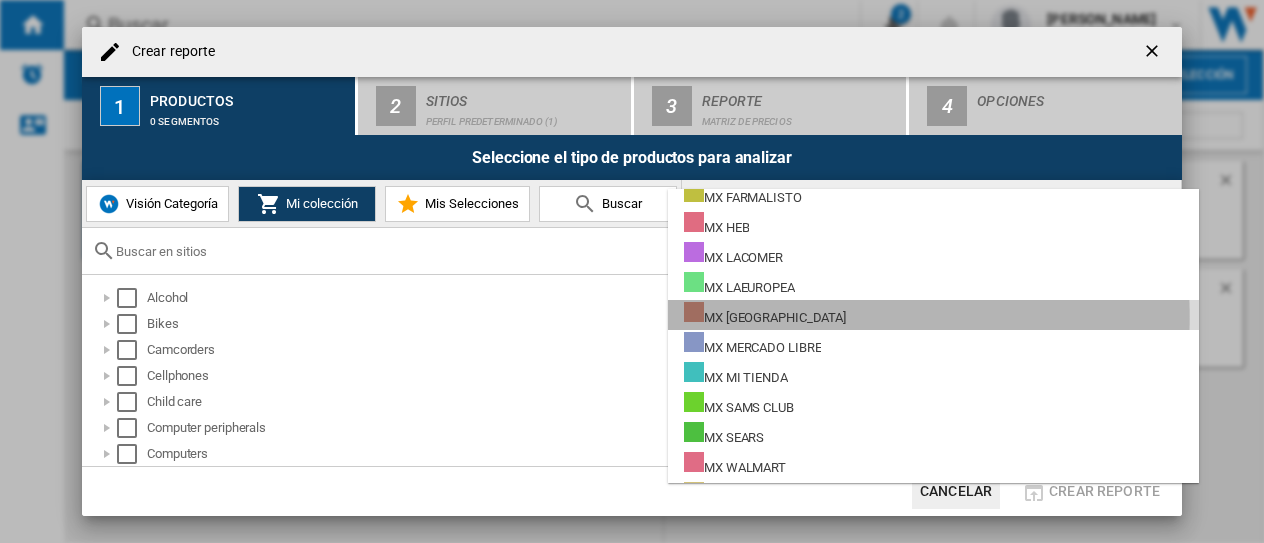 click on "MX [GEOGRAPHIC_DATA]" at bounding box center [765, 314] 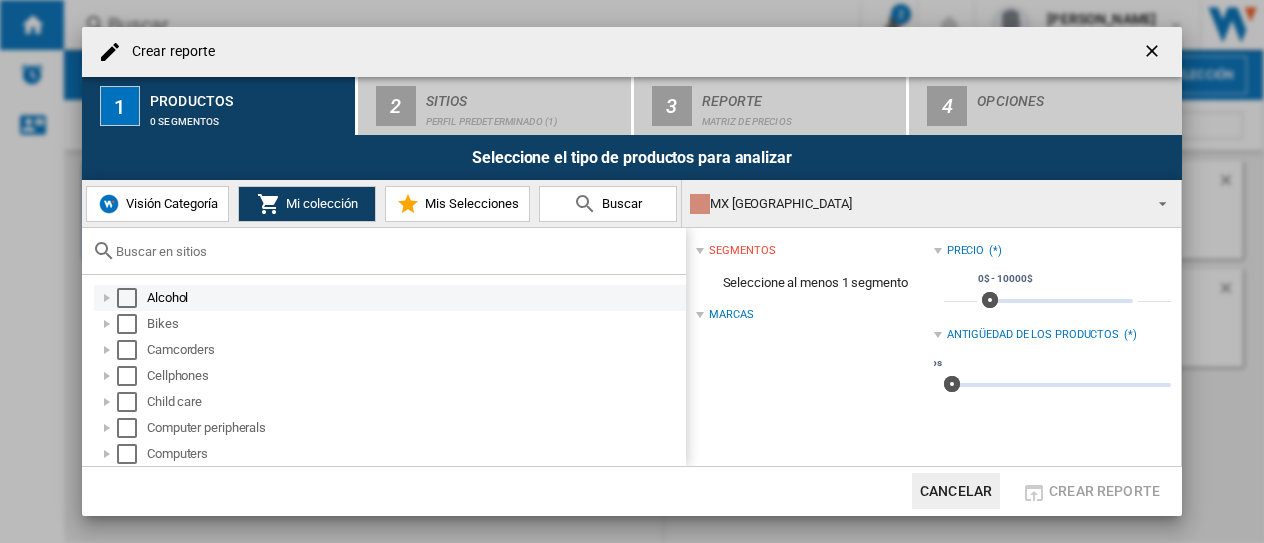 click at bounding box center (127, 298) 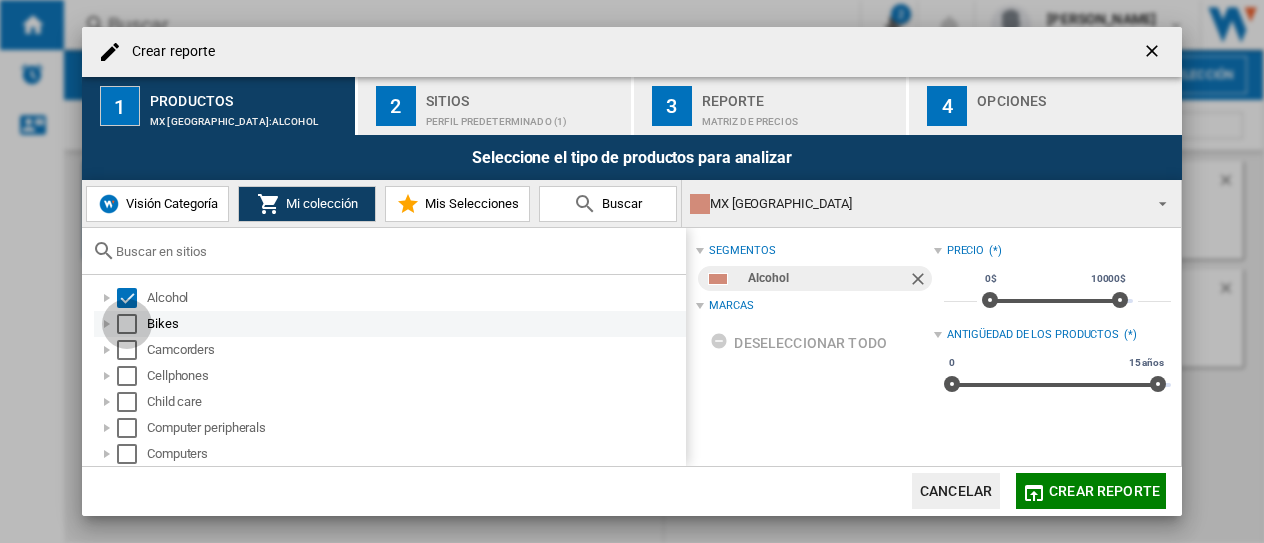 click at bounding box center [127, 324] 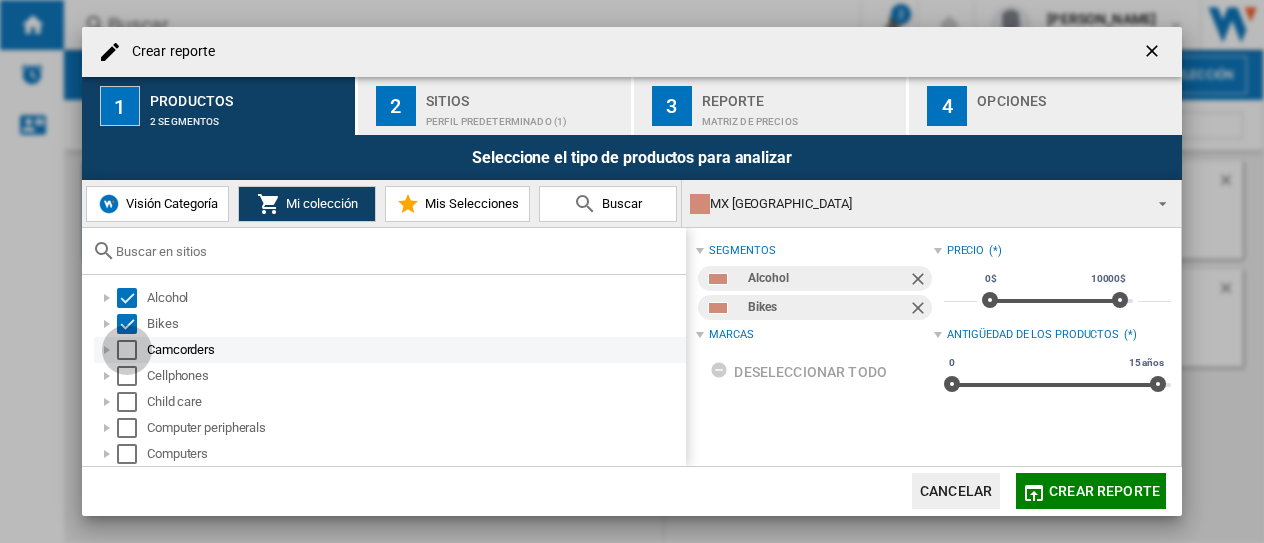 click at bounding box center [127, 350] 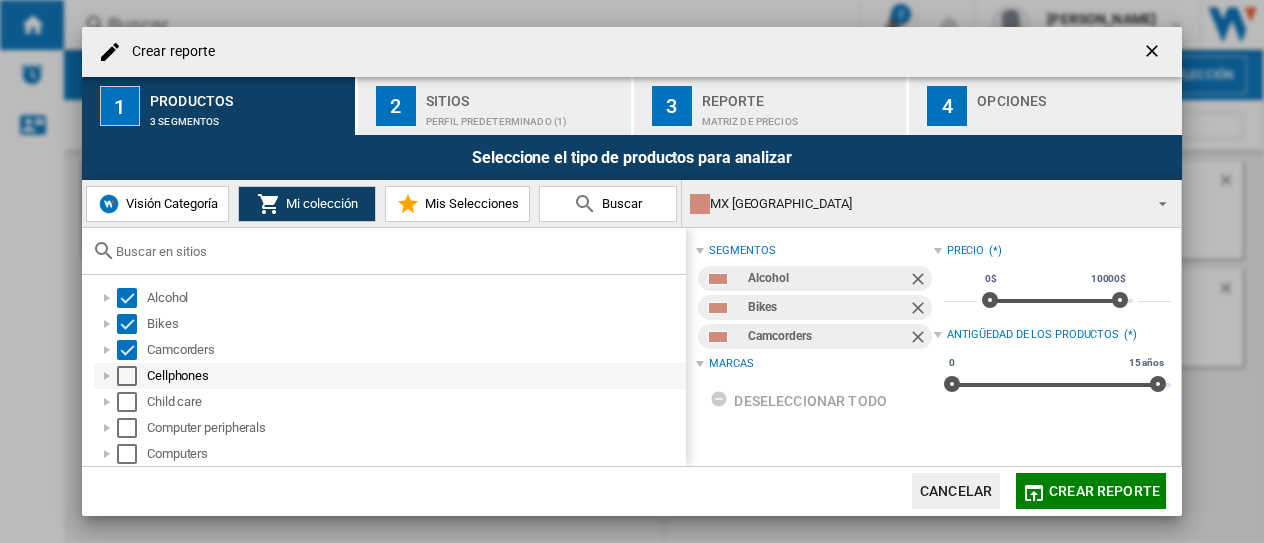click at bounding box center (127, 376) 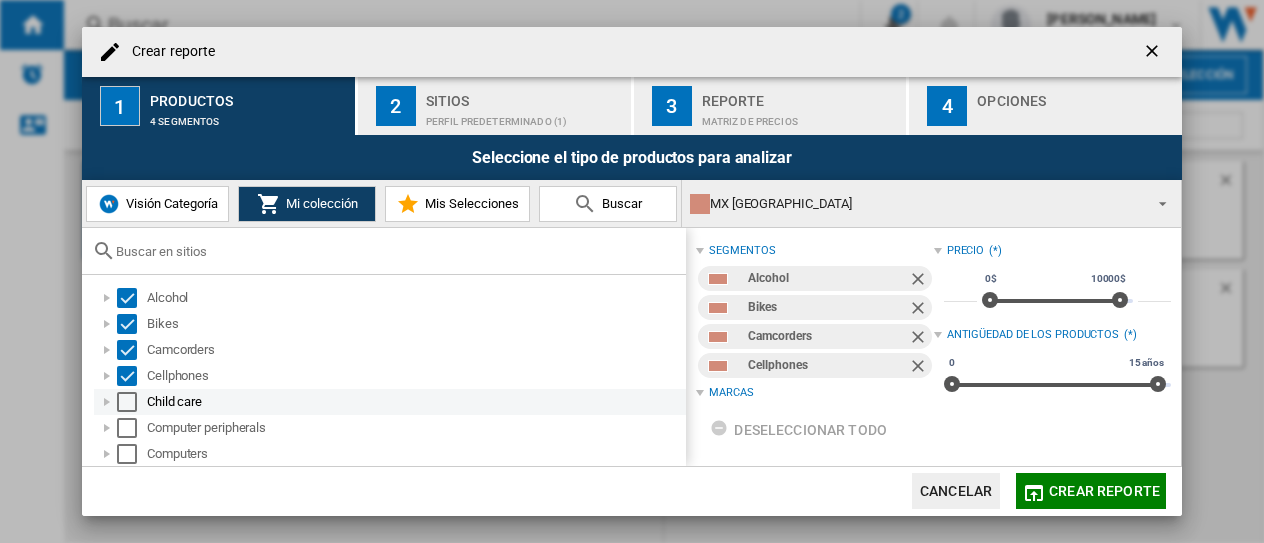 click at bounding box center [127, 402] 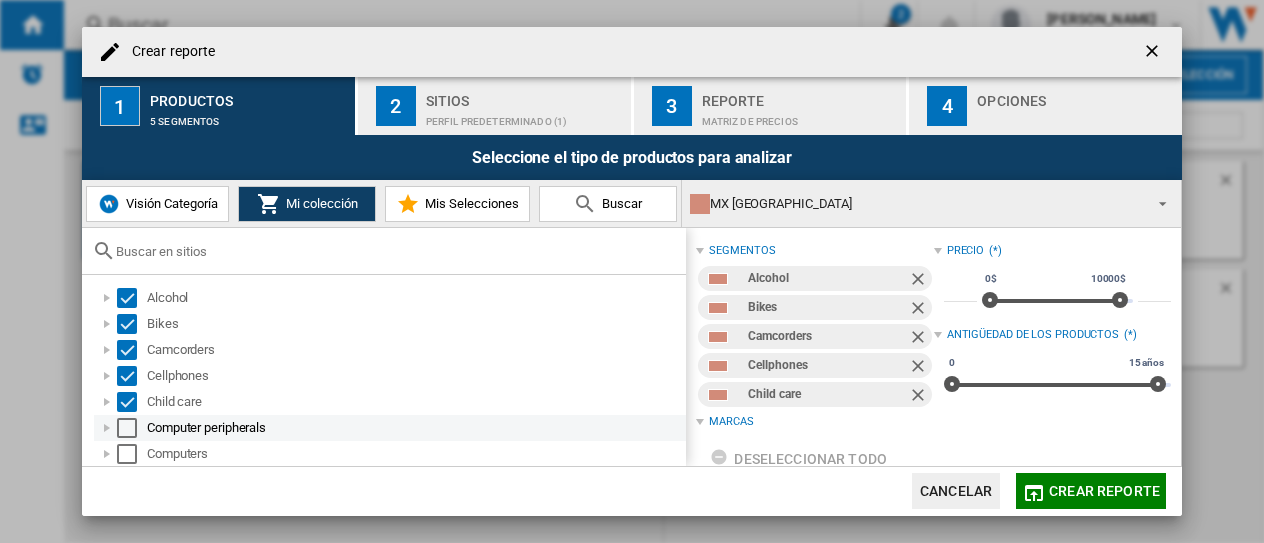 click at bounding box center [127, 428] 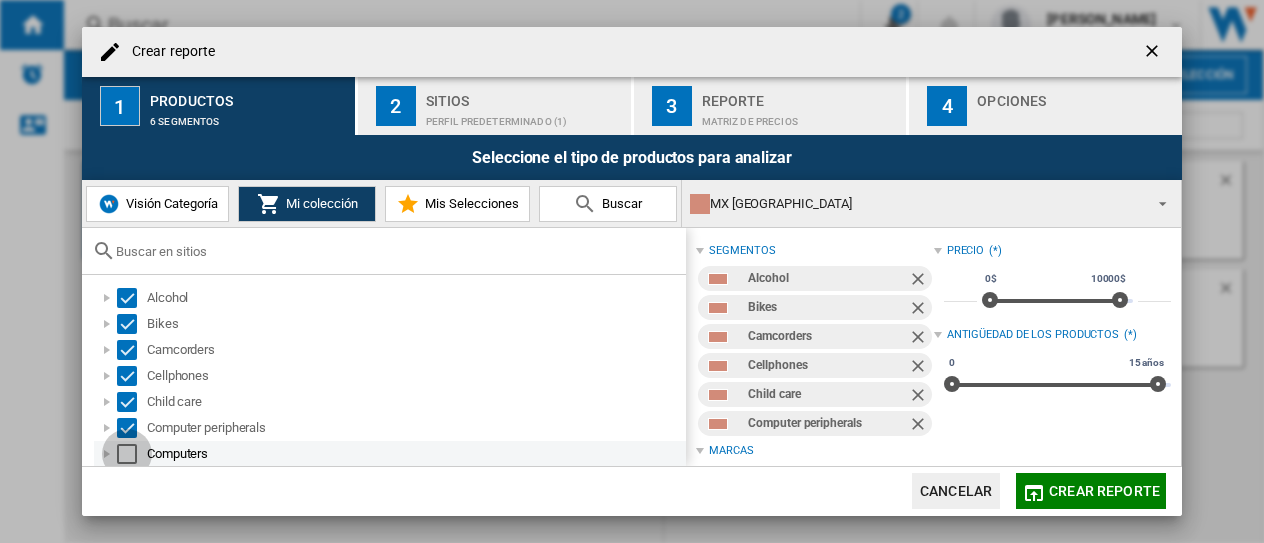 click at bounding box center (127, 454) 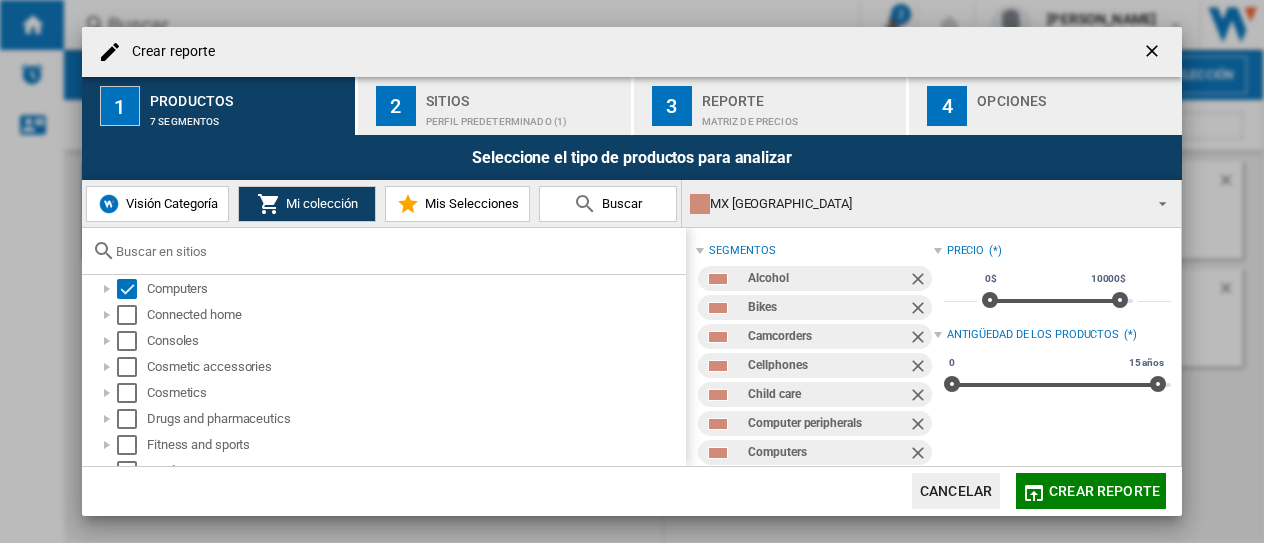 scroll, scrollTop: 176, scrollLeft: 0, axis: vertical 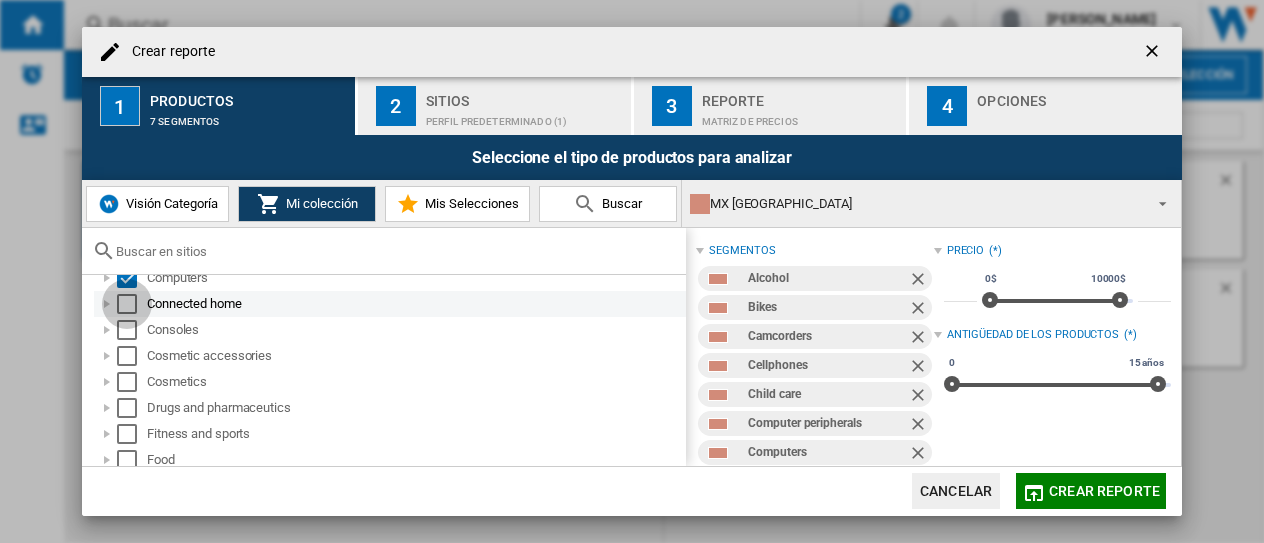 click at bounding box center [127, 304] 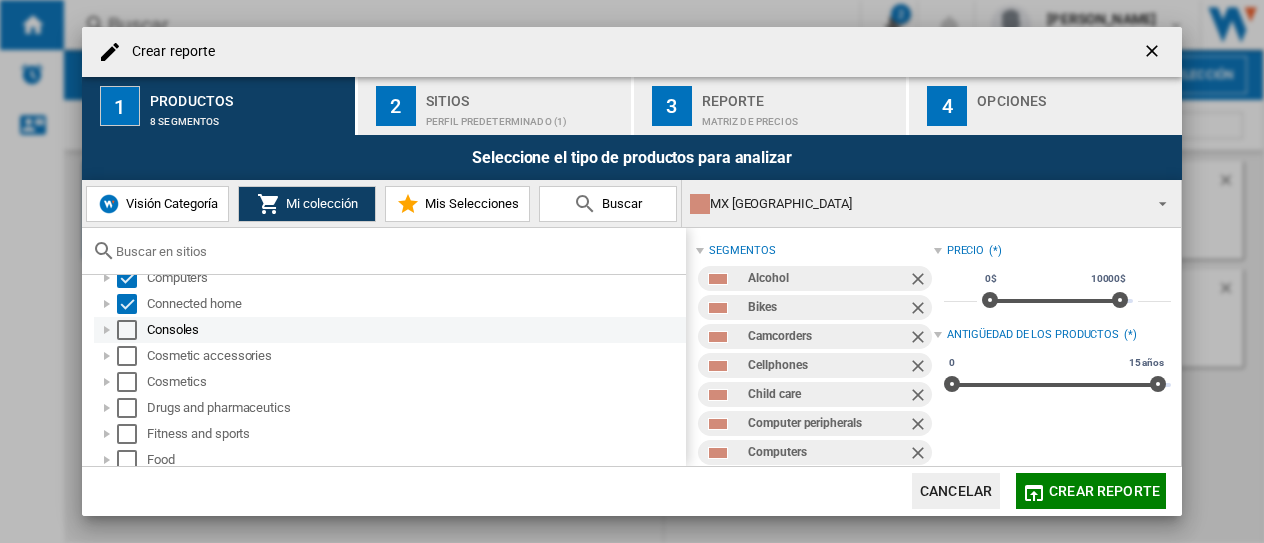 click at bounding box center [127, 330] 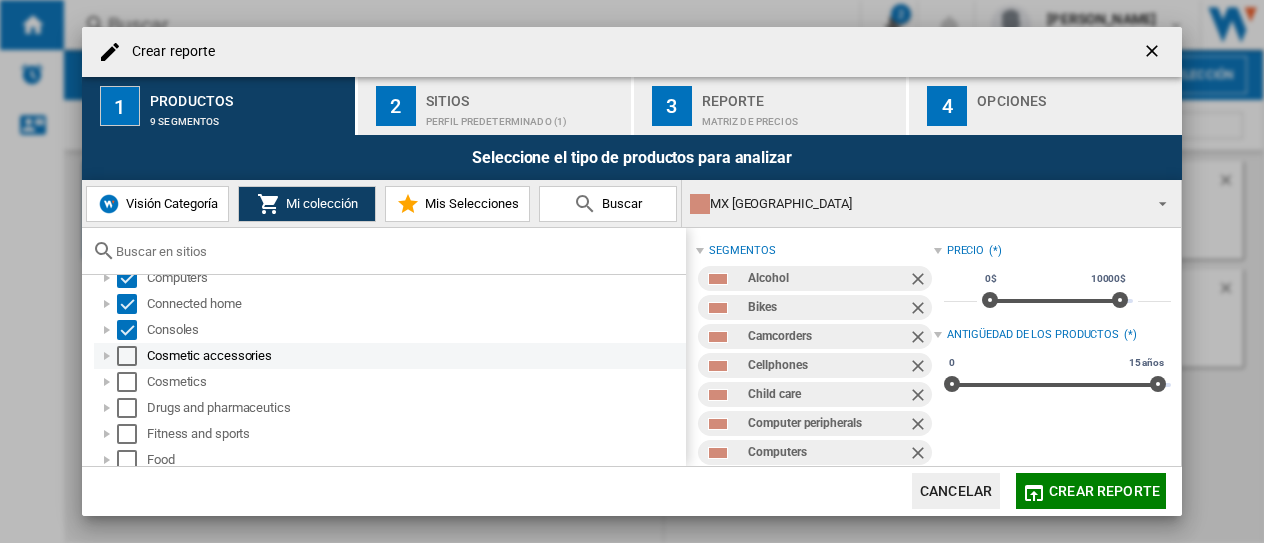 click at bounding box center [127, 356] 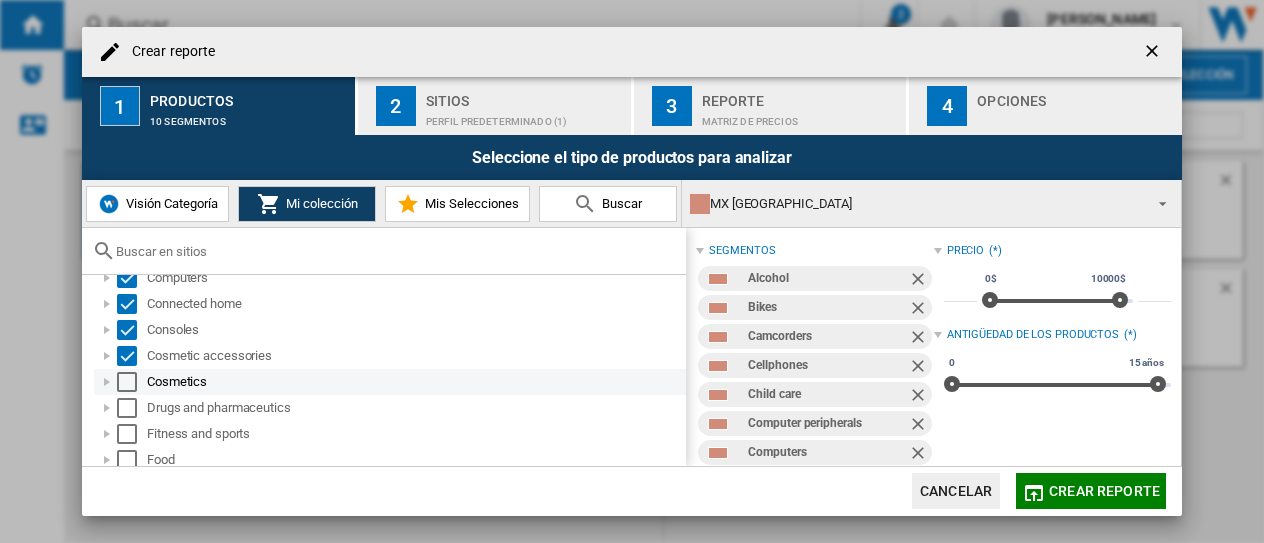 click at bounding box center [127, 382] 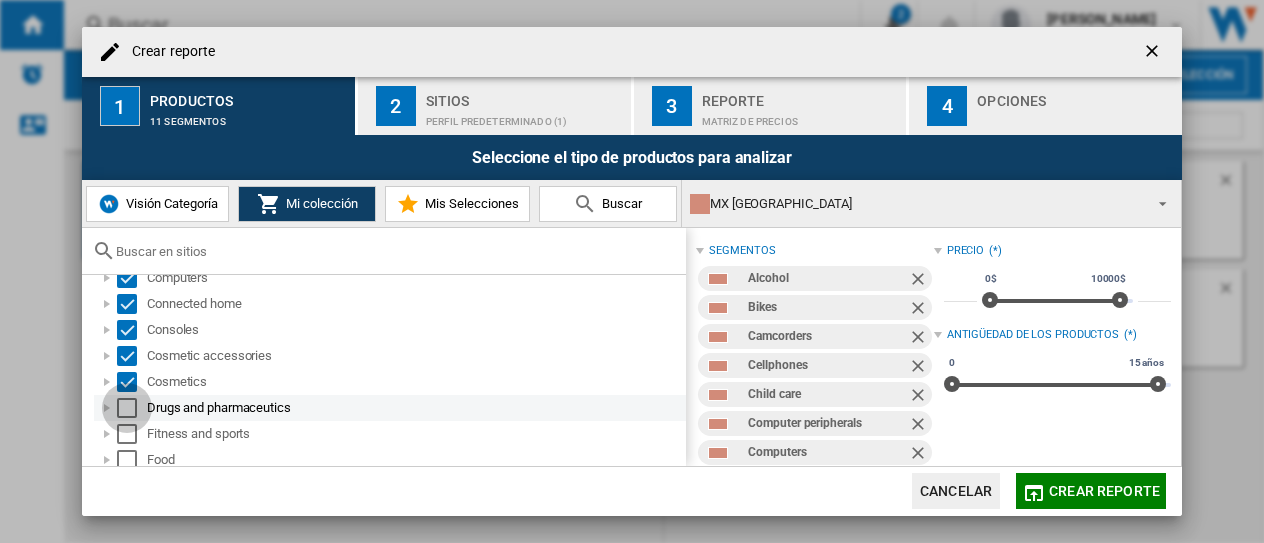 click at bounding box center (127, 408) 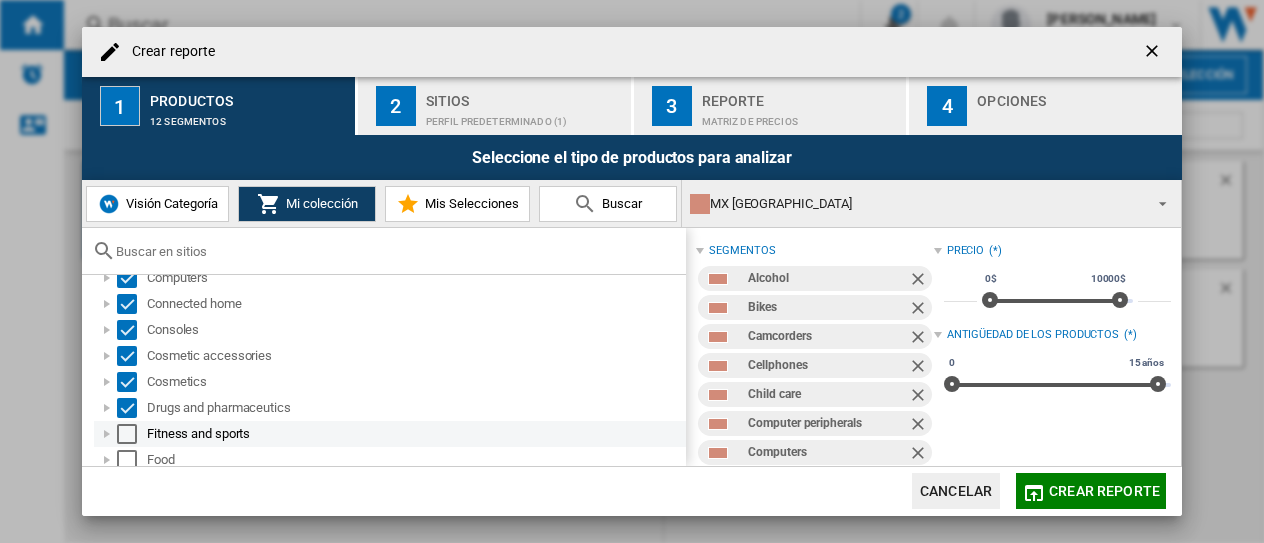 click at bounding box center (127, 434) 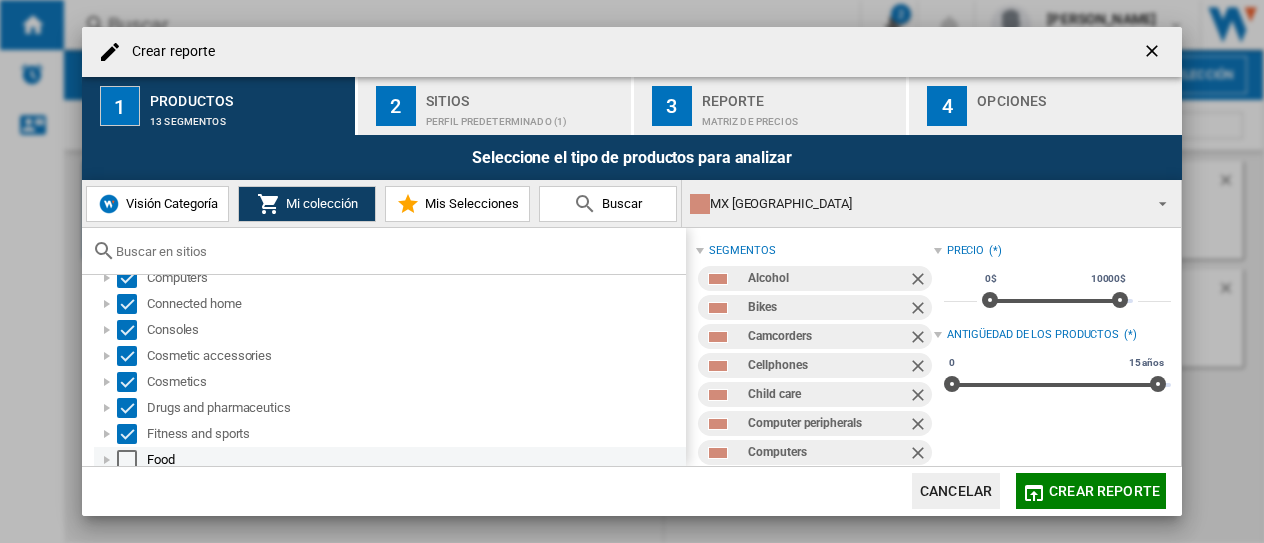 click at bounding box center [127, 460] 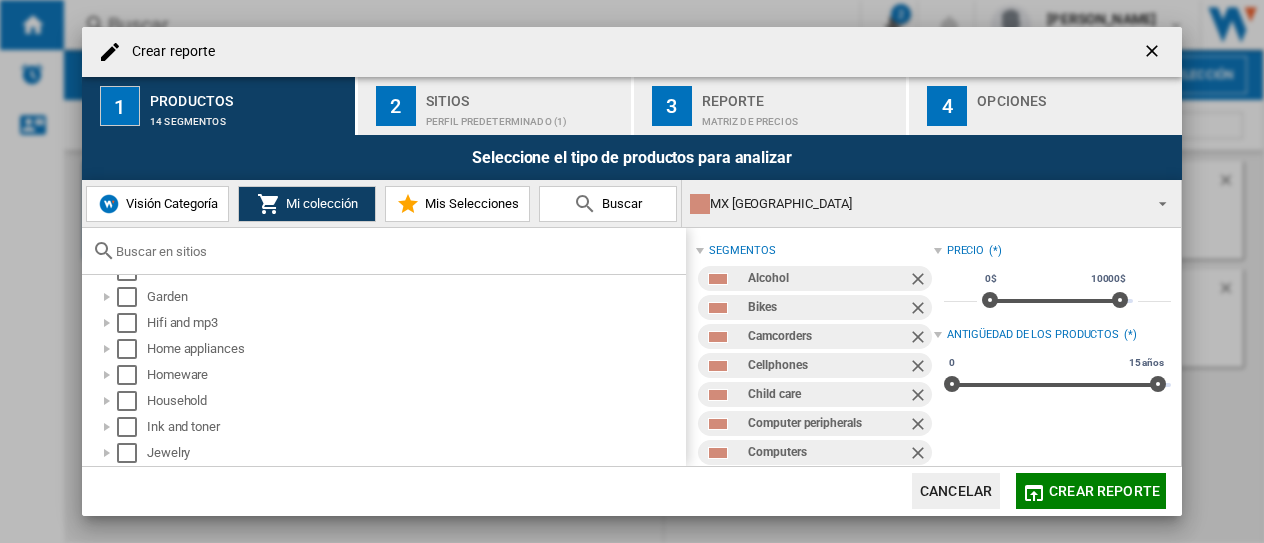 scroll, scrollTop: 392, scrollLeft: 0, axis: vertical 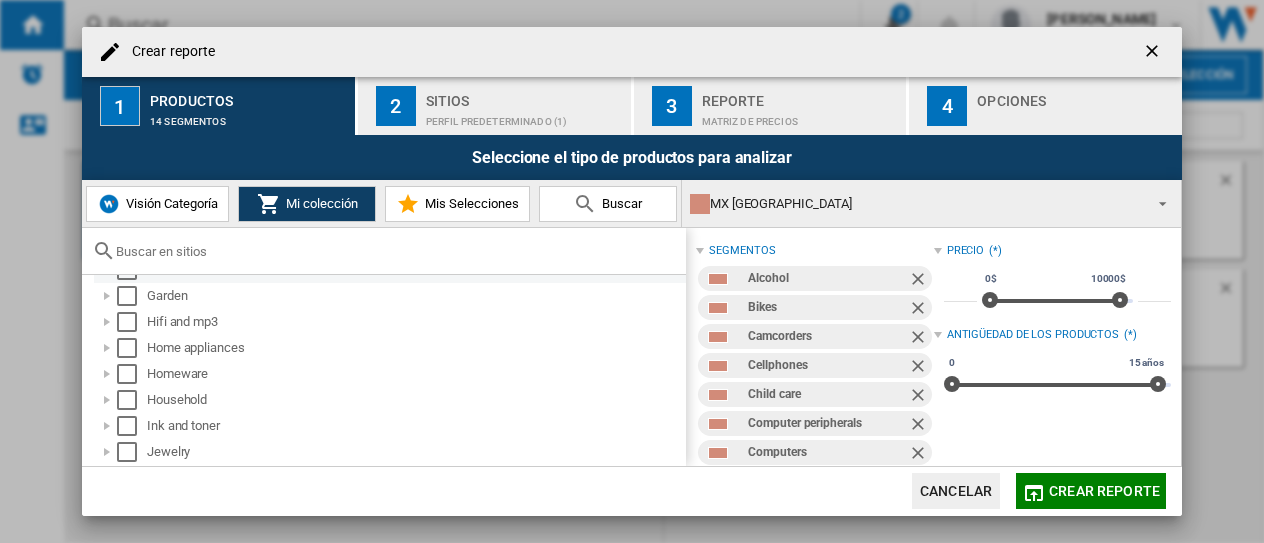click at bounding box center [127, 270] 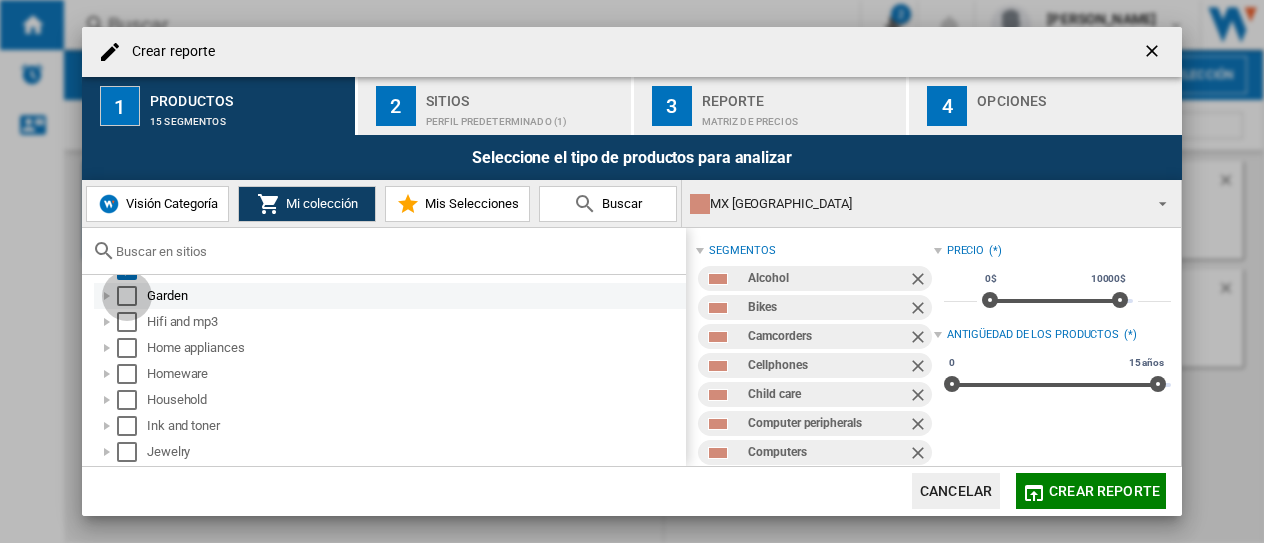 click at bounding box center (127, 296) 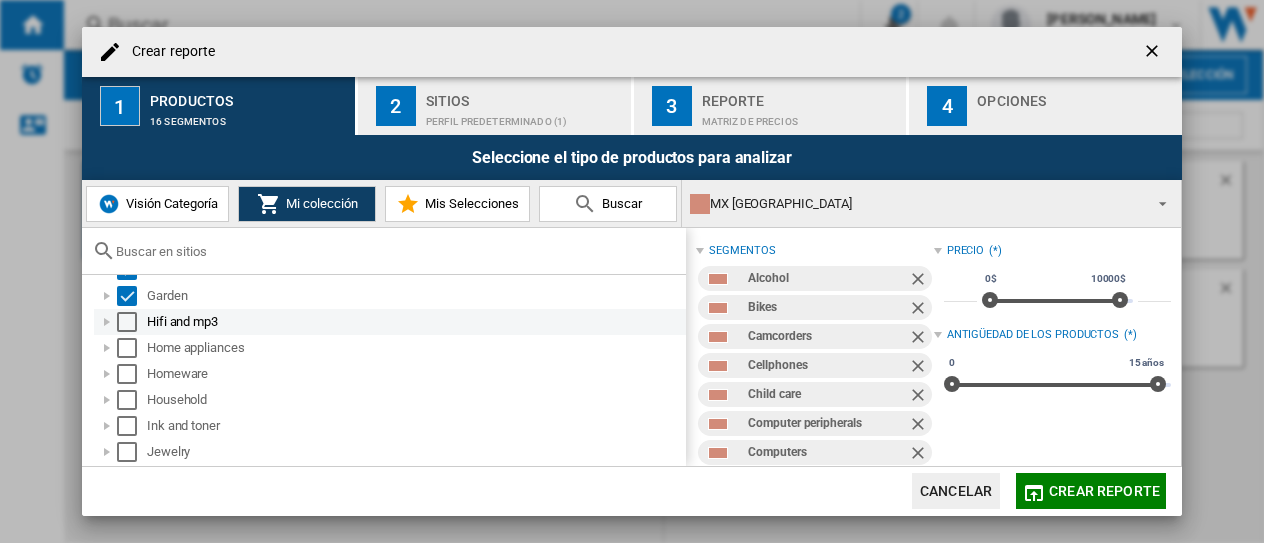 click at bounding box center (127, 322) 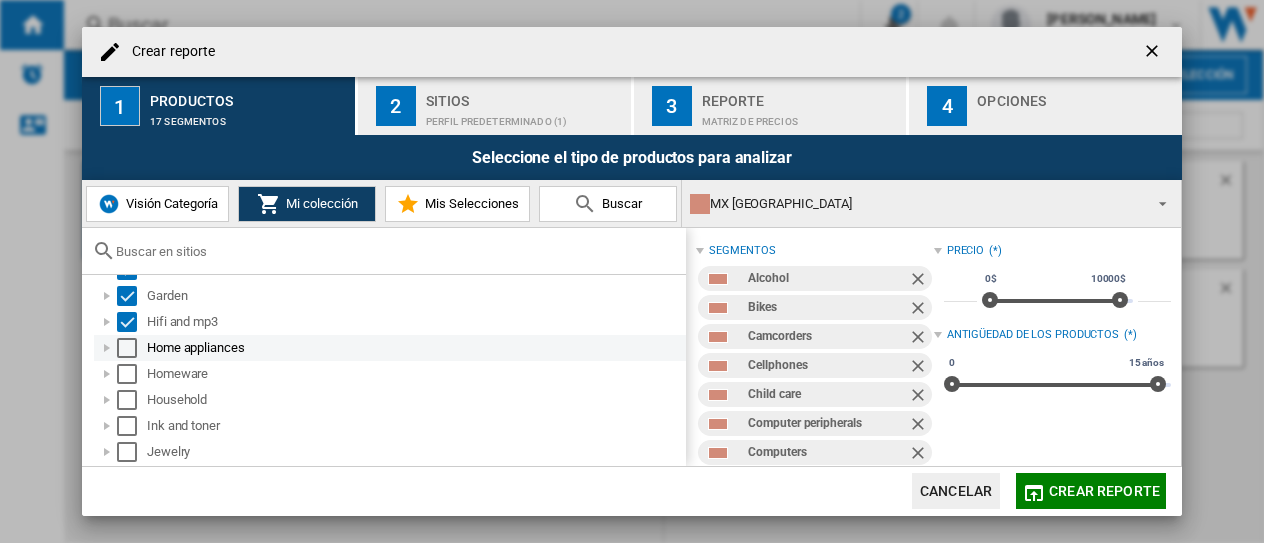 click at bounding box center [127, 348] 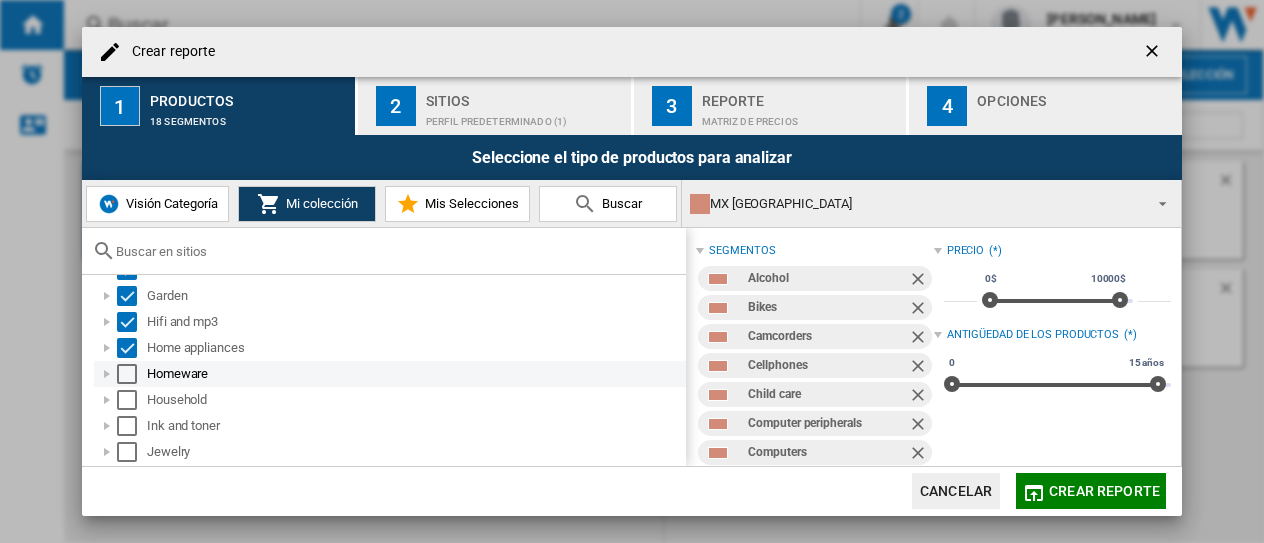 click at bounding box center [127, 374] 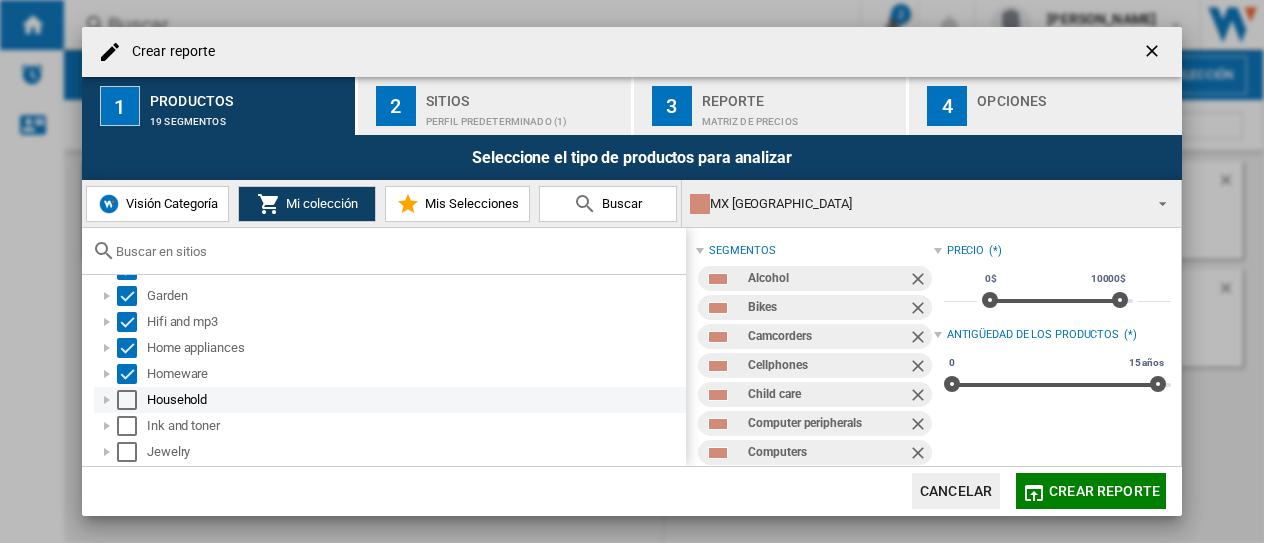 click at bounding box center [127, 400] 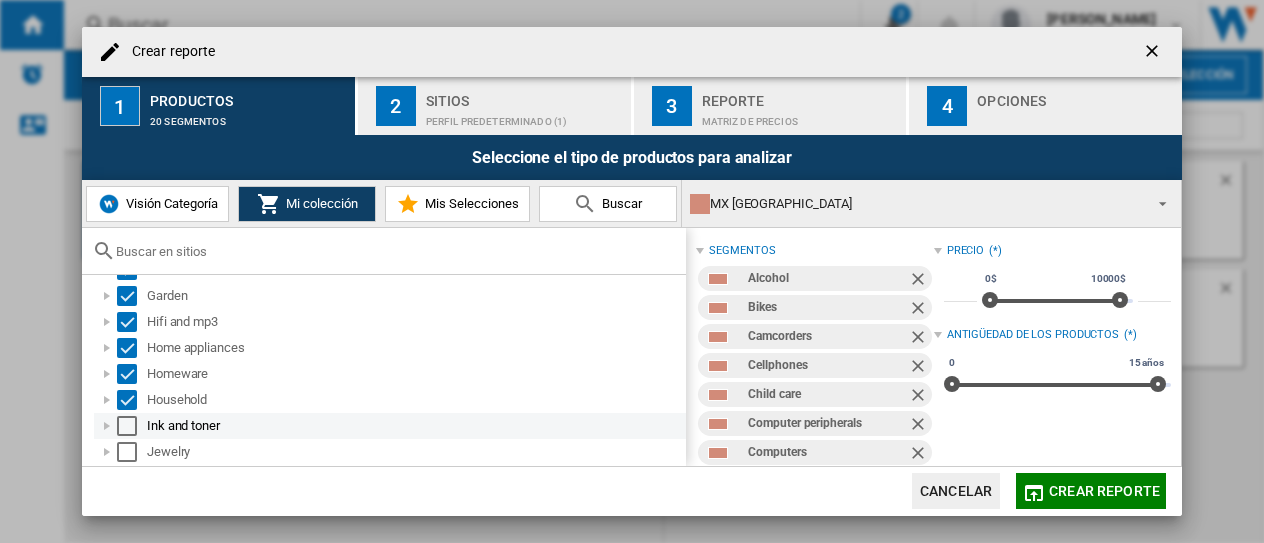 click at bounding box center [127, 426] 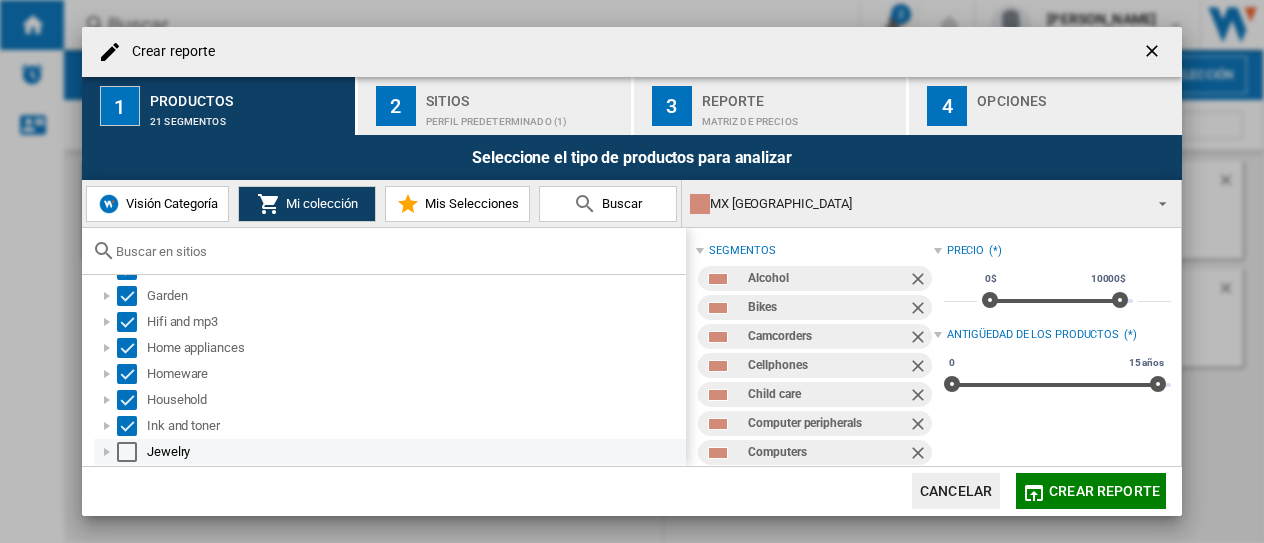 click at bounding box center (127, 452) 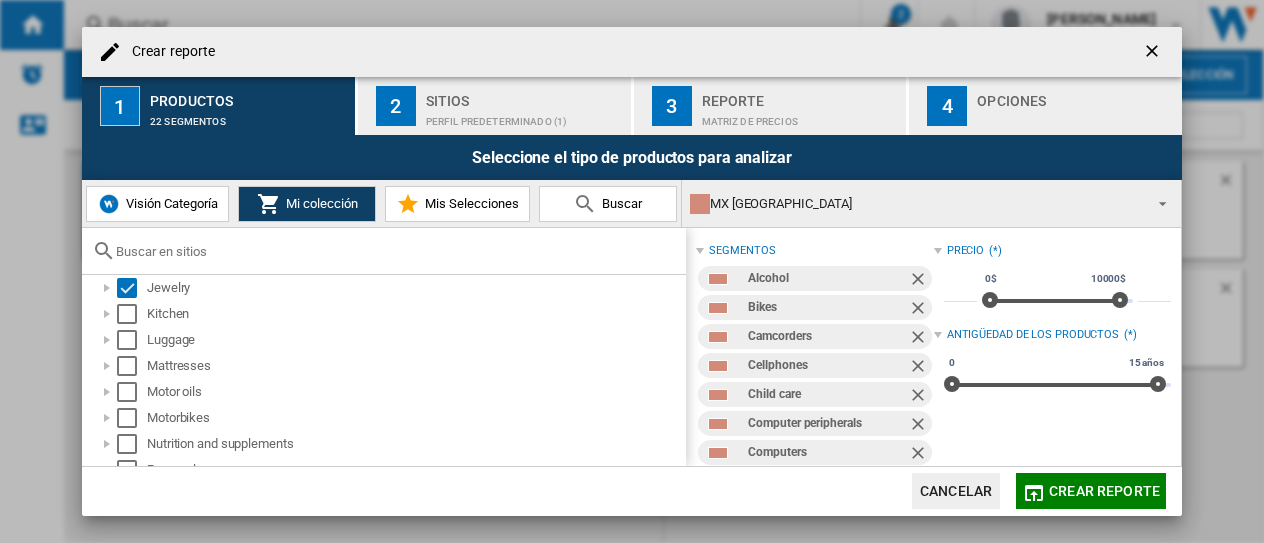 scroll, scrollTop: 572, scrollLeft: 0, axis: vertical 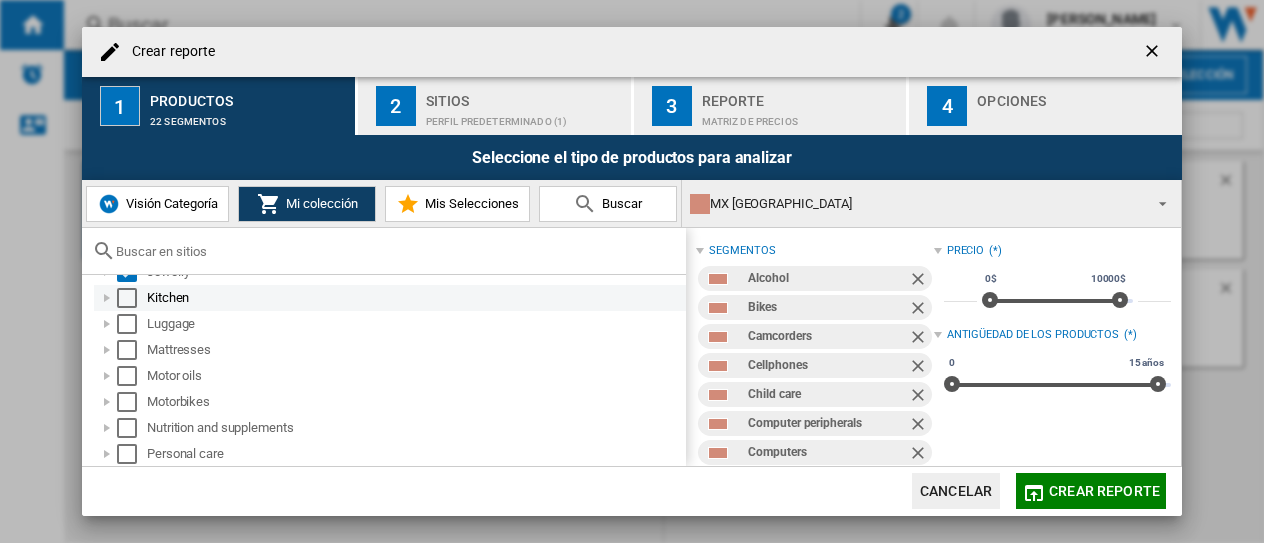click at bounding box center (127, 298) 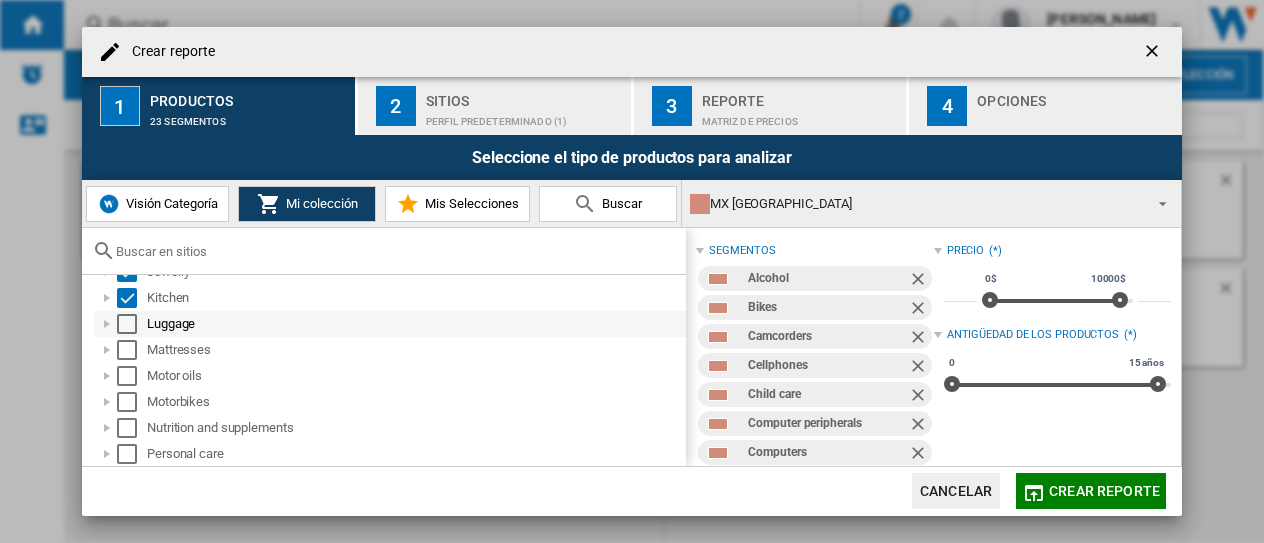 click at bounding box center [127, 324] 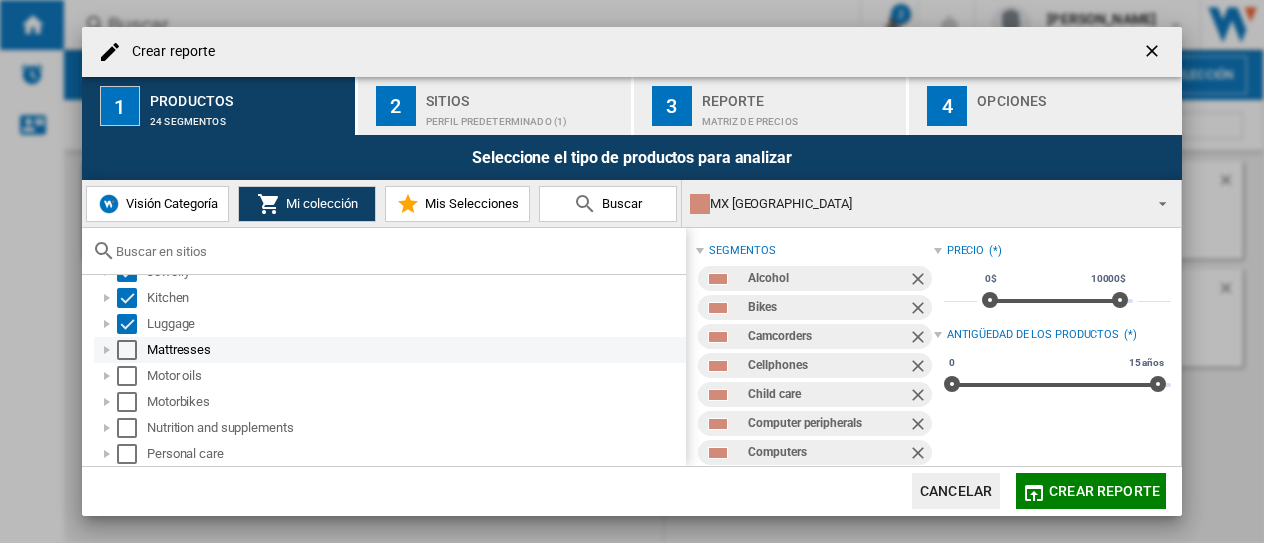 click at bounding box center (127, 350) 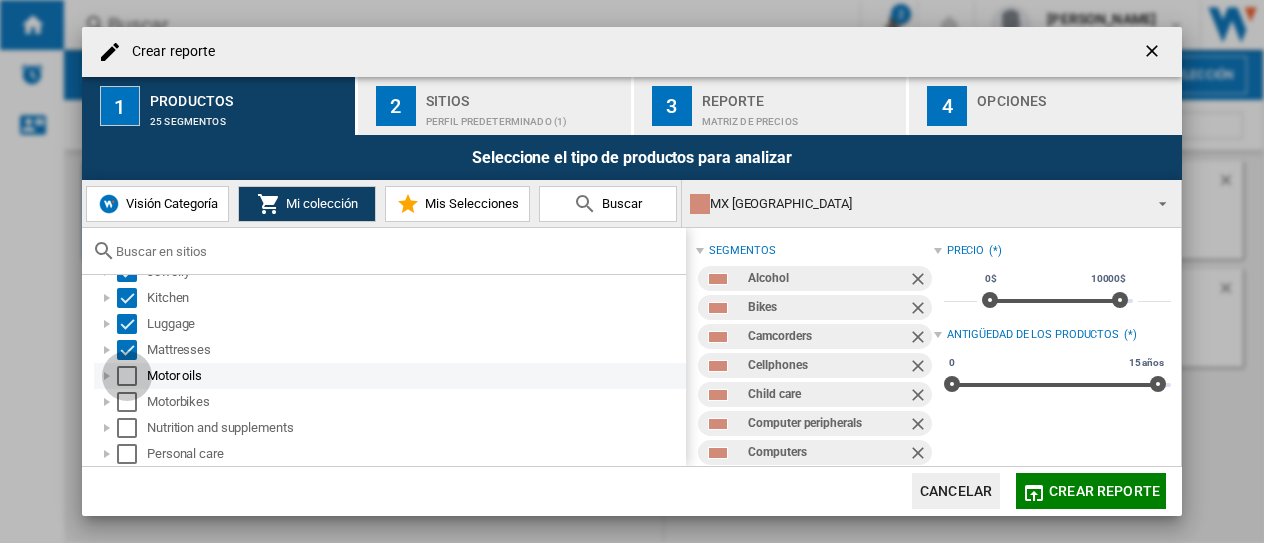 click at bounding box center [127, 376] 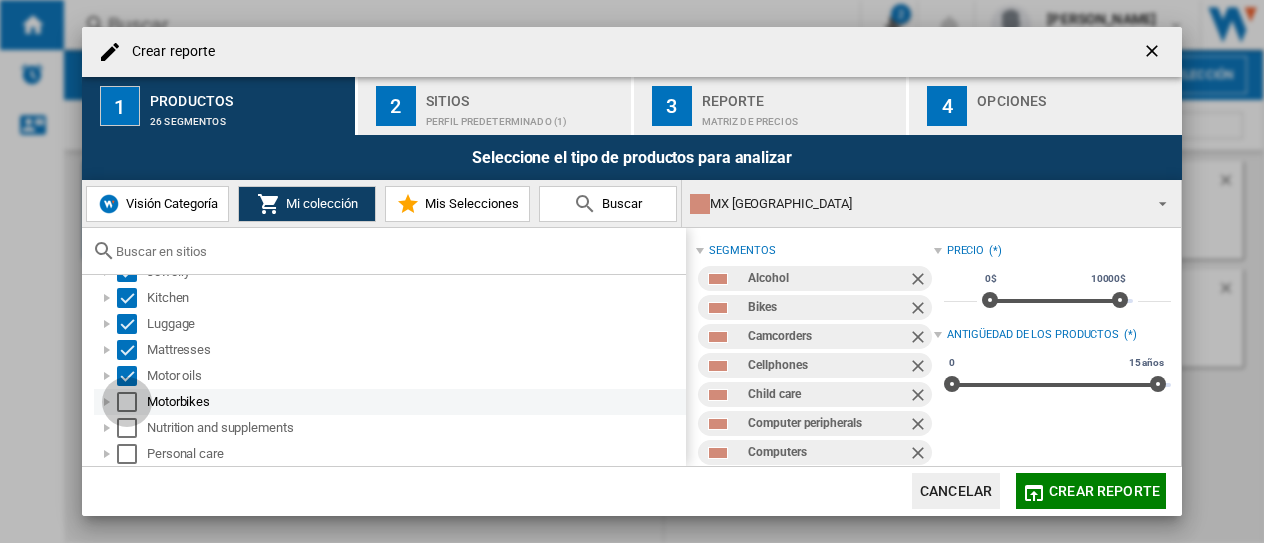 click at bounding box center (127, 402) 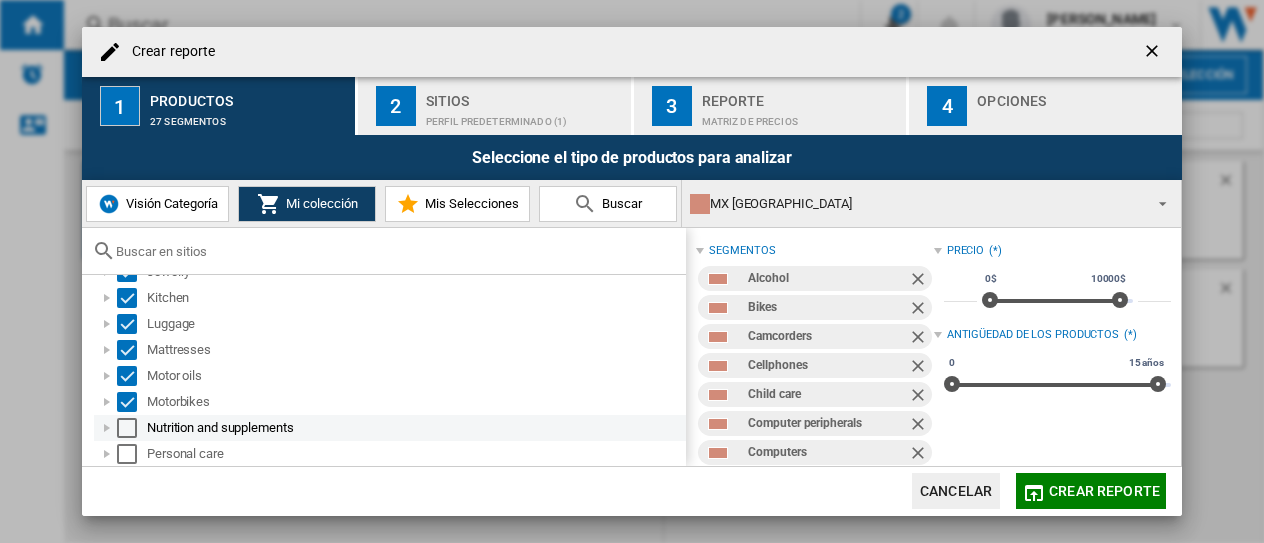 click at bounding box center [127, 428] 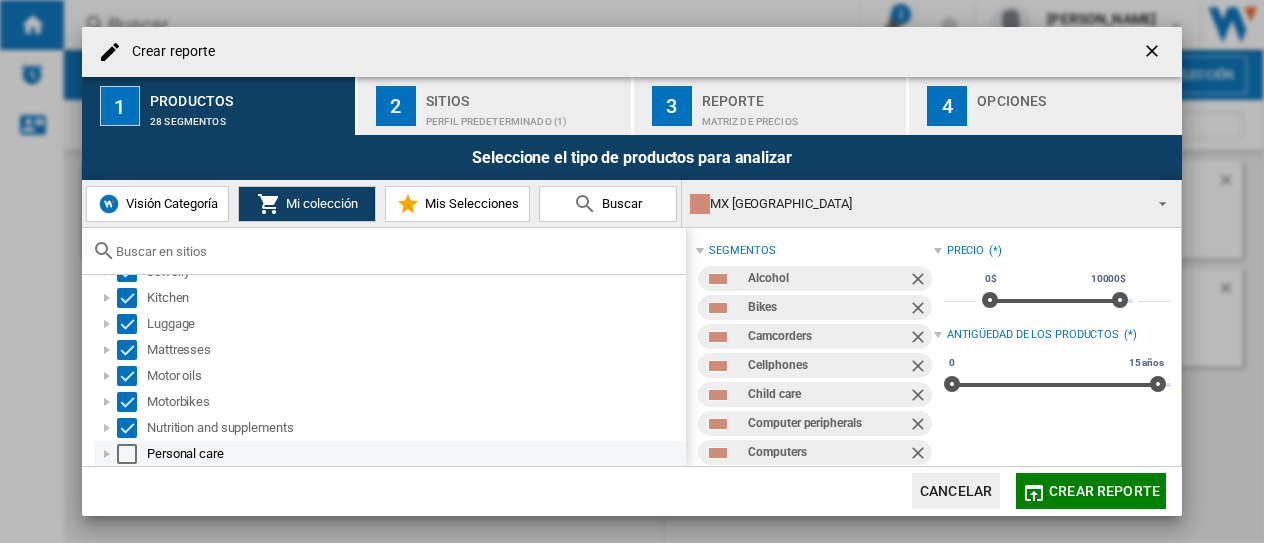 click at bounding box center (127, 454) 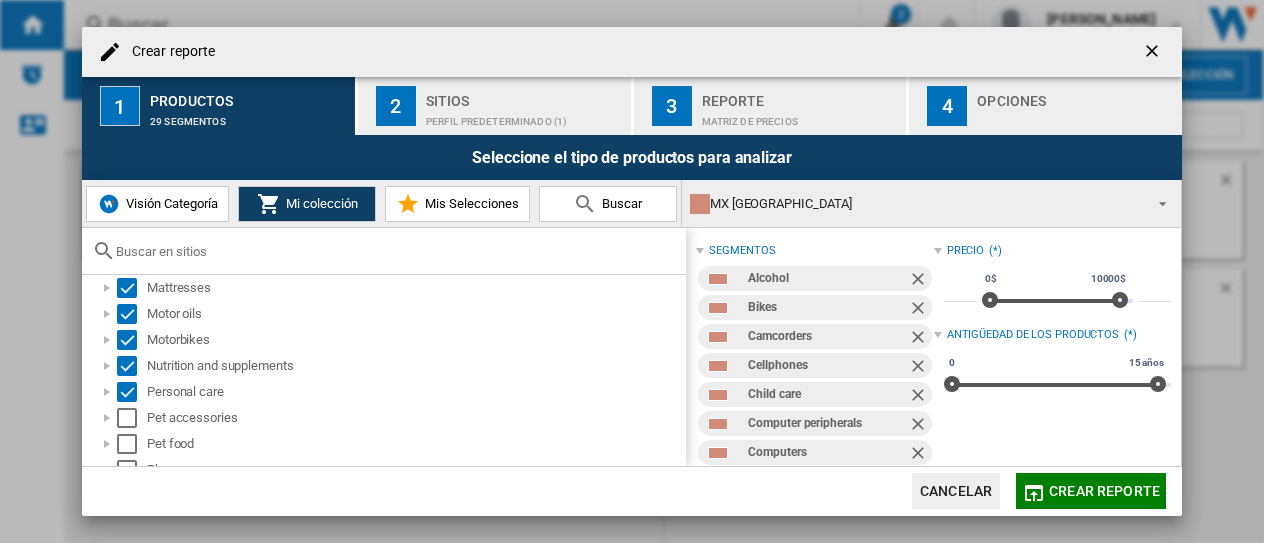 scroll, scrollTop: 684, scrollLeft: 0, axis: vertical 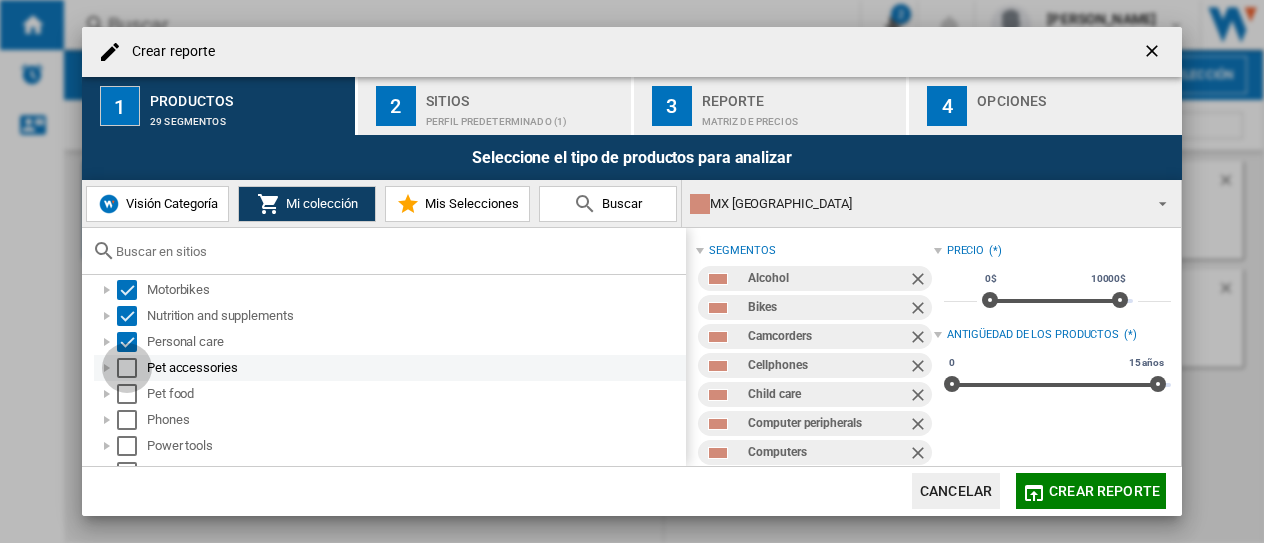 click at bounding box center [127, 368] 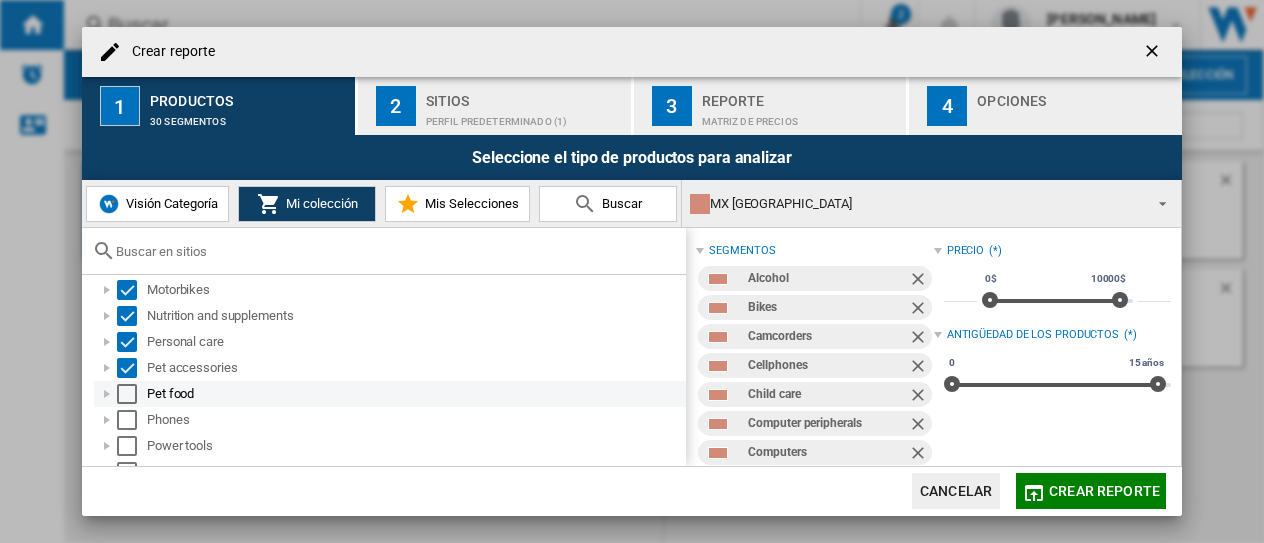 click at bounding box center [127, 394] 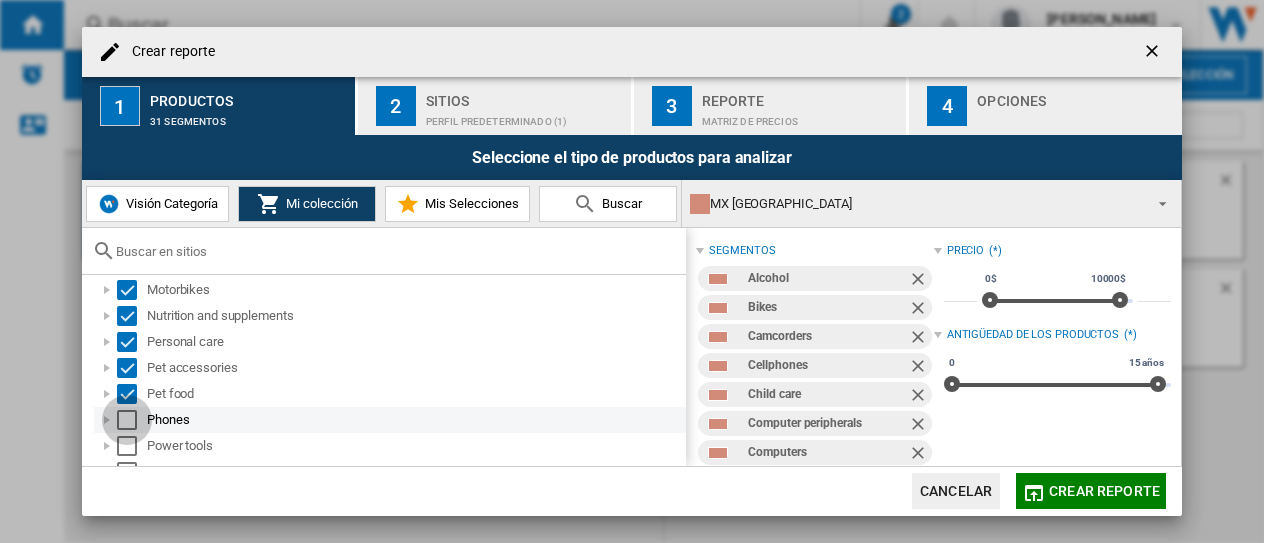 click at bounding box center (127, 420) 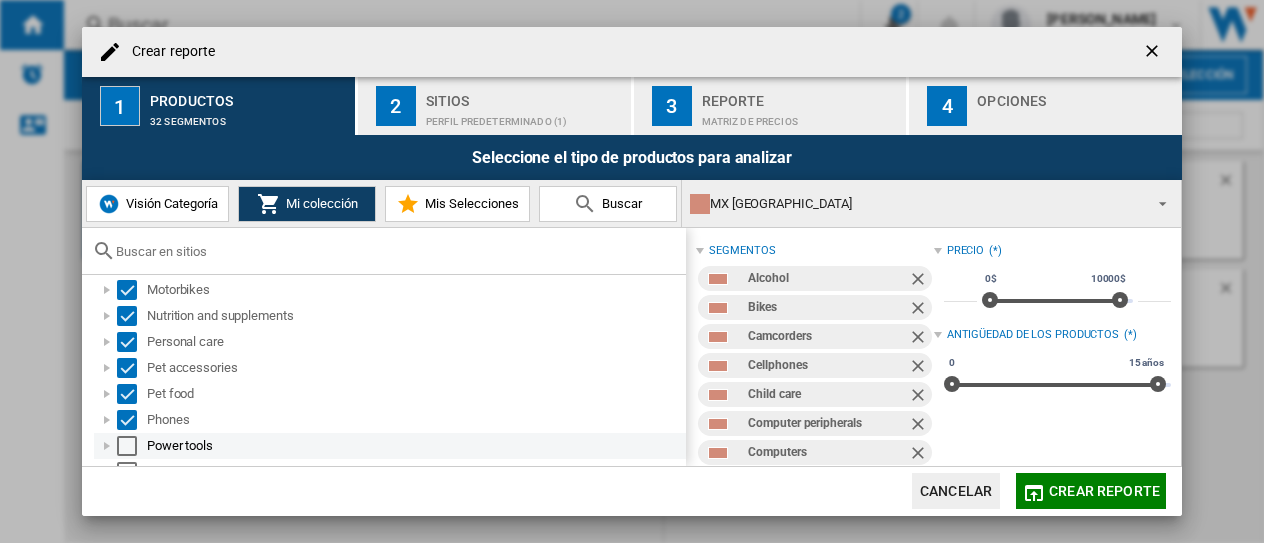 click at bounding box center (127, 446) 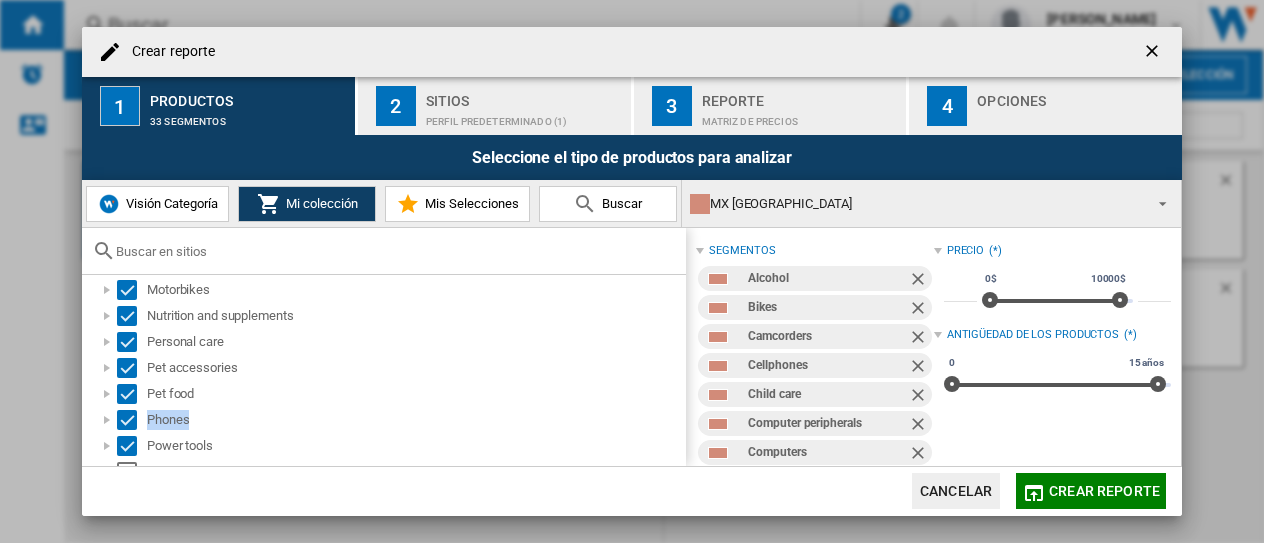 drag, startPoint x: 677, startPoint y: 411, endPoint x: 682, endPoint y: 431, distance: 20.615528 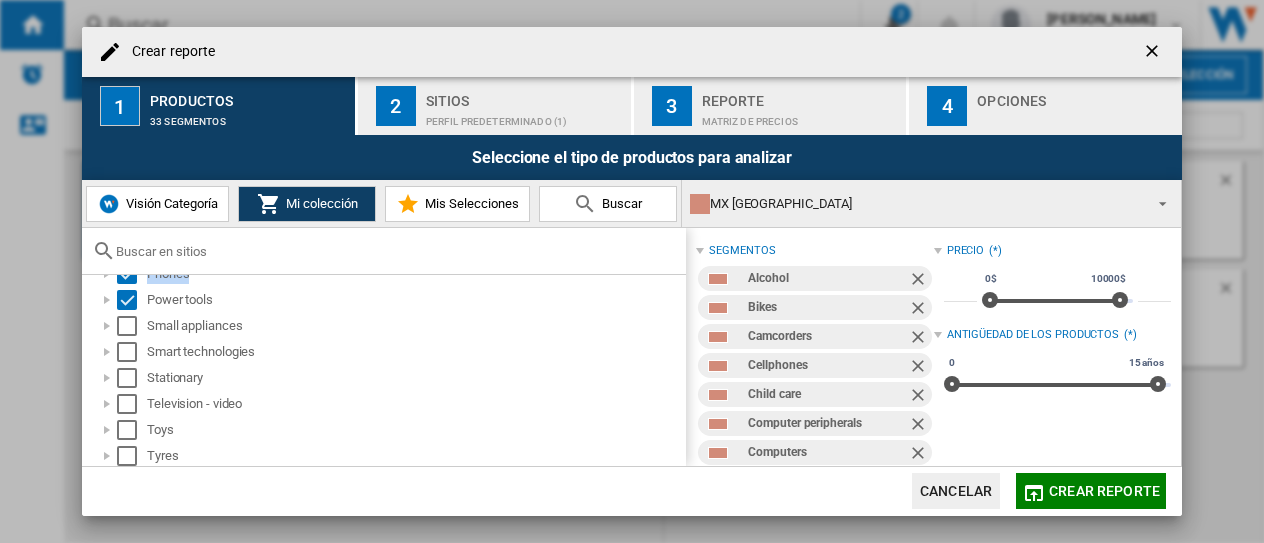 scroll, scrollTop: 822, scrollLeft: 0, axis: vertical 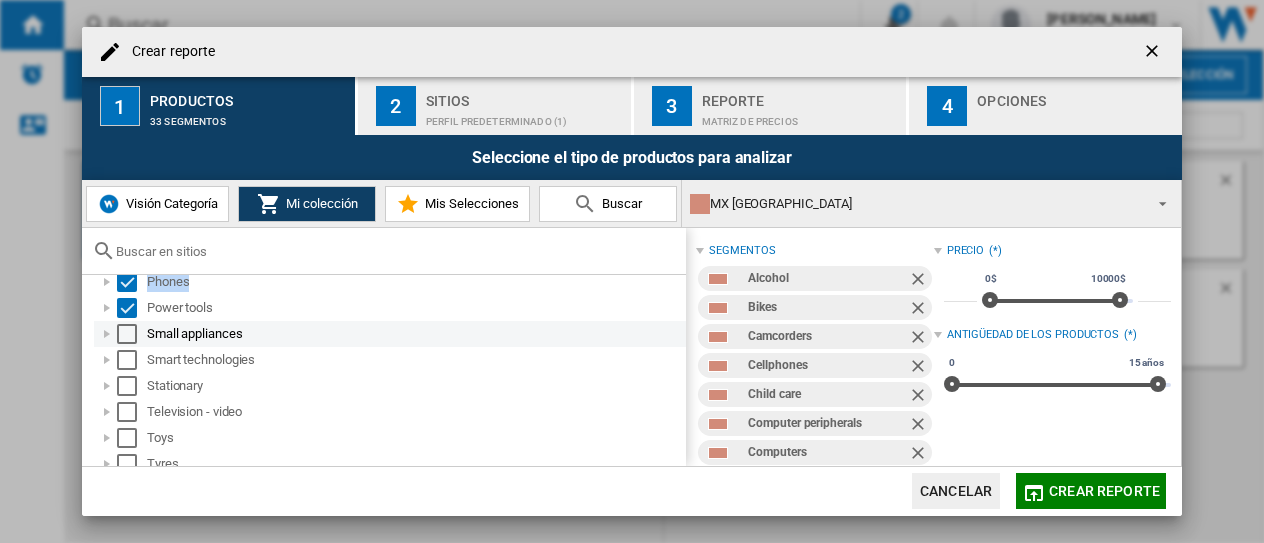 click at bounding box center (127, 334) 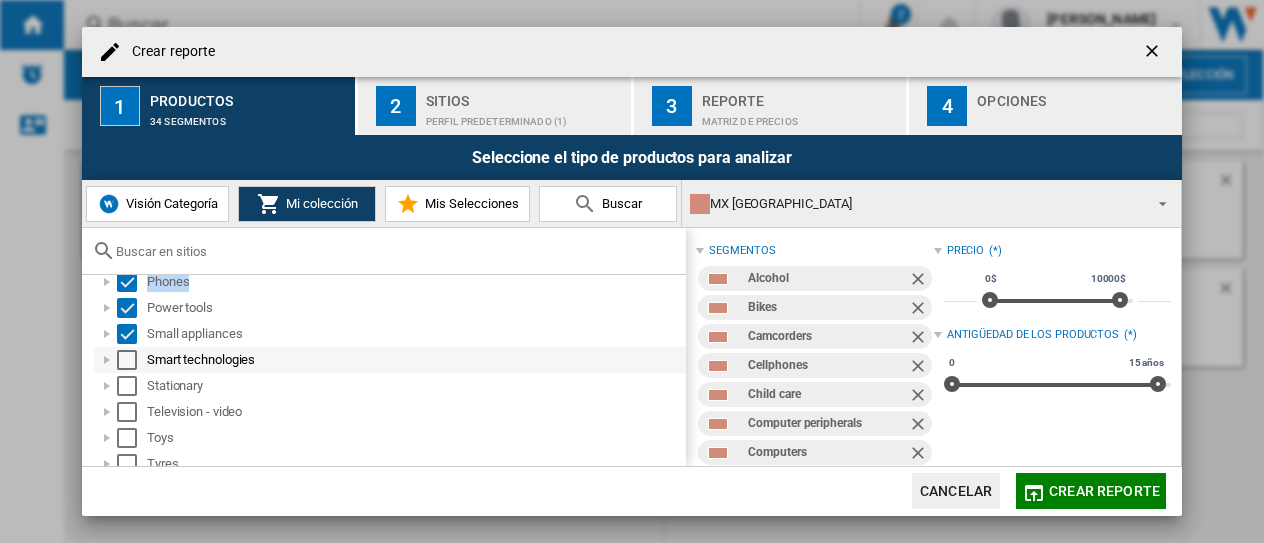 click at bounding box center [127, 360] 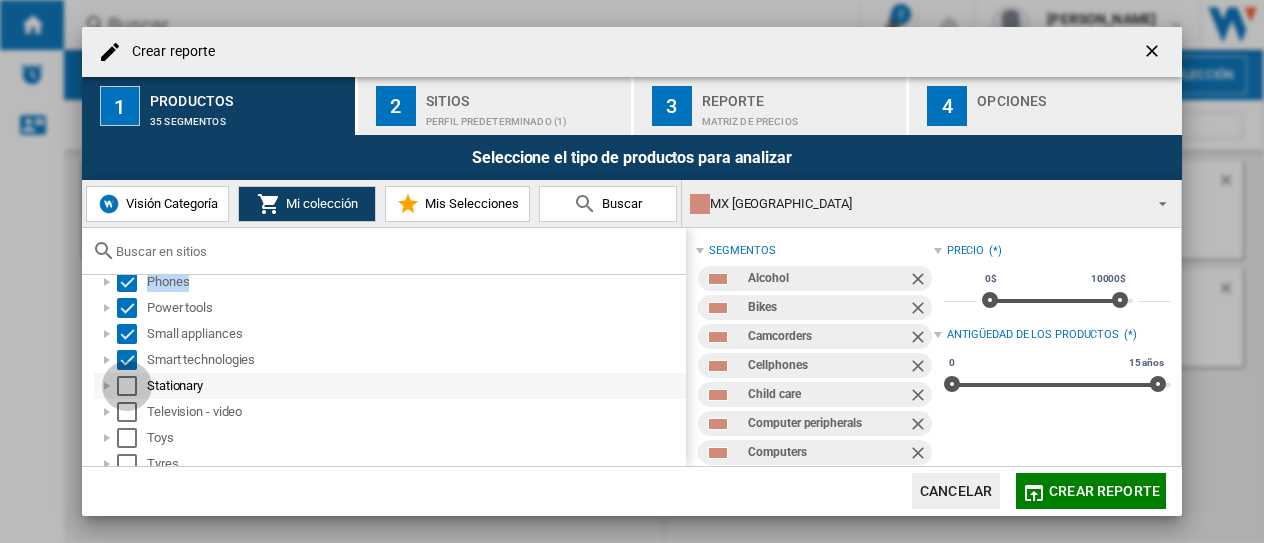 click at bounding box center (127, 386) 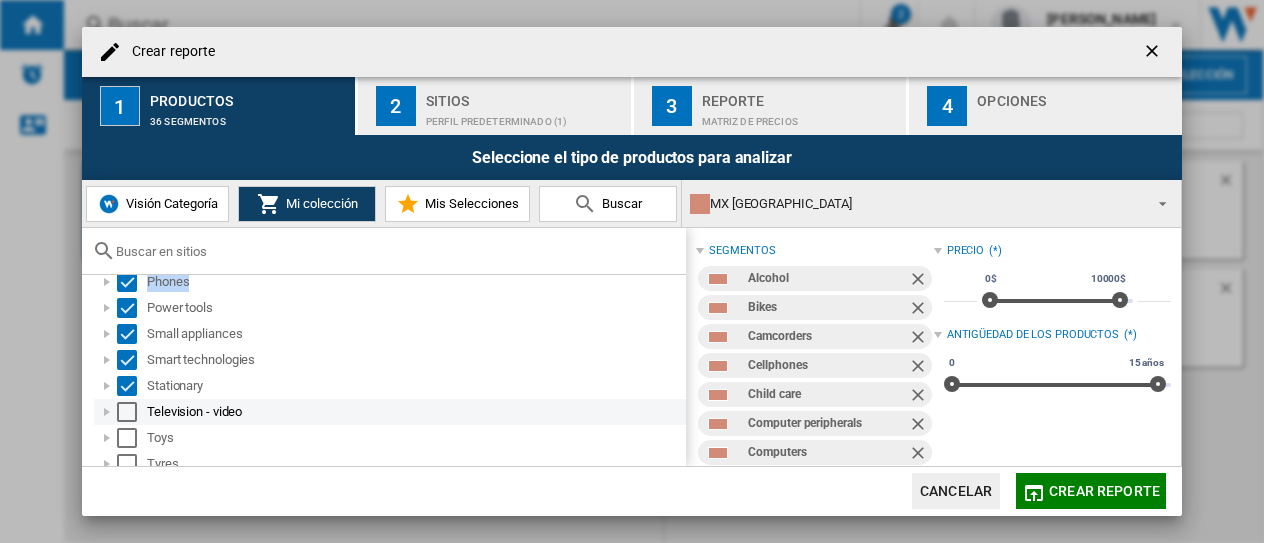 click at bounding box center [127, 412] 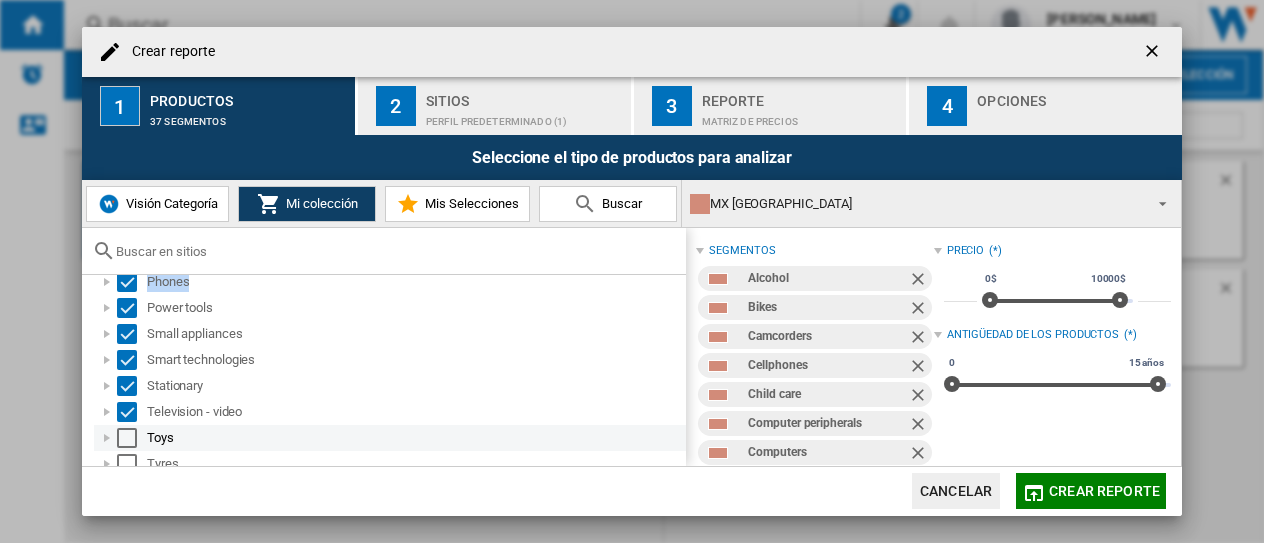 click at bounding box center [127, 438] 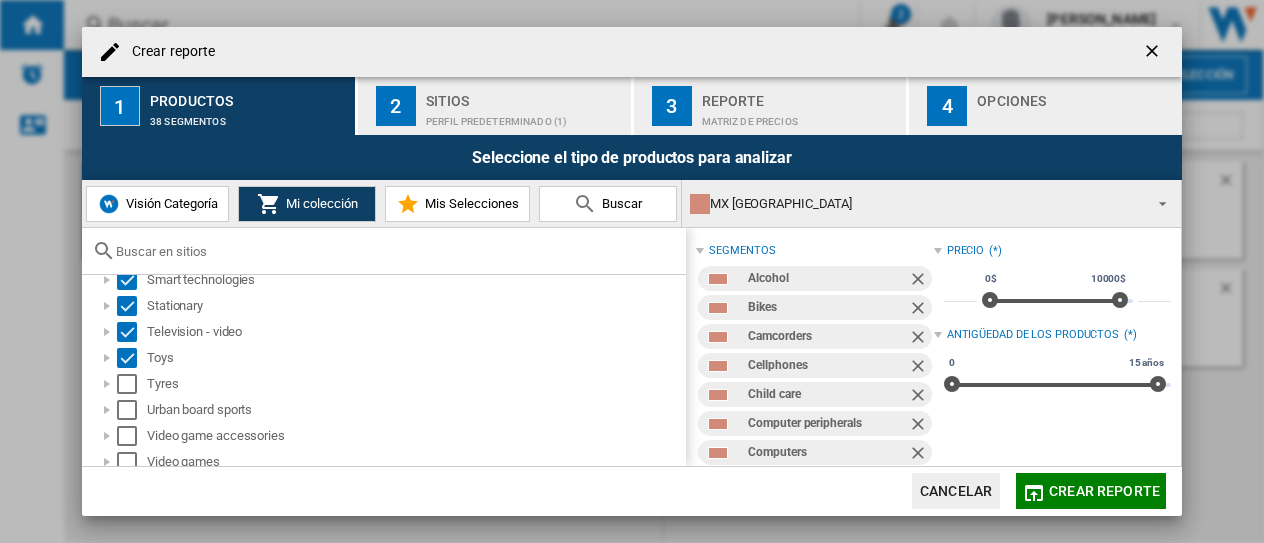 scroll, scrollTop: 910, scrollLeft: 0, axis: vertical 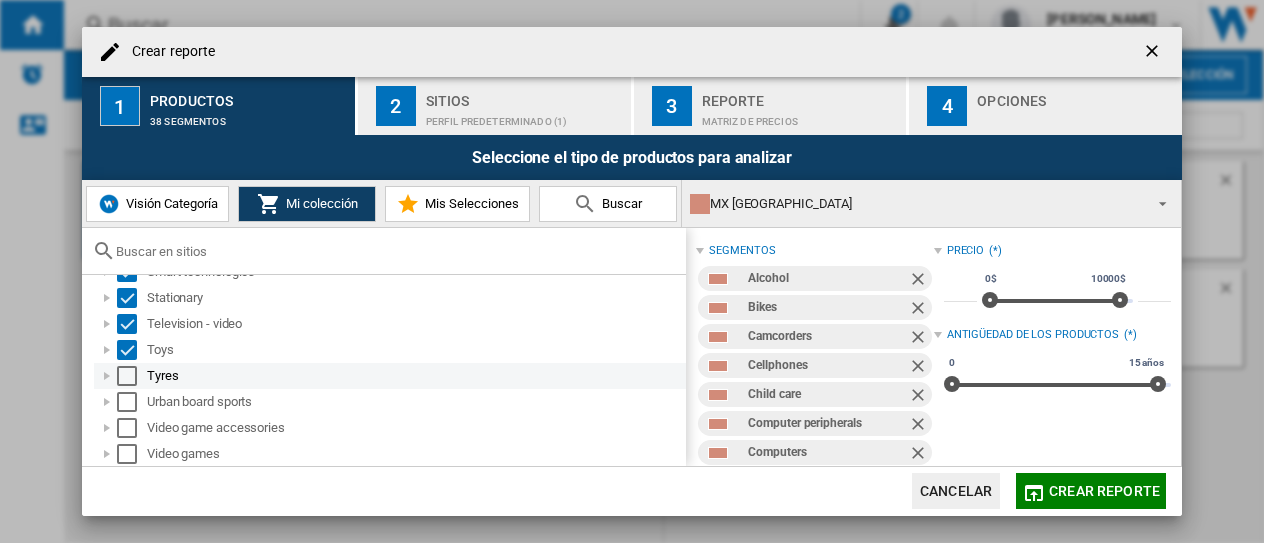 click at bounding box center (127, 376) 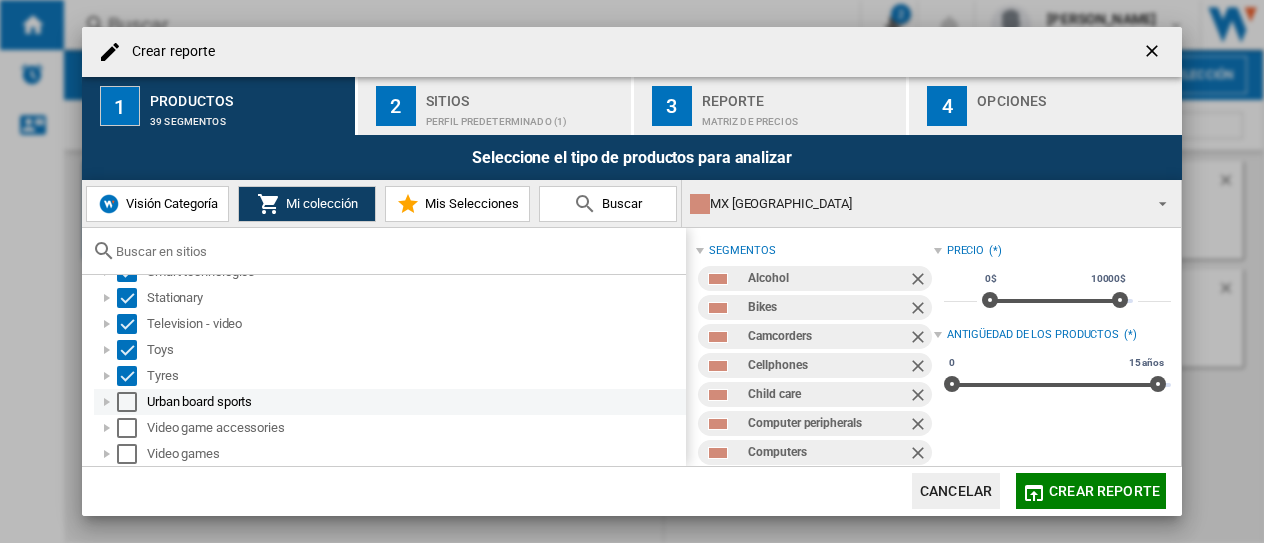 drag, startPoint x: 127, startPoint y: 397, endPoint x: 129, endPoint y: 413, distance: 16.124516 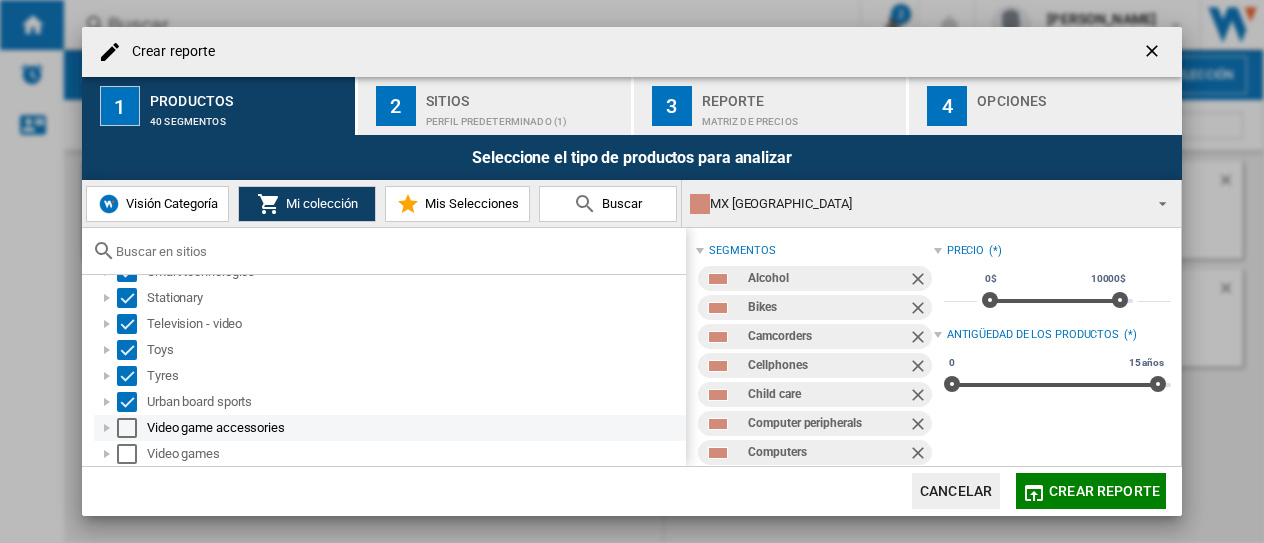 click at bounding box center (127, 428) 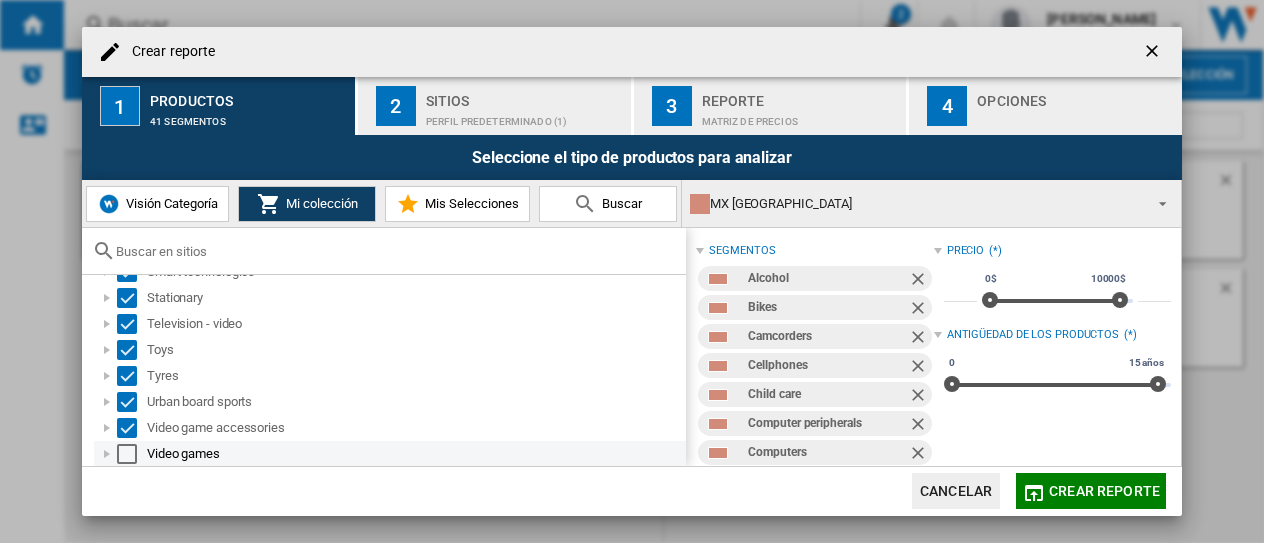click at bounding box center [127, 454] 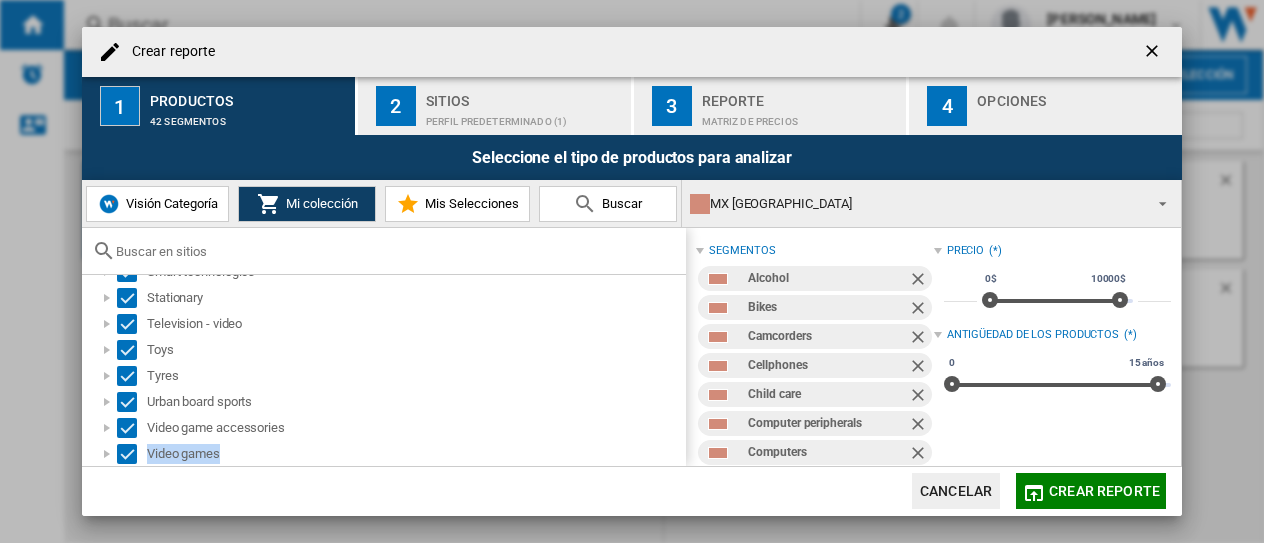 scroll, scrollTop: 922, scrollLeft: 0, axis: vertical 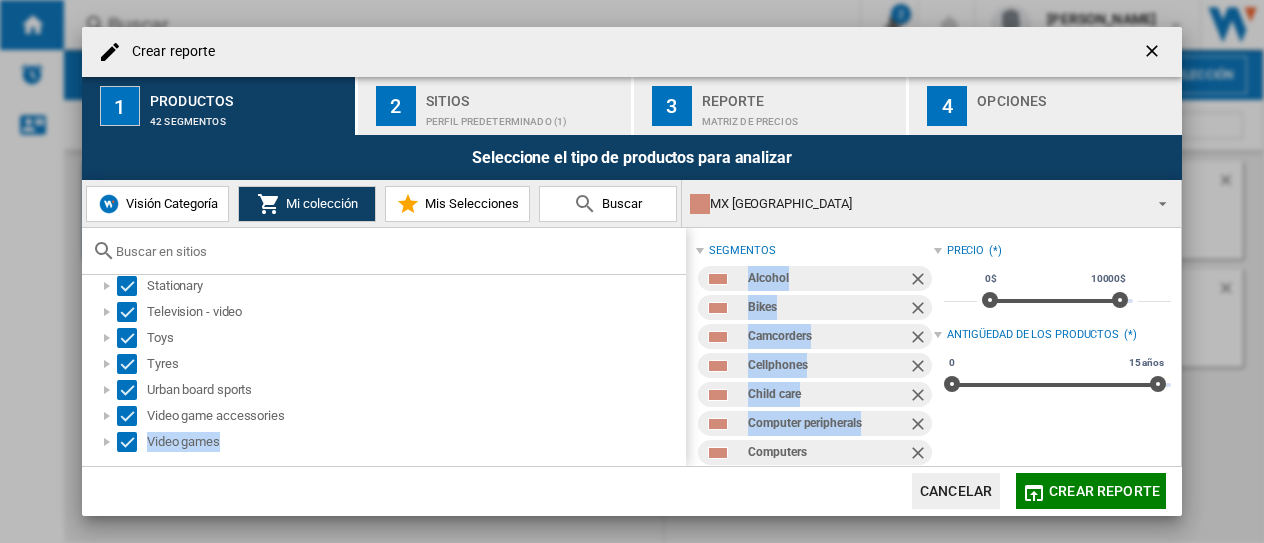drag, startPoint x: 675, startPoint y: 436, endPoint x: 689, endPoint y: 465, distance: 32.202484 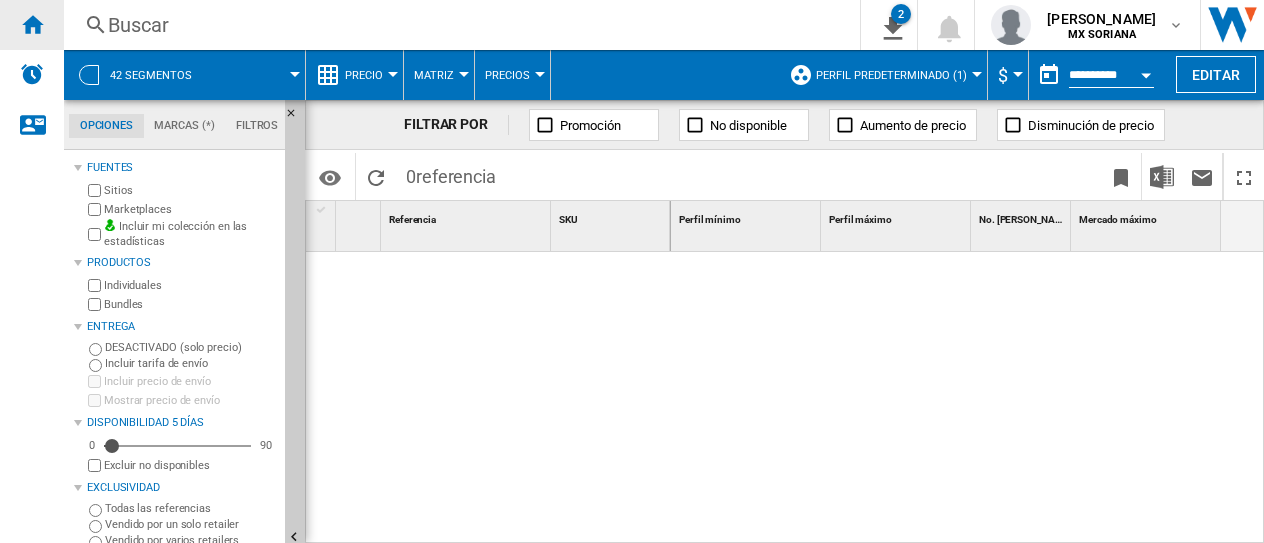 click at bounding box center [32, 24] 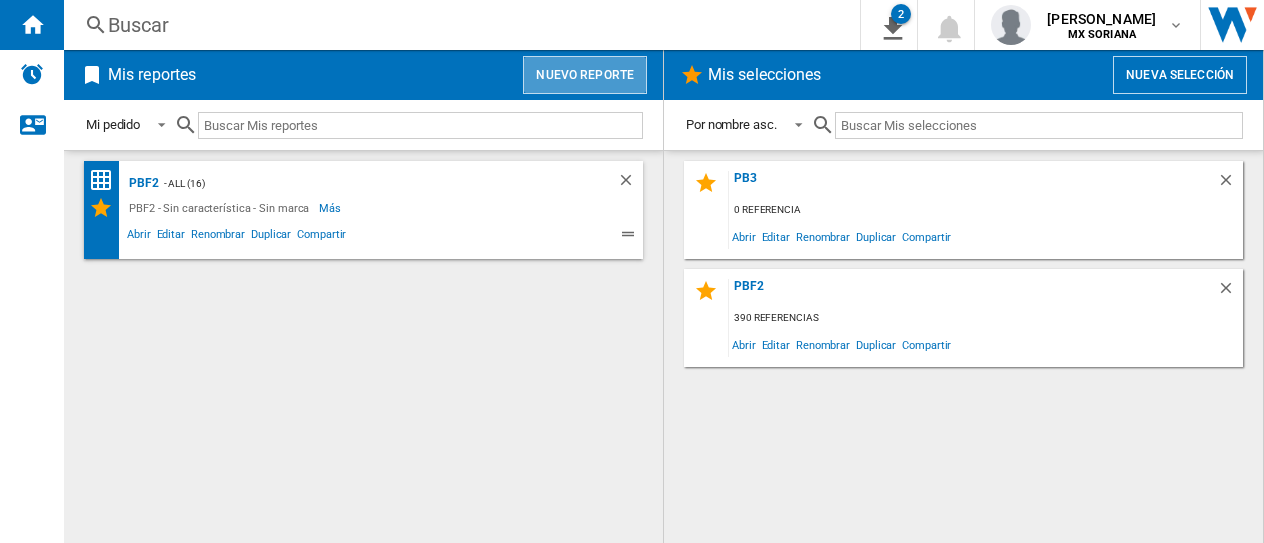 click on "Nuevo reporte" at bounding box center [585, 75] 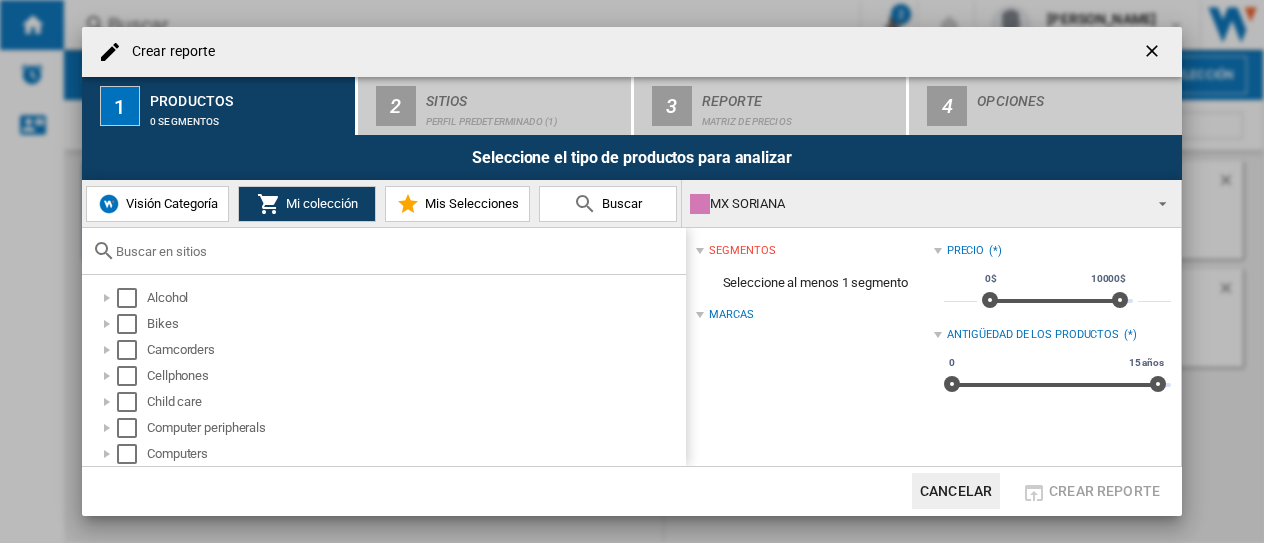 click at bounding box center [1157, 202] 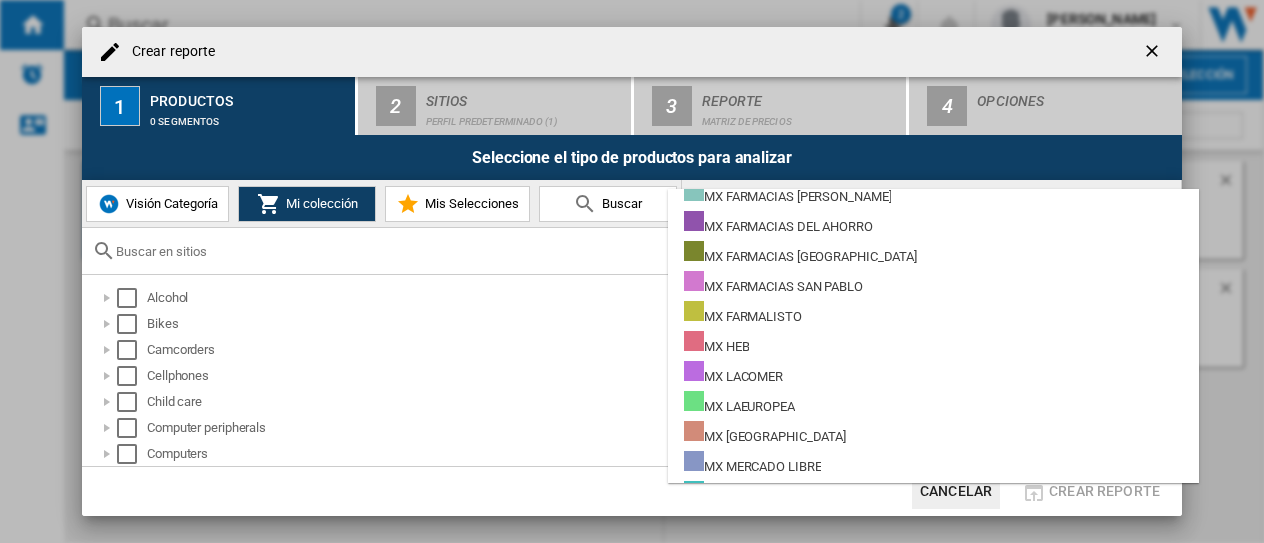 scroll, scrollTop: 400, scrollLeft: 0, axis: vertical 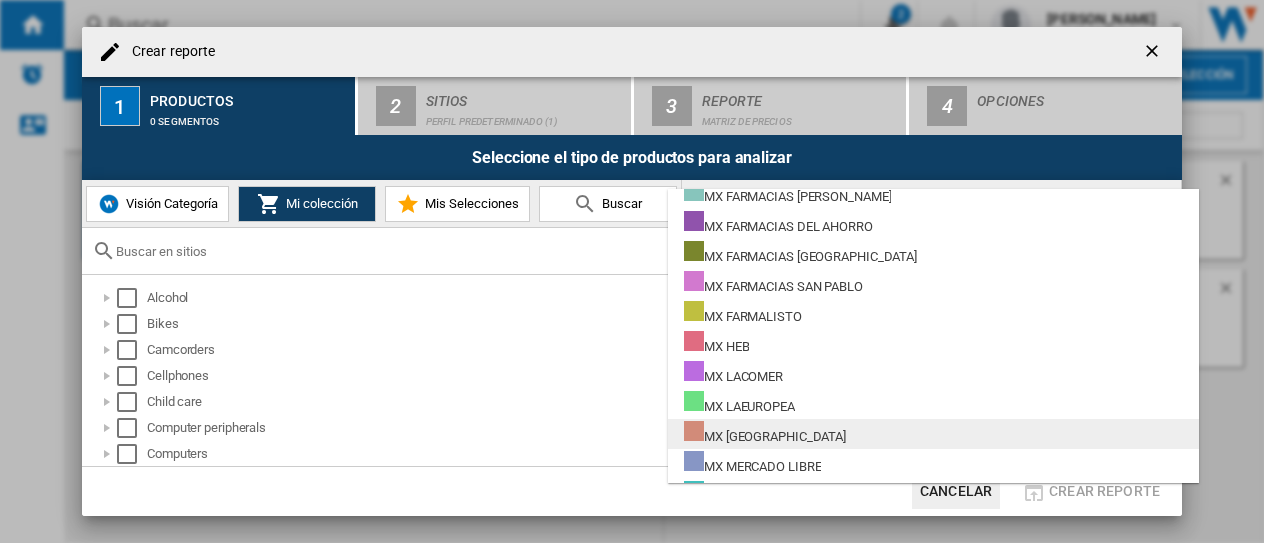 click on "MX [GEOGRAPHIC_DATA]" at bounding box center (933, 434) 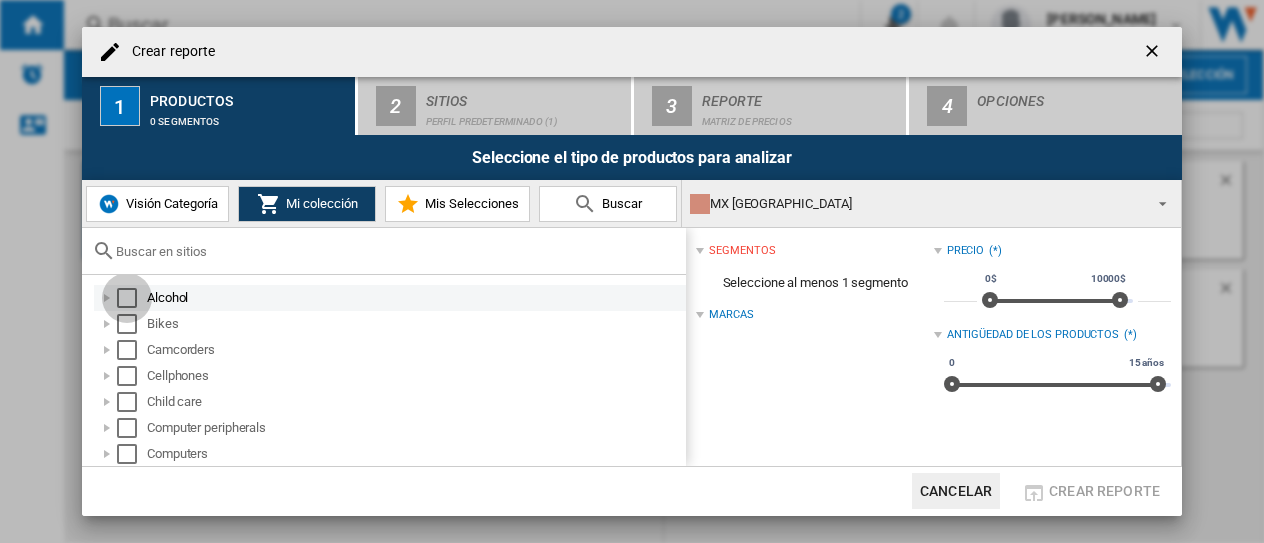 click at bounding box center [127, 298] 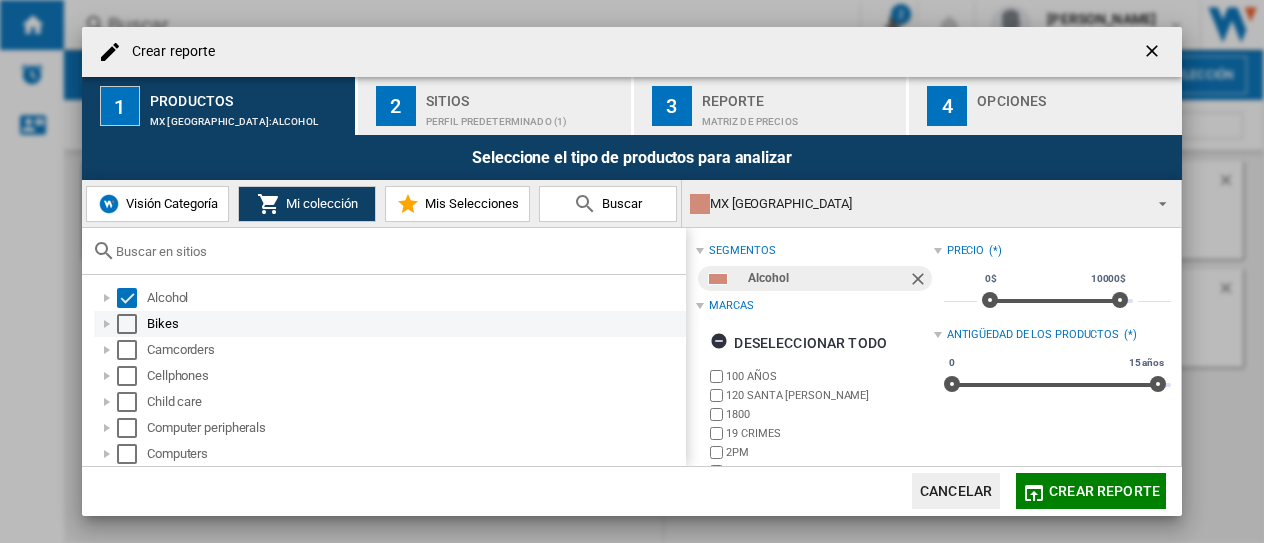 click at bounding box center (127, 324) 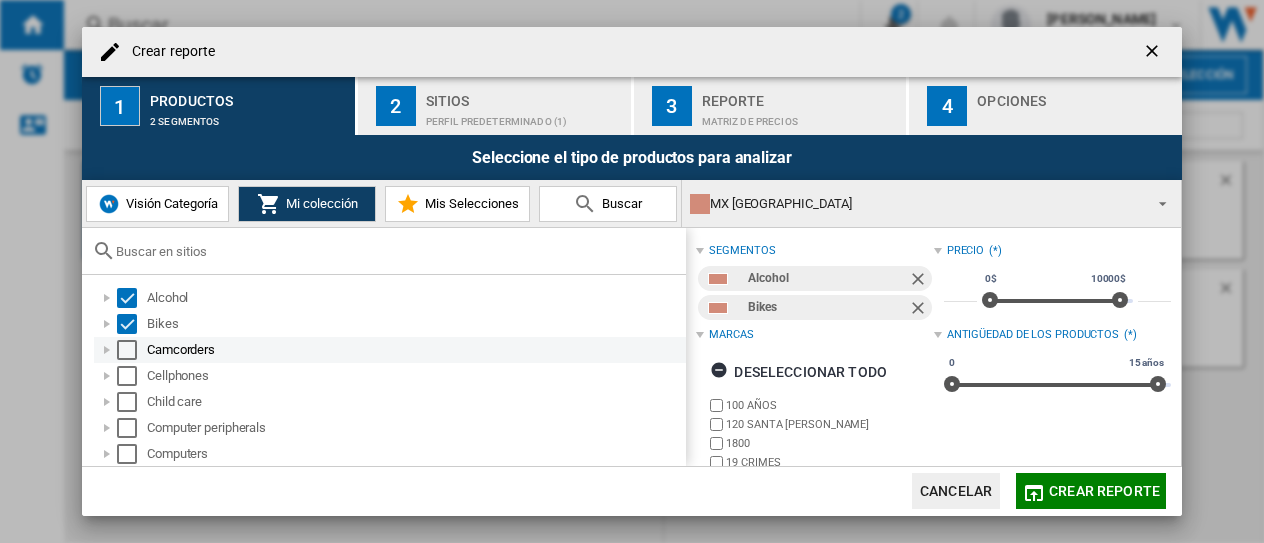 click at bounding box center (127, 350) 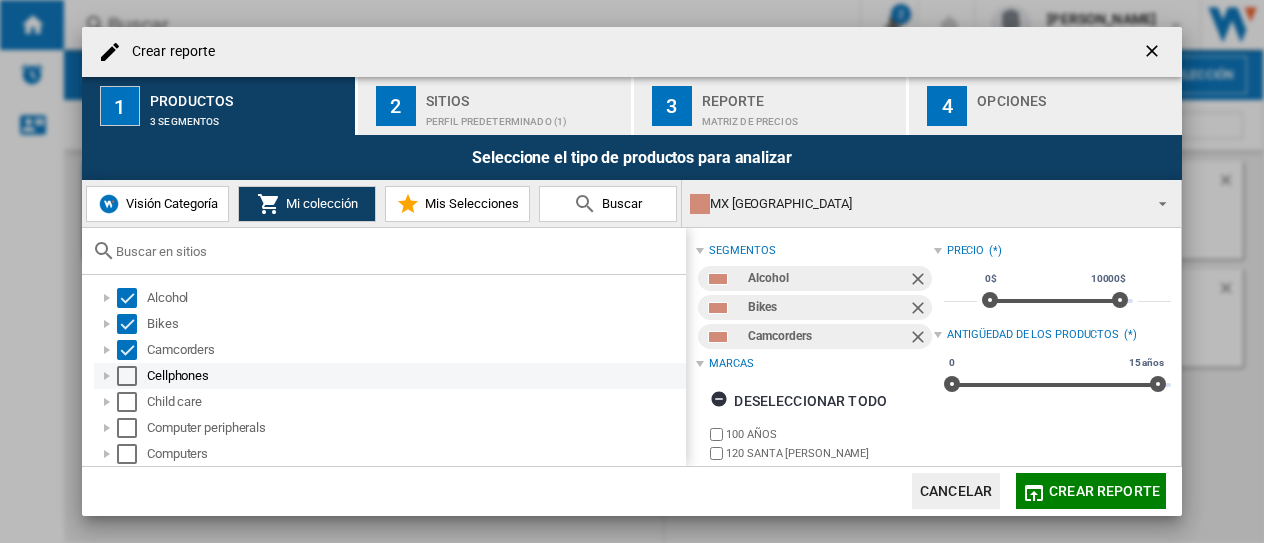click at bounding box center [127, 376] 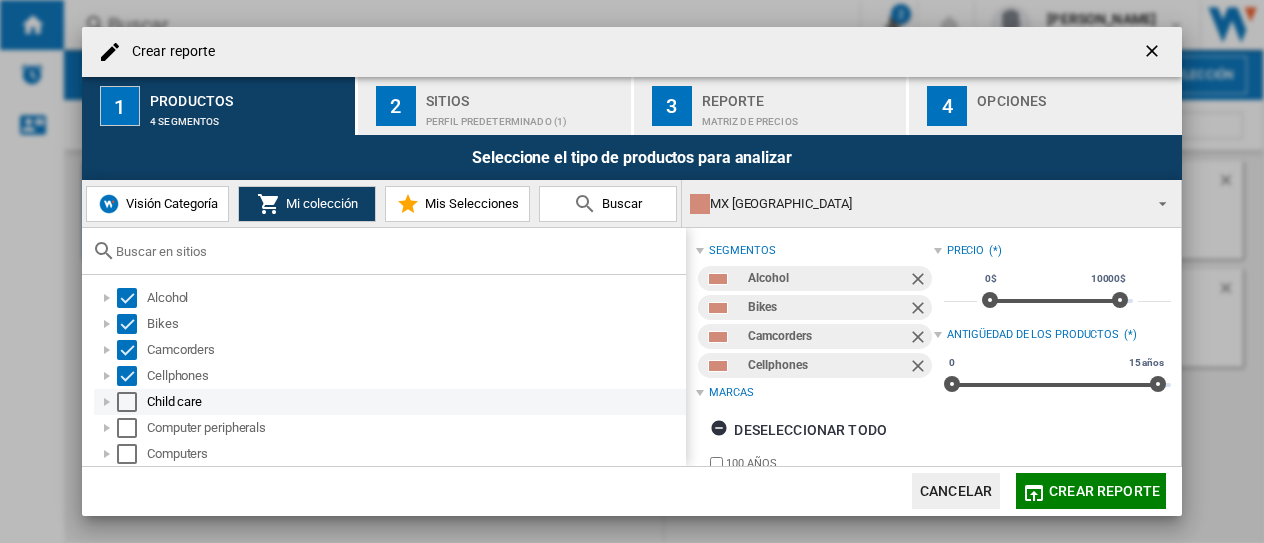 click at bounding box center [127, 402] 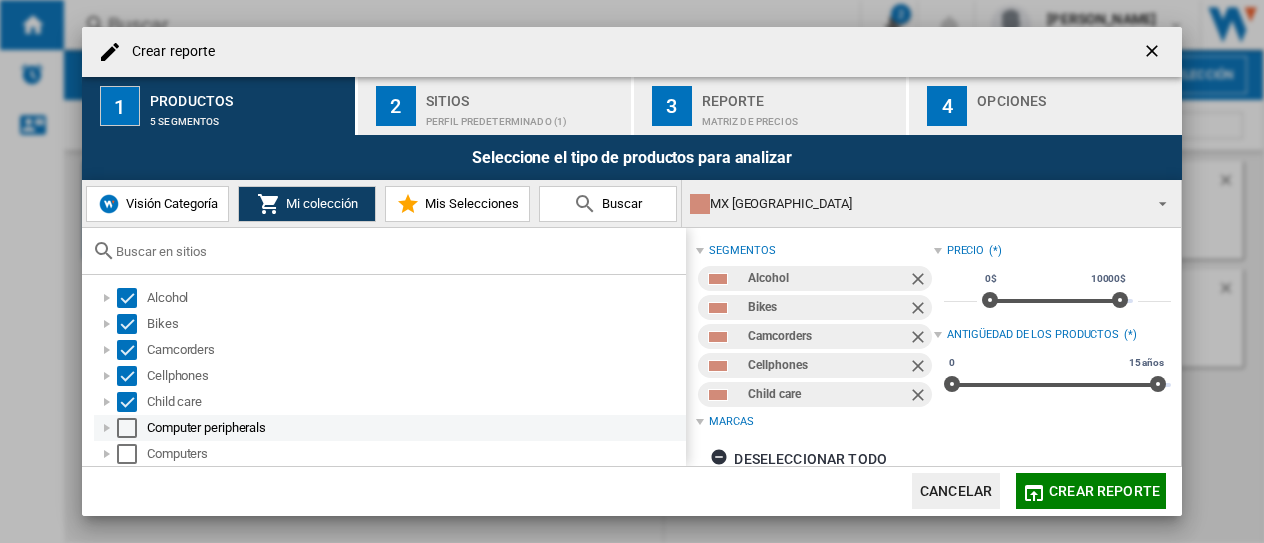 click at bounding box center (127, 428) 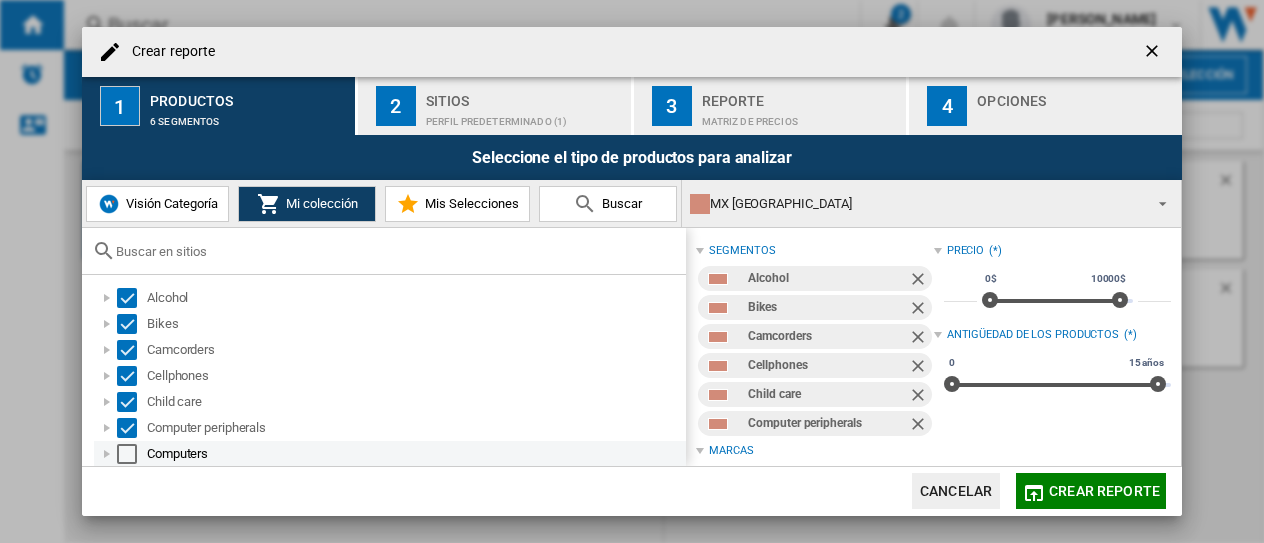 click at bounding box center [127, 454] 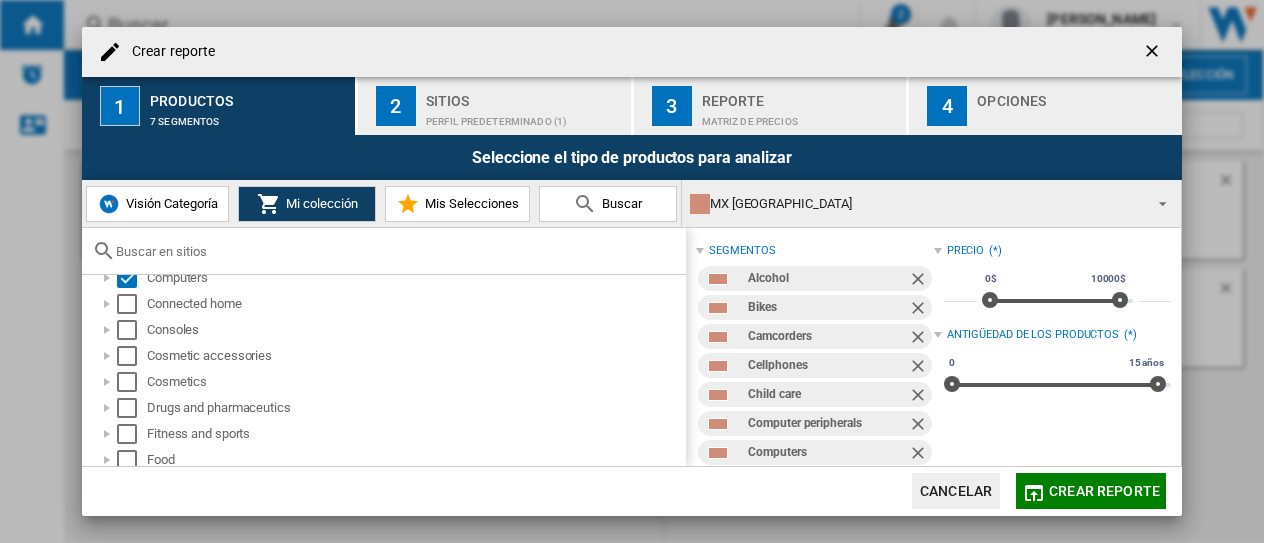 scroll, scrollTop: 192, scrollLeft: 0, axis: vertical 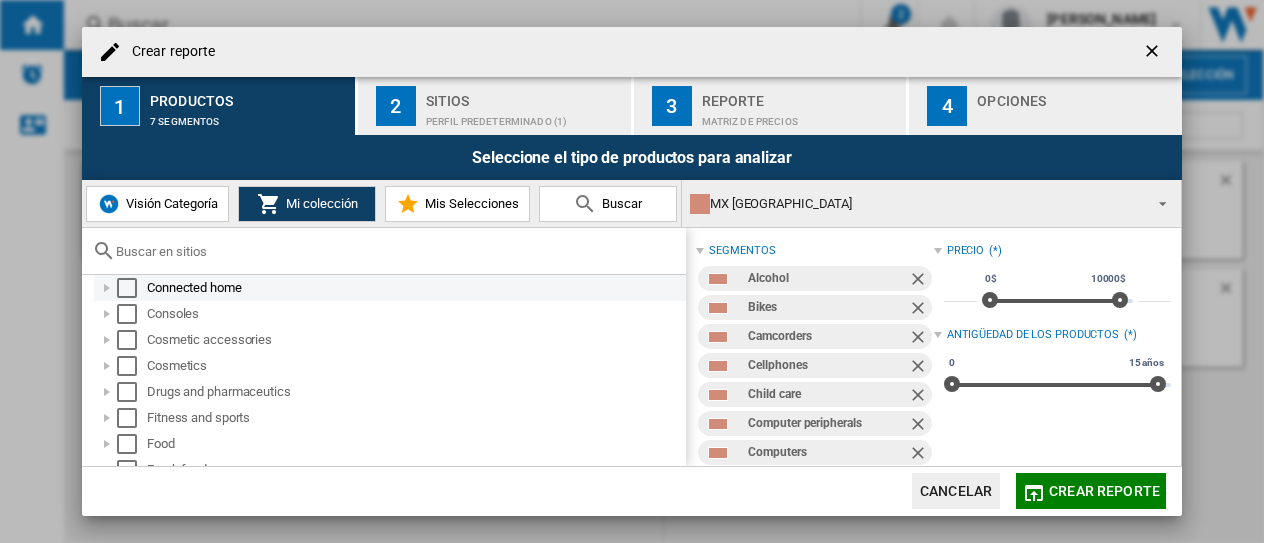 click at bounding box center (127, 288) 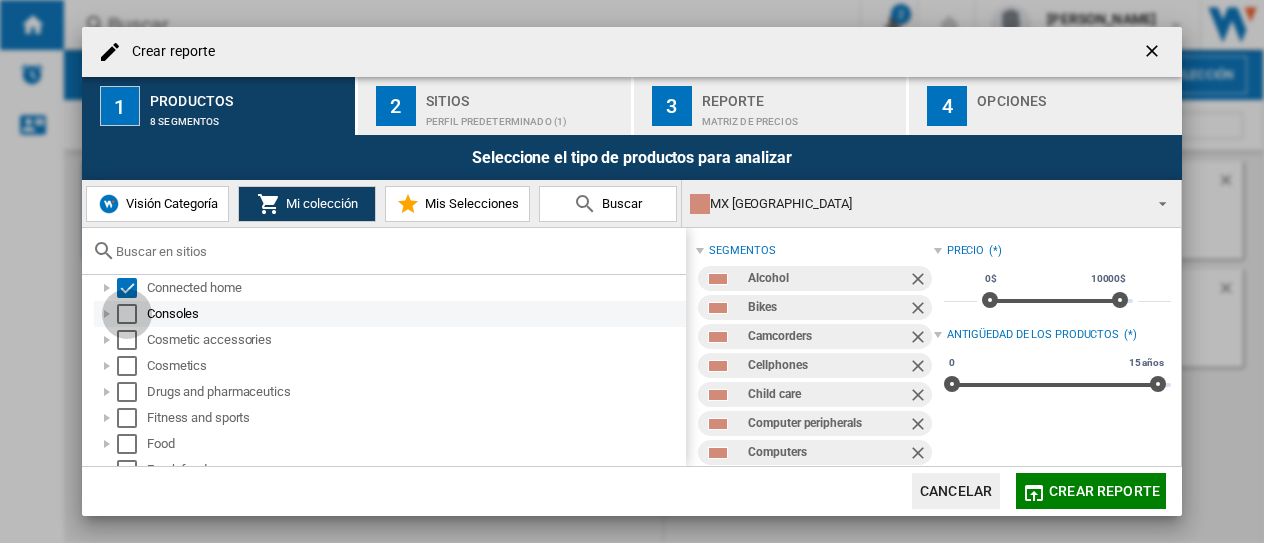 click at bounding box center [127, 314] 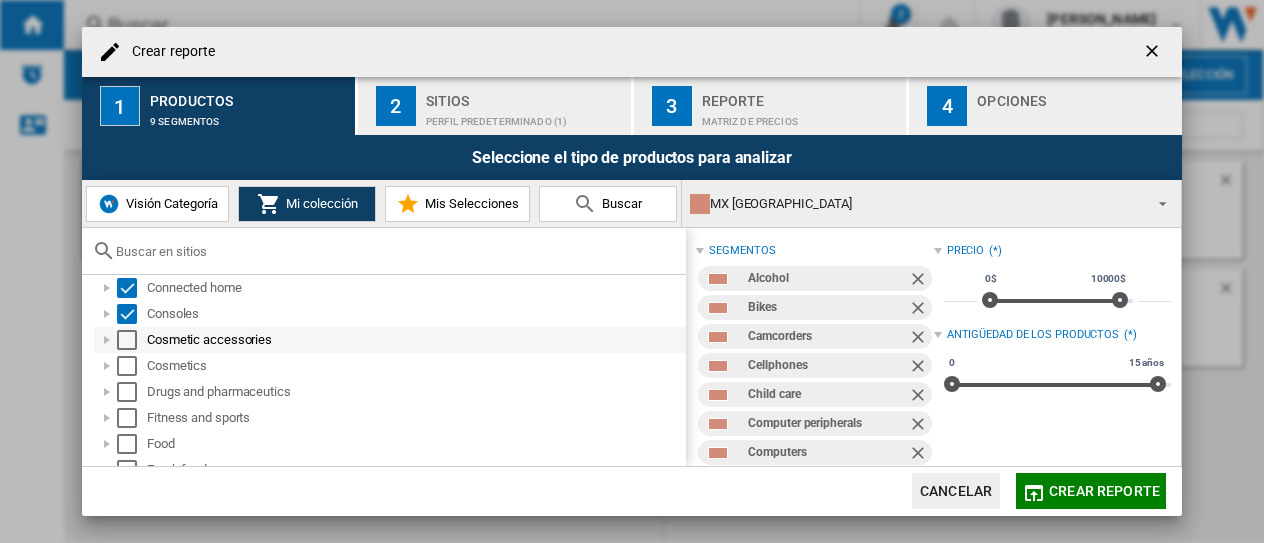 click at bounding box center [127, 340] 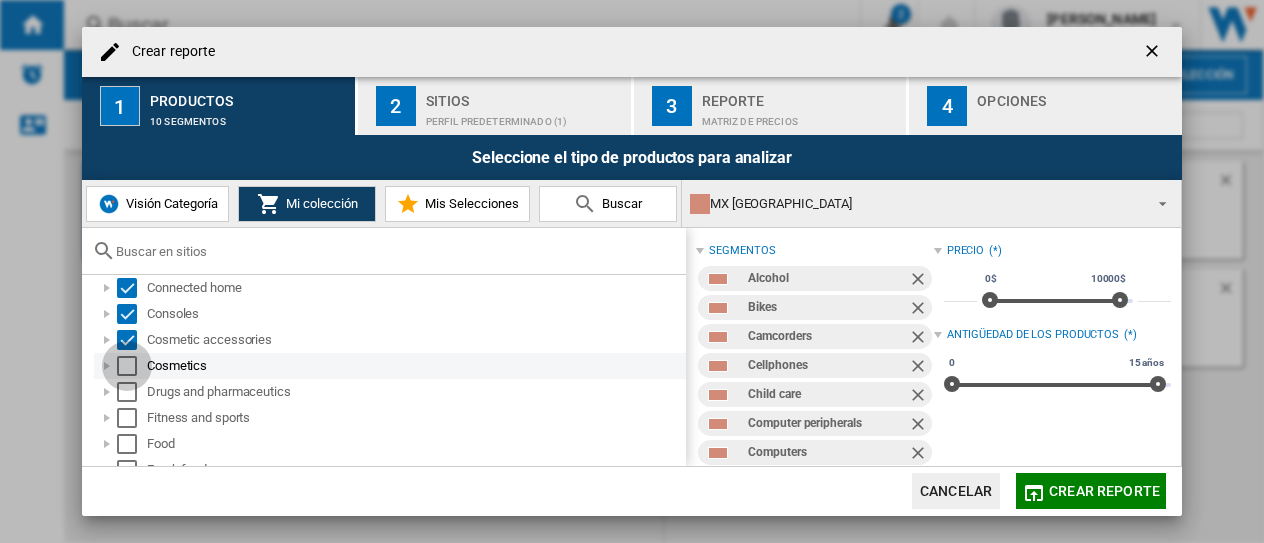 click at bounding box center [127, 366] 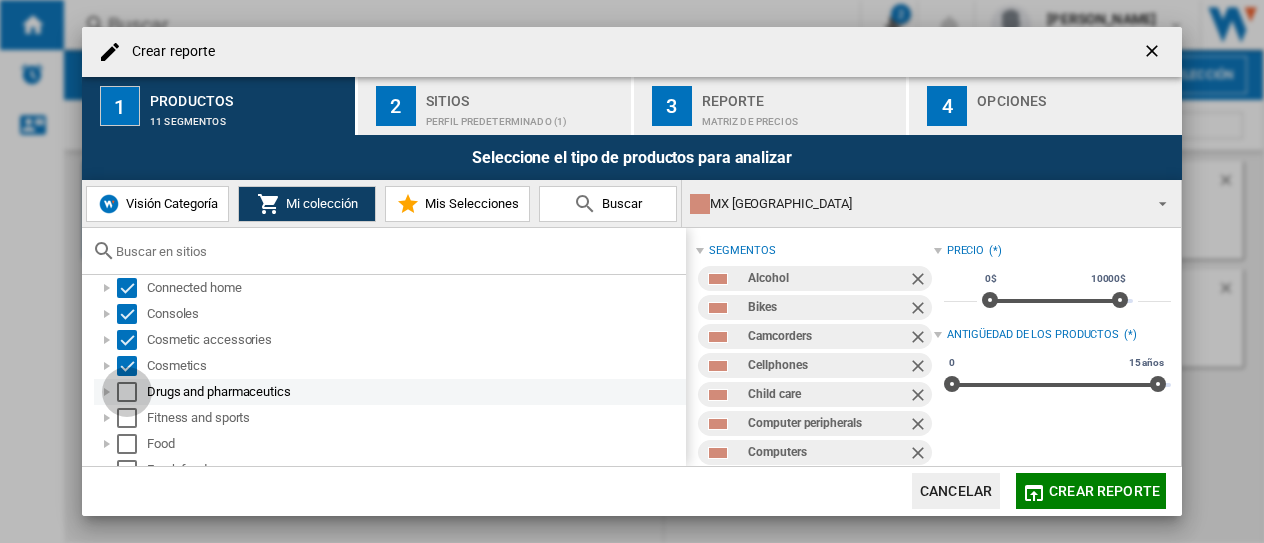 click at bounding box center (127, 392) 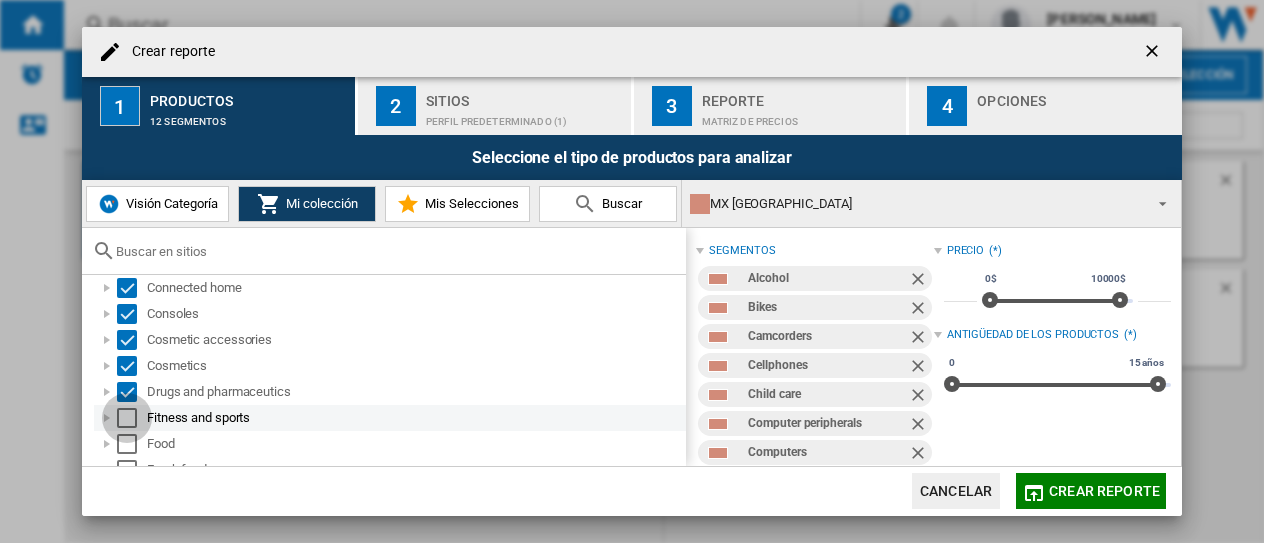 click at bounding box center (127, 418) 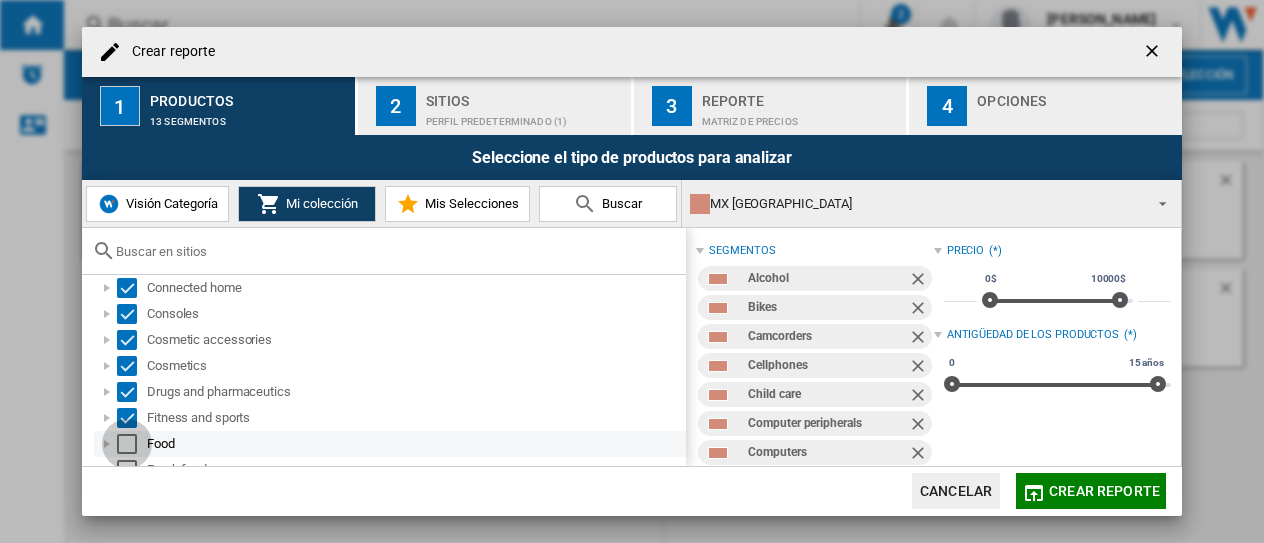 click at bounding box center (127, 444) 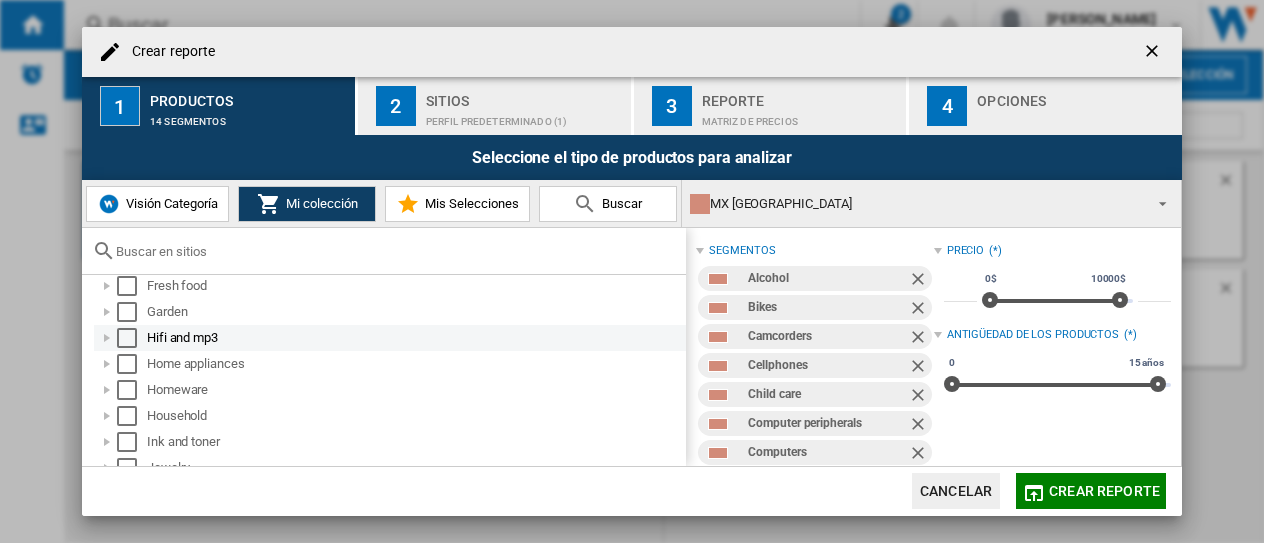 scroll, scrollTop: 372, scrollLeft: 0, axis: vertical 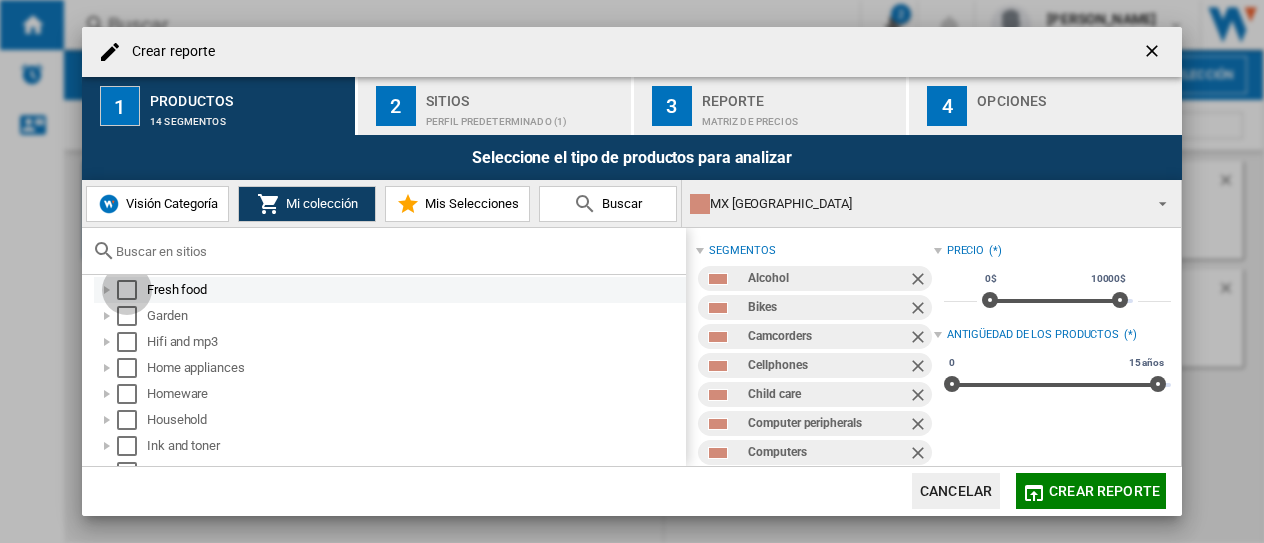 click at bounding box center [127, 290] 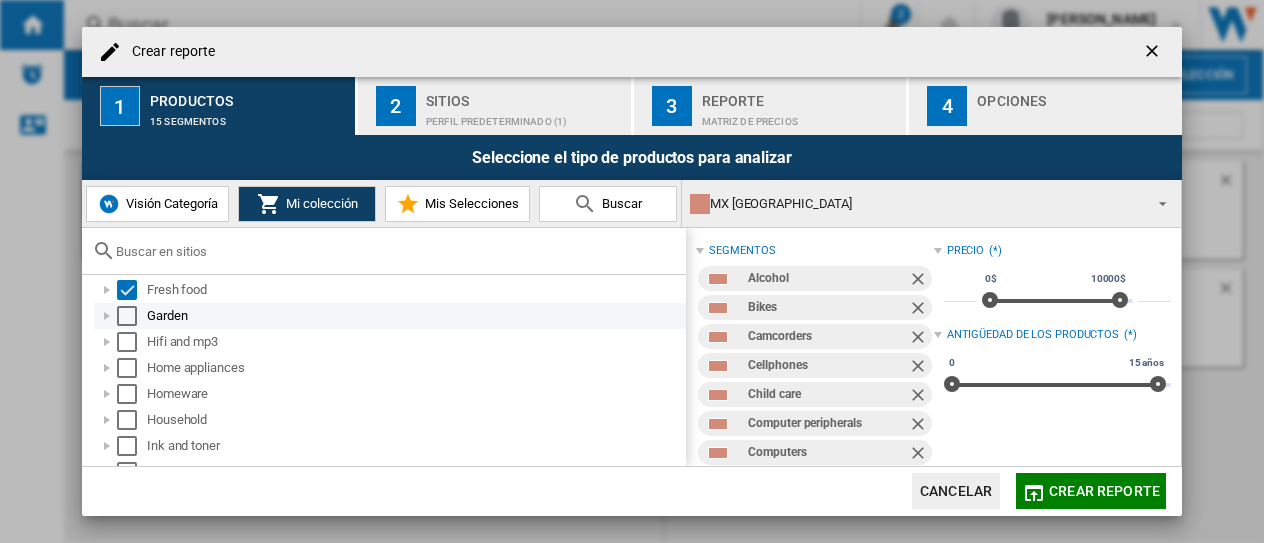 click at bounding box center (127, 316) 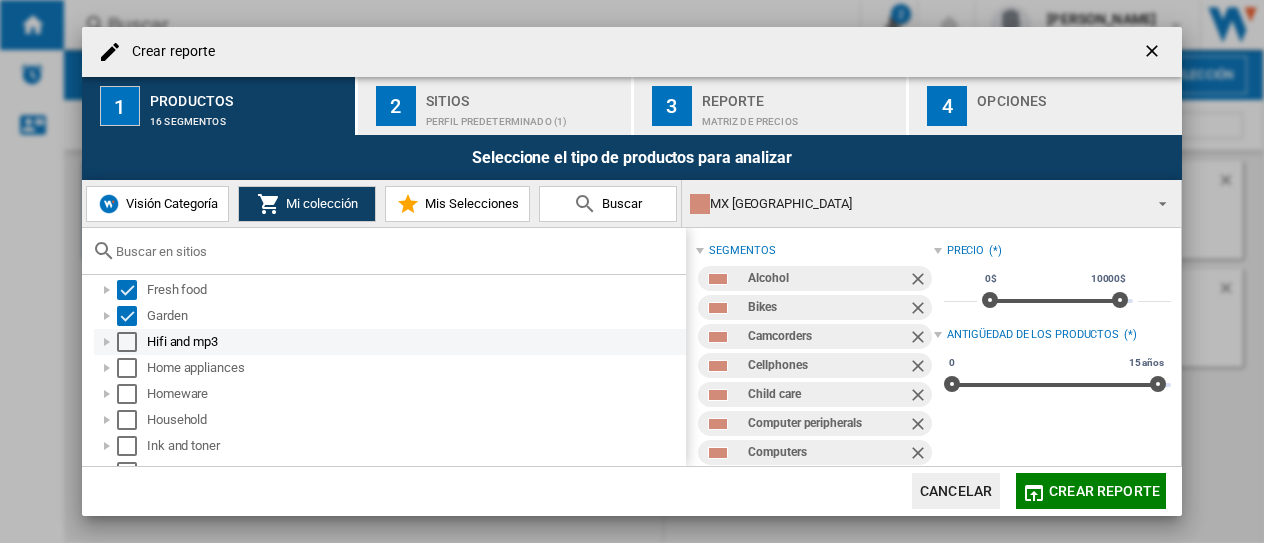 click at bounding box center [127, 342] 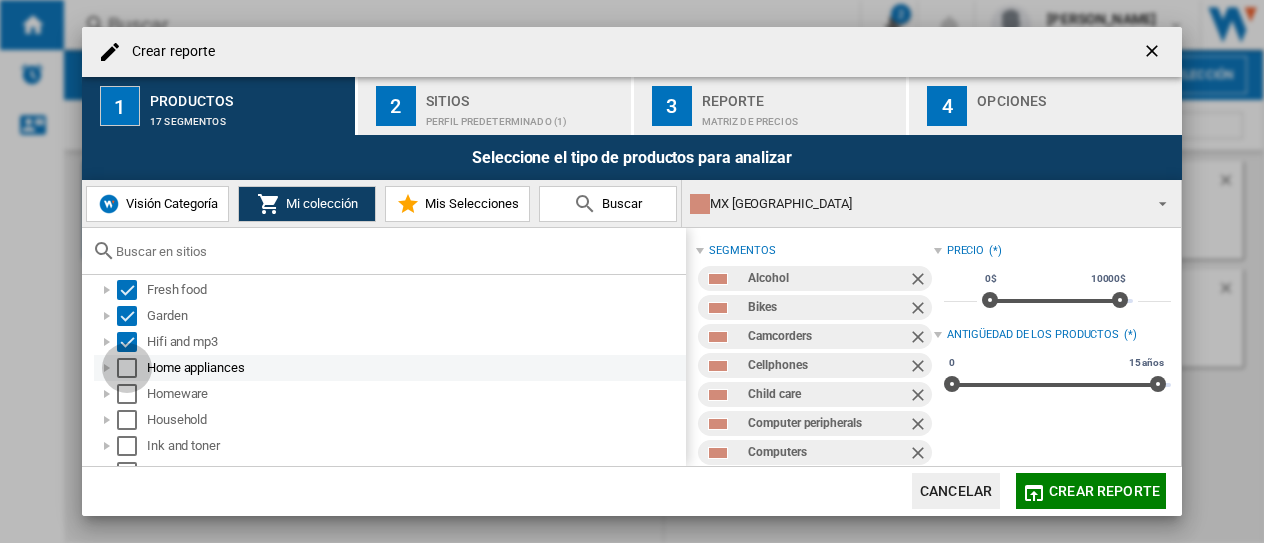 click at bounding box center (127, 368) 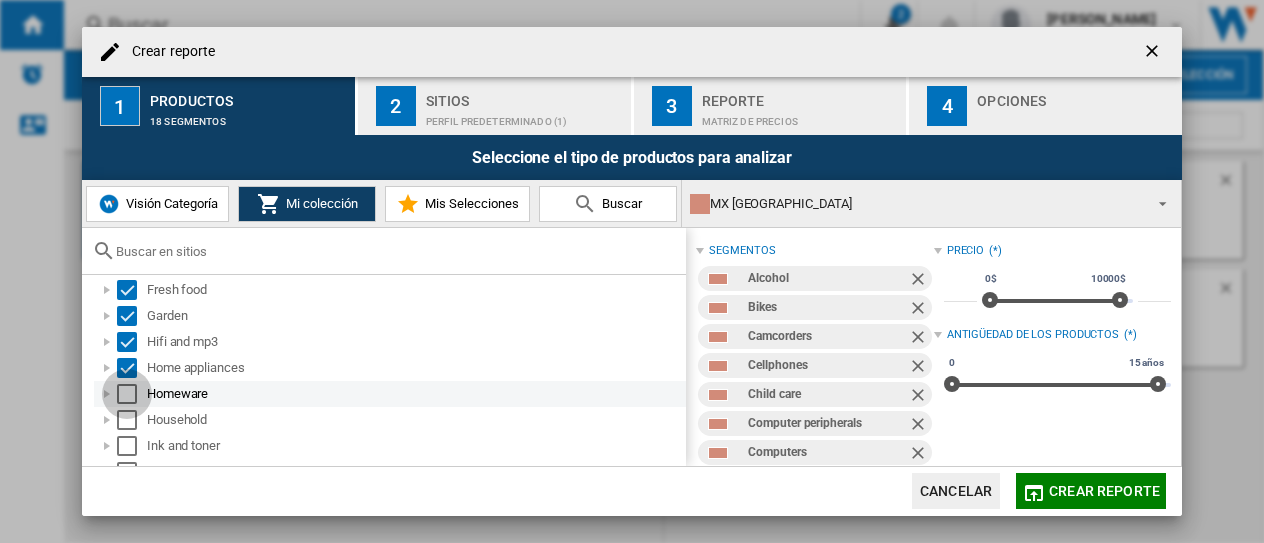 click at bounding box center (127, 394) 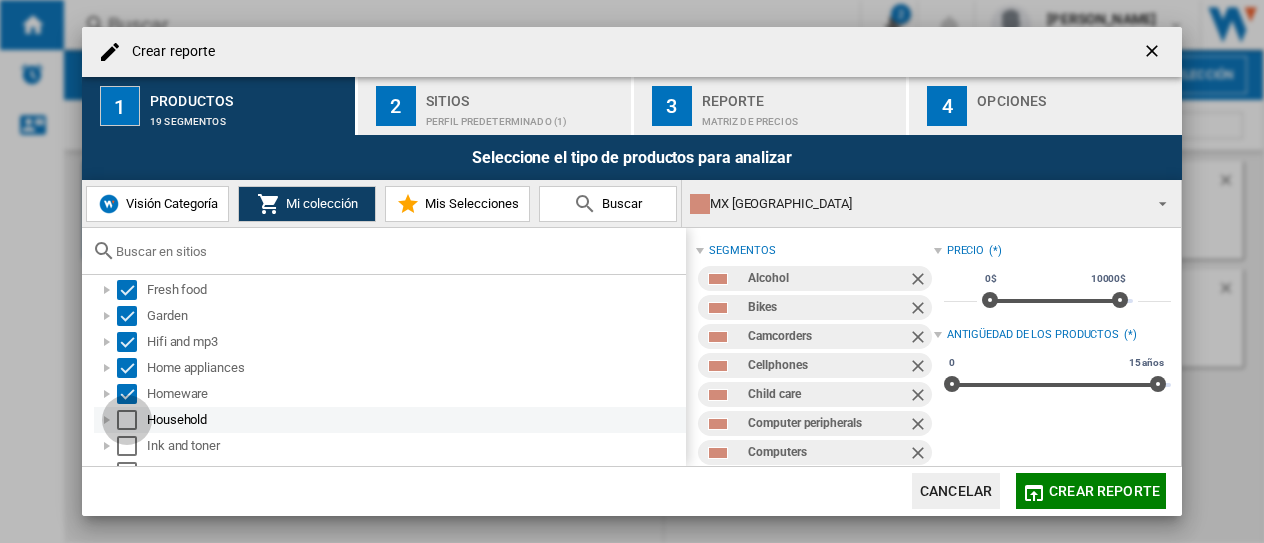 click at bounding box center [127, 420] 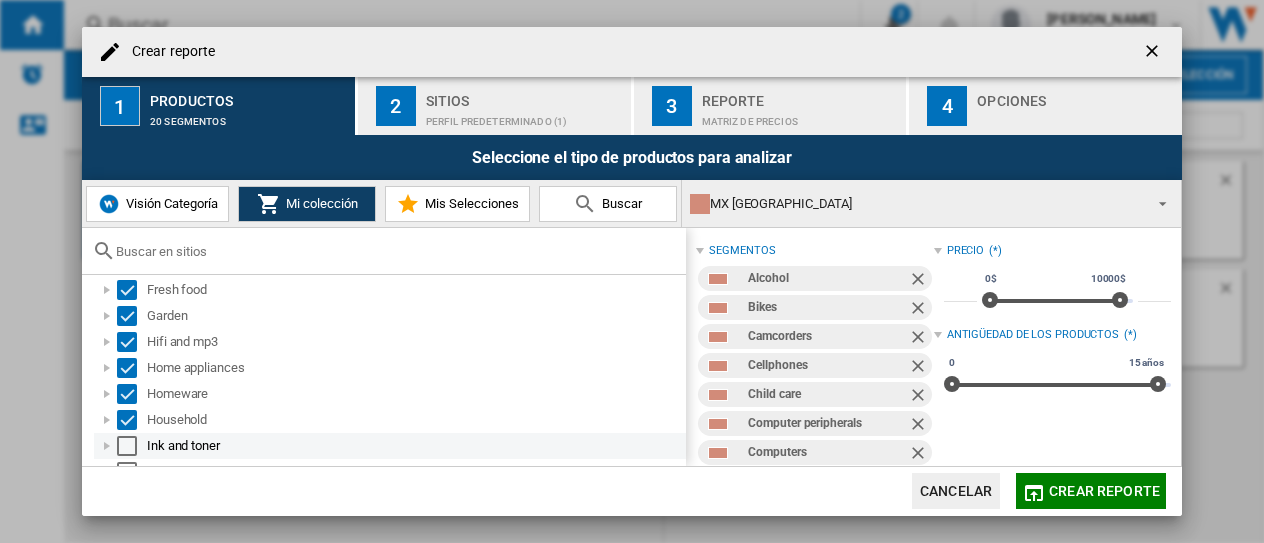 click at bounding box center [127, 446] 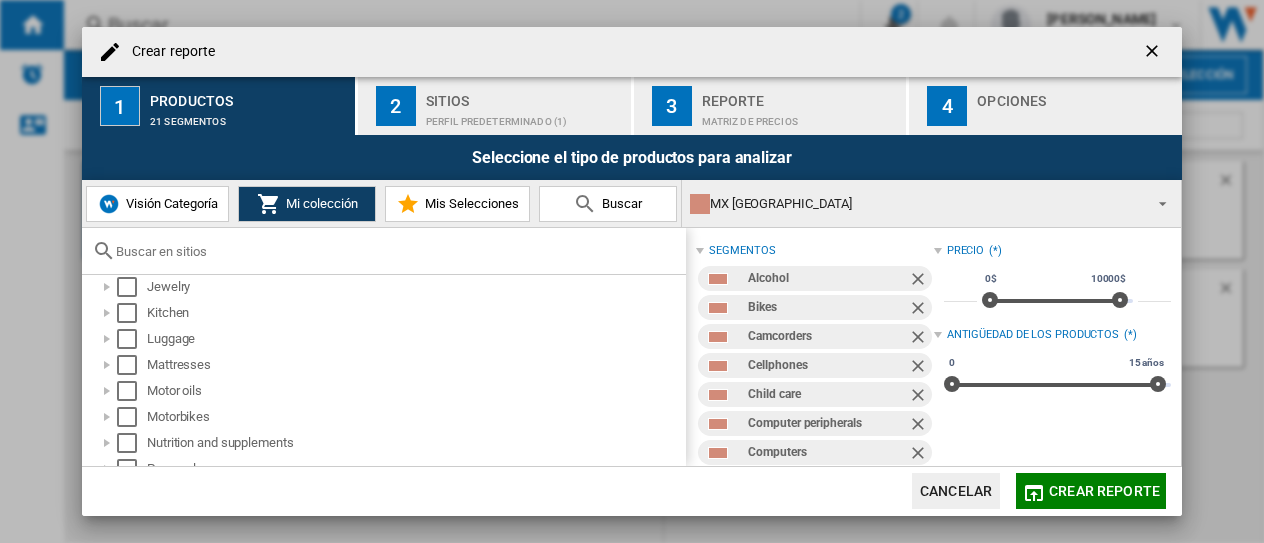 scroll, scrollTop: 541, scrollLeft: 0, axis: vertical 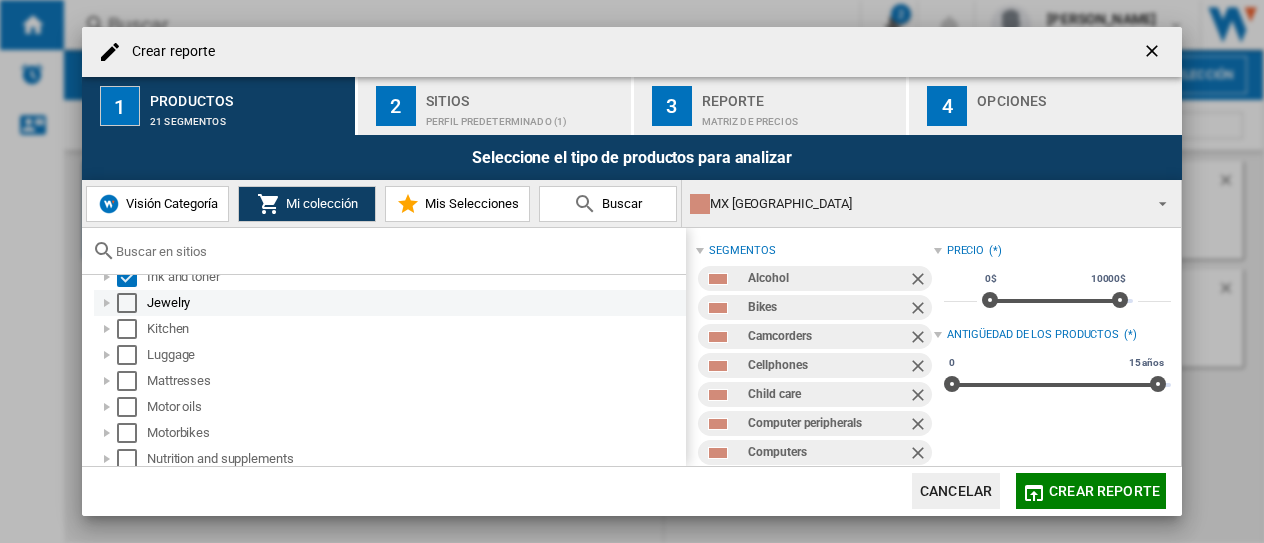 click at bounding box center [127, 303] 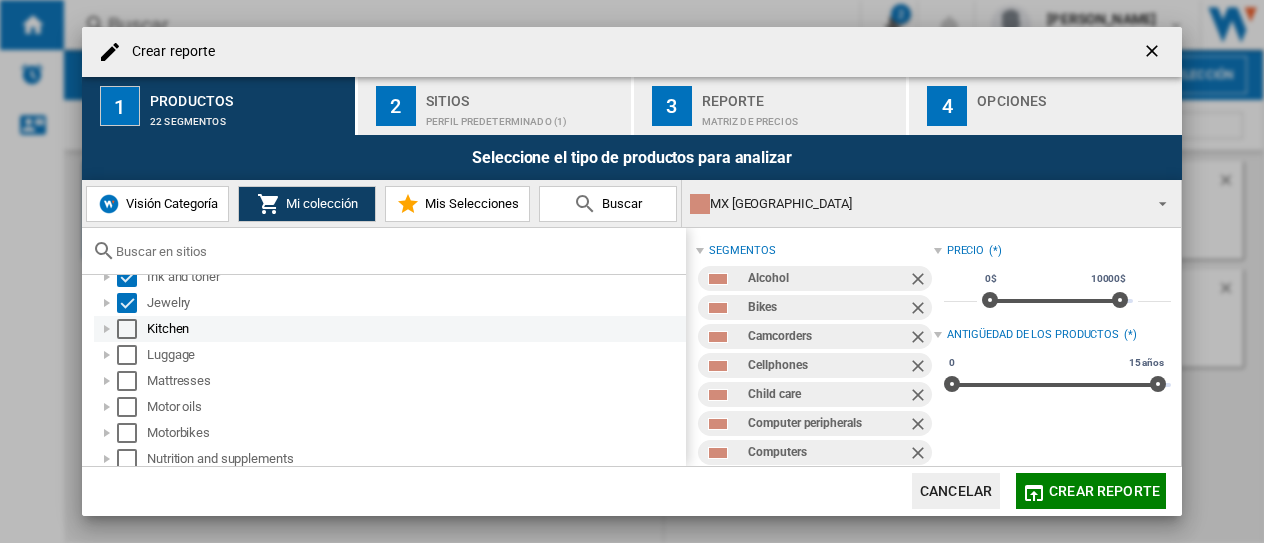 click at bounding box center (127, 329) 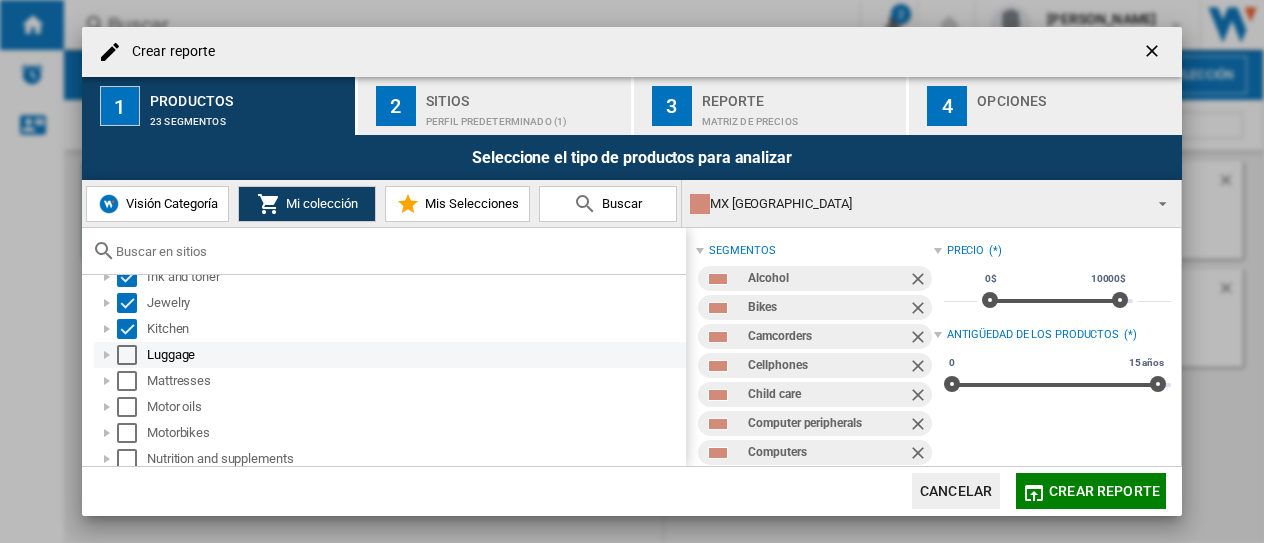 click at bounding box center [127, 355] 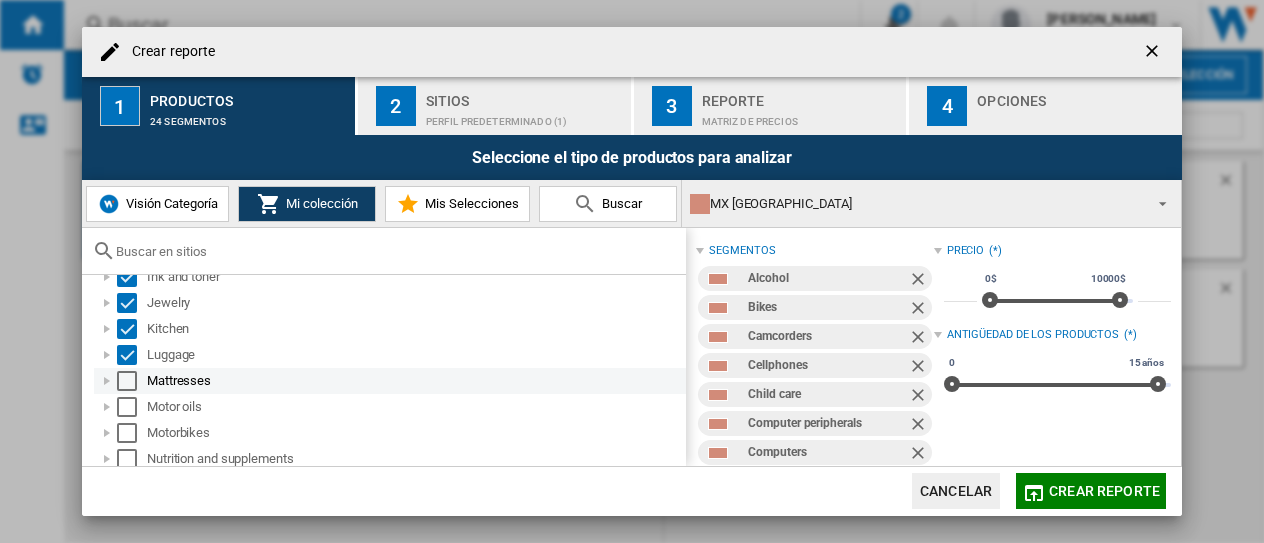 click at bounding box center (127, 381) 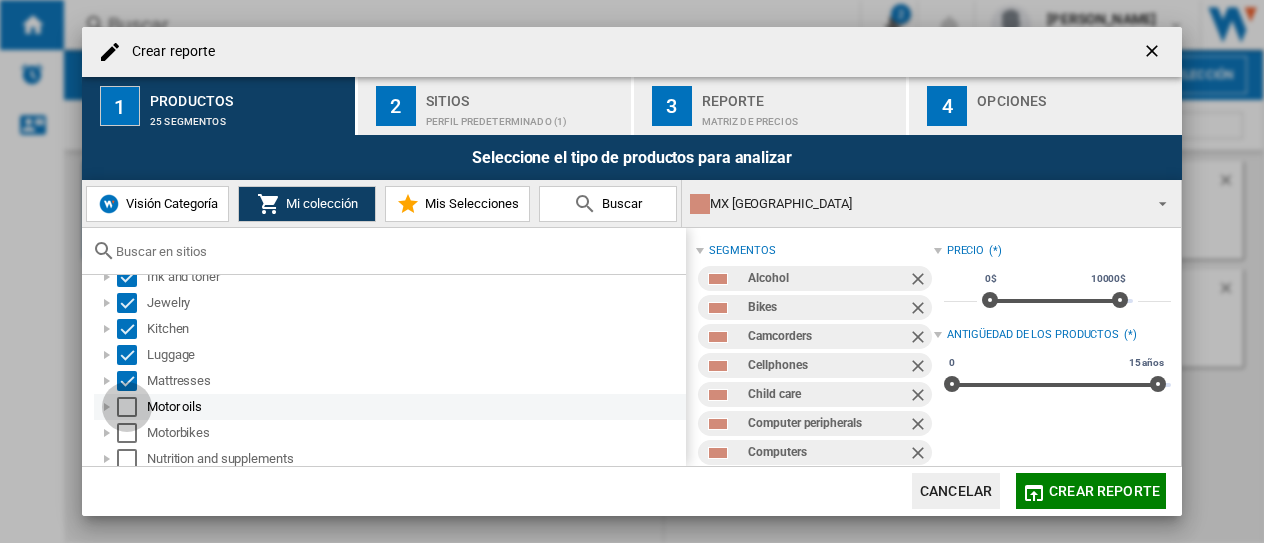 click at bounding box center [127, 407] 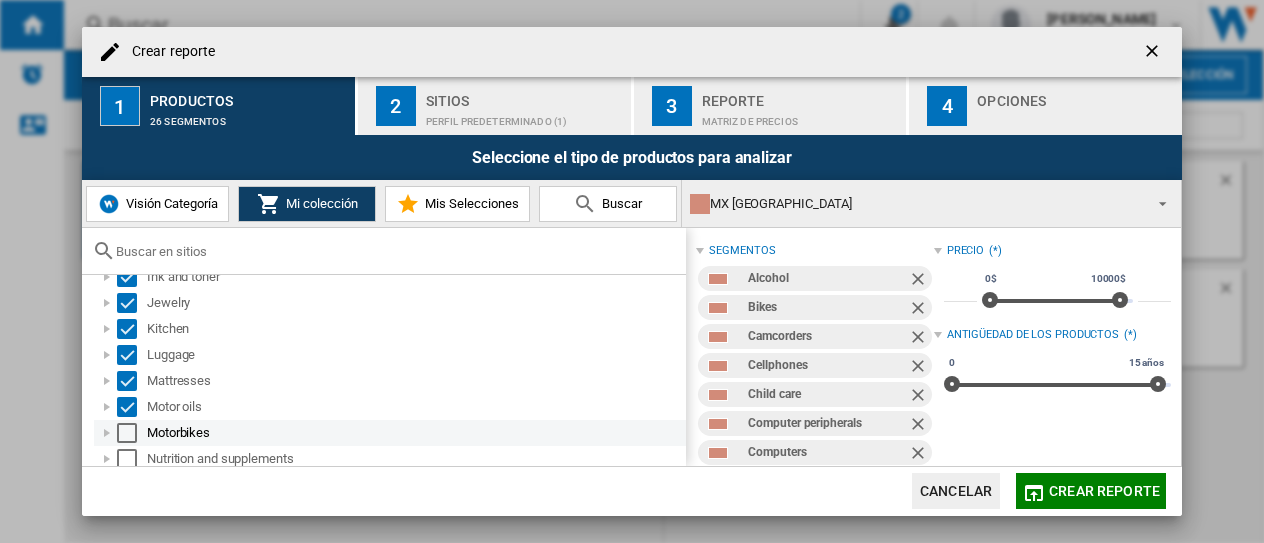 click at bounding box center [127, 433] 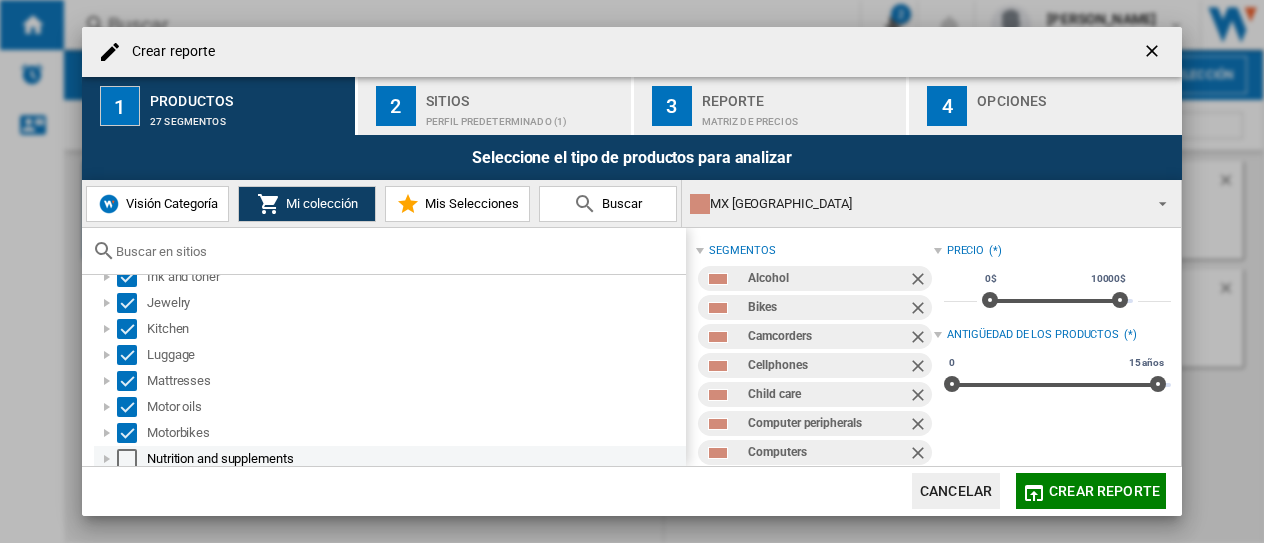 click at bounding box center (127, 459) 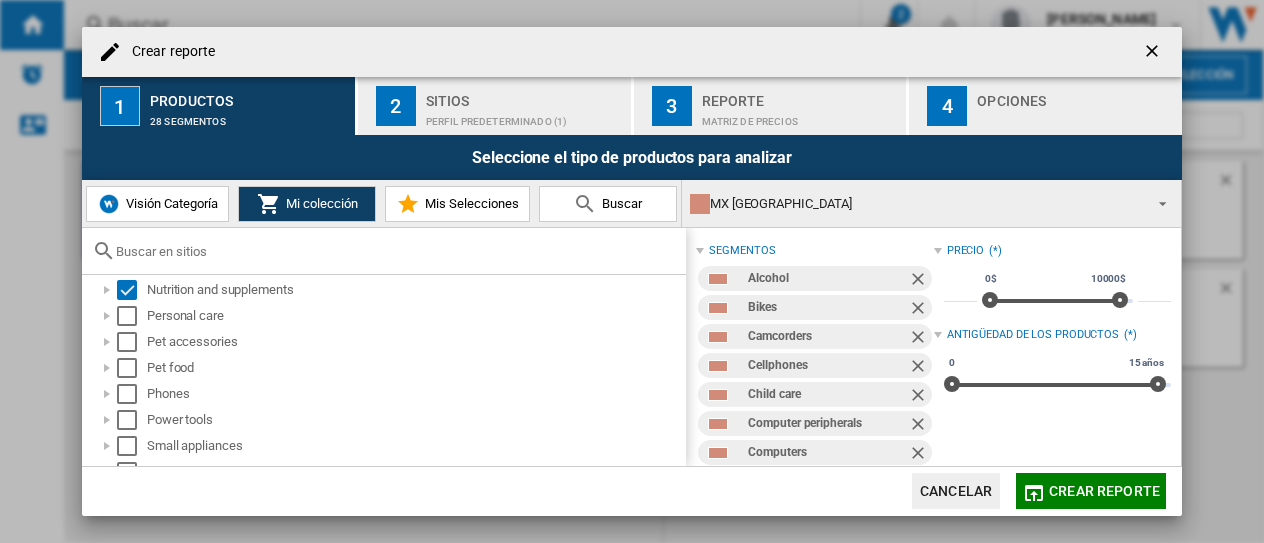 scroll, scrollTop: 718, scrollLeft: 0, axis: vertical 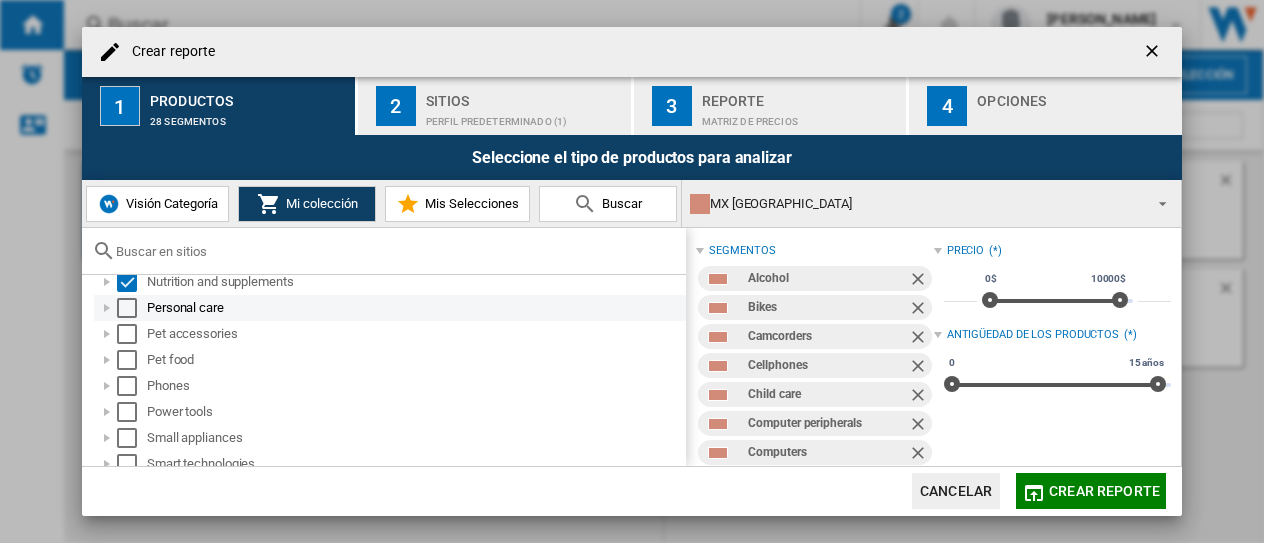 click at bounding box center [127, 308] 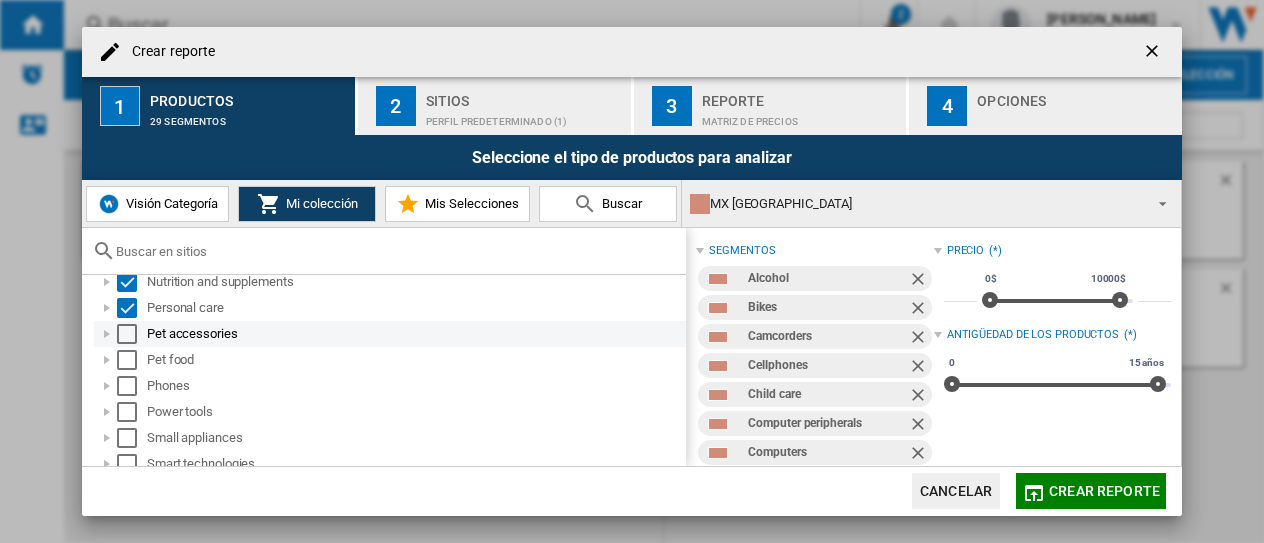 click at bounding box center [127, 334] 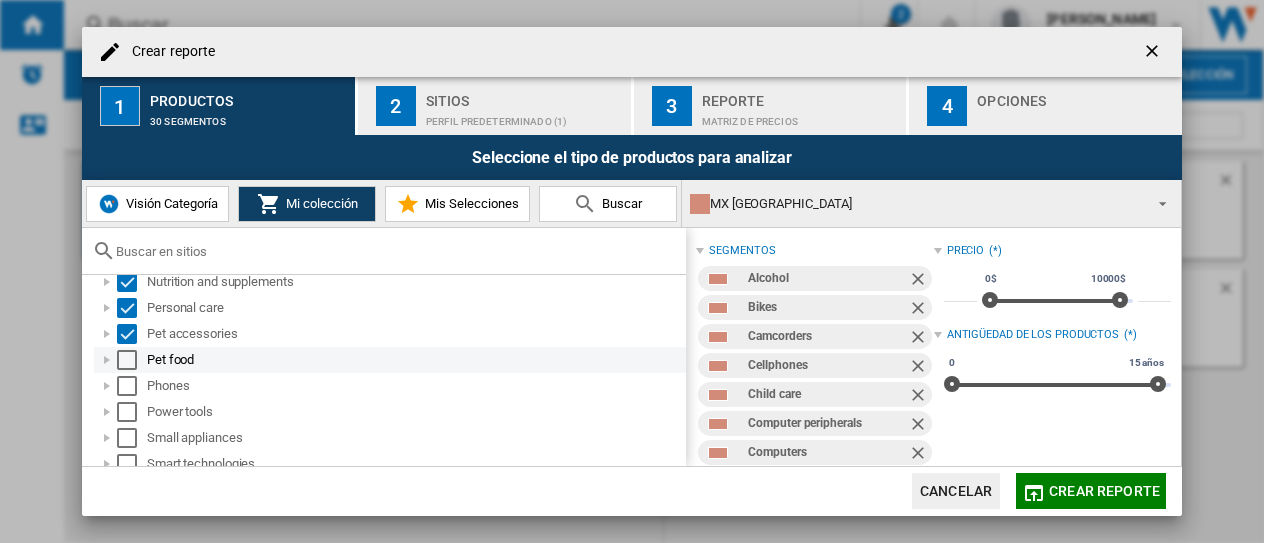 click at bounding box center (127, 360) 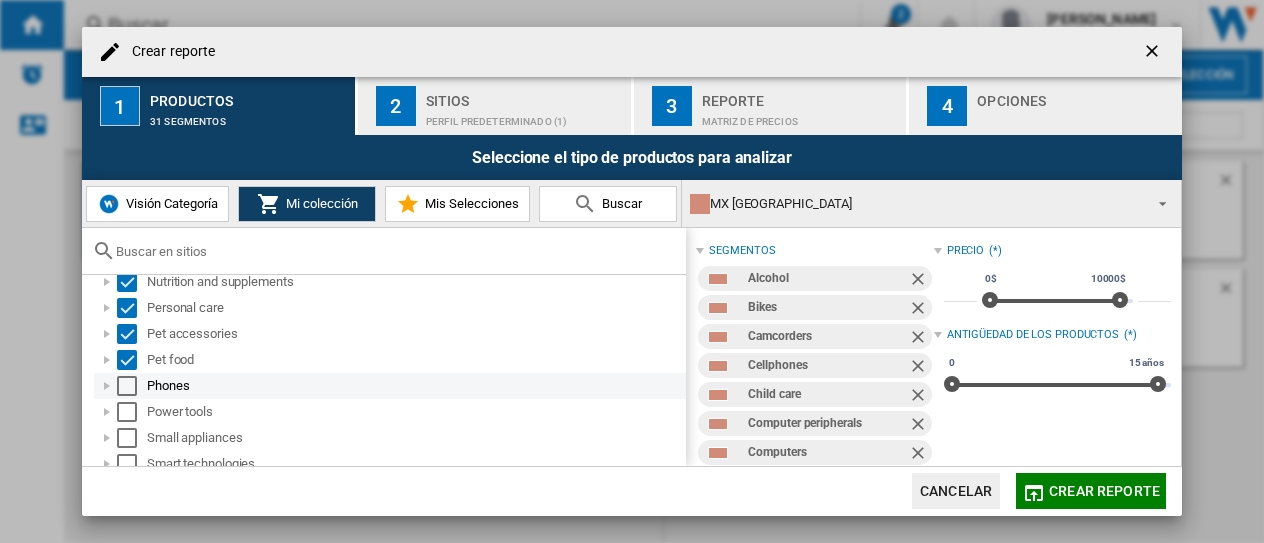 click at bounding box center (127, 386) 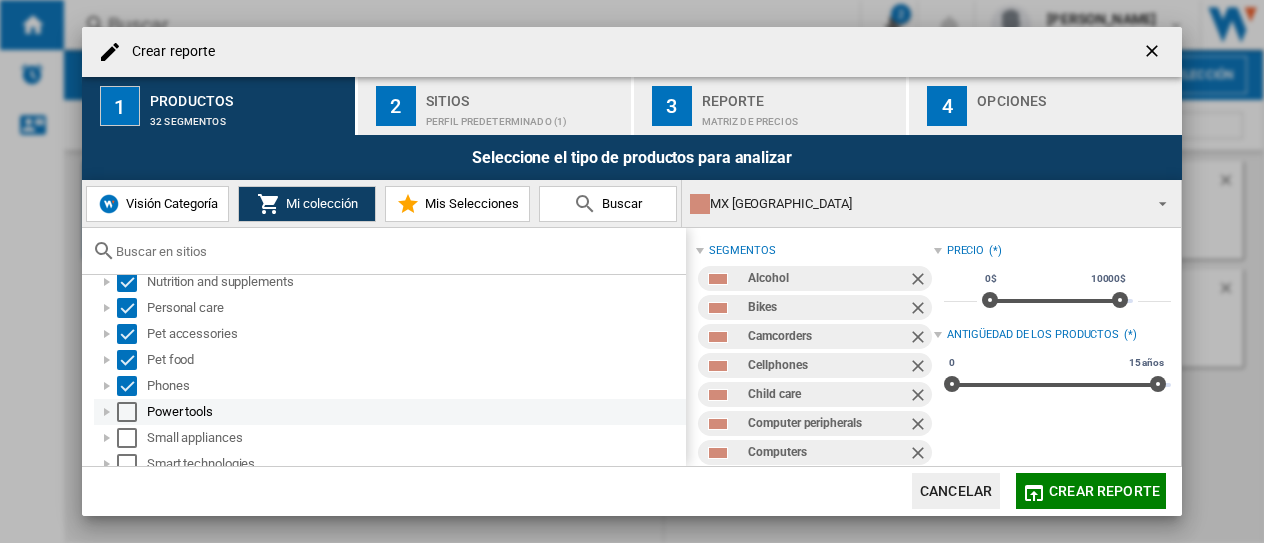 click at bounding box center (127, 412) 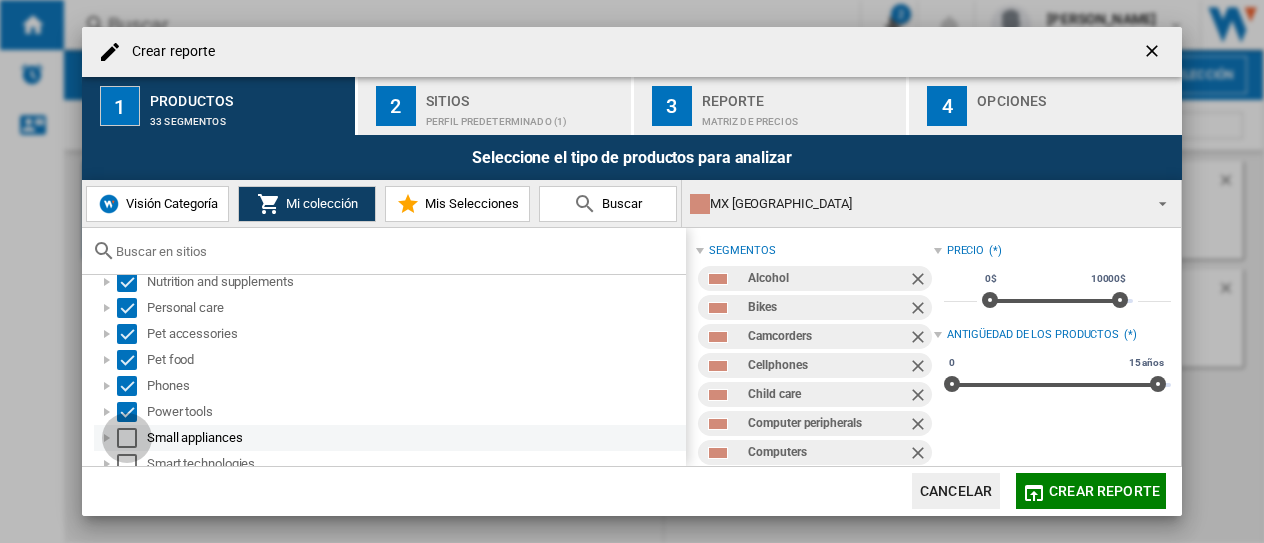 click at bounding box center [127, 438] 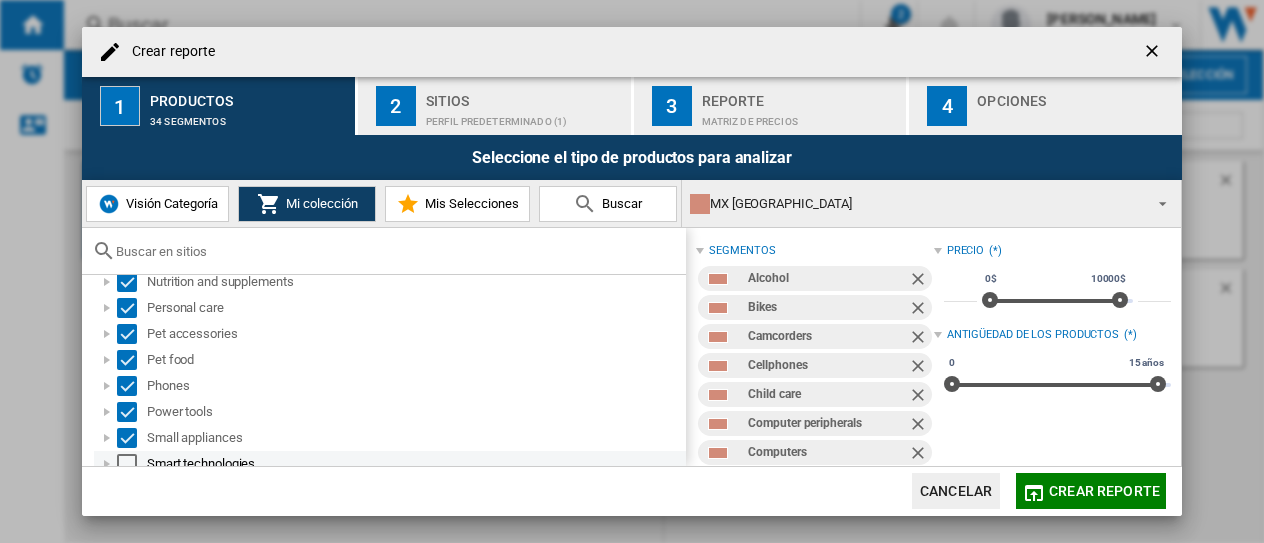 click at bounding box center (127, 464) 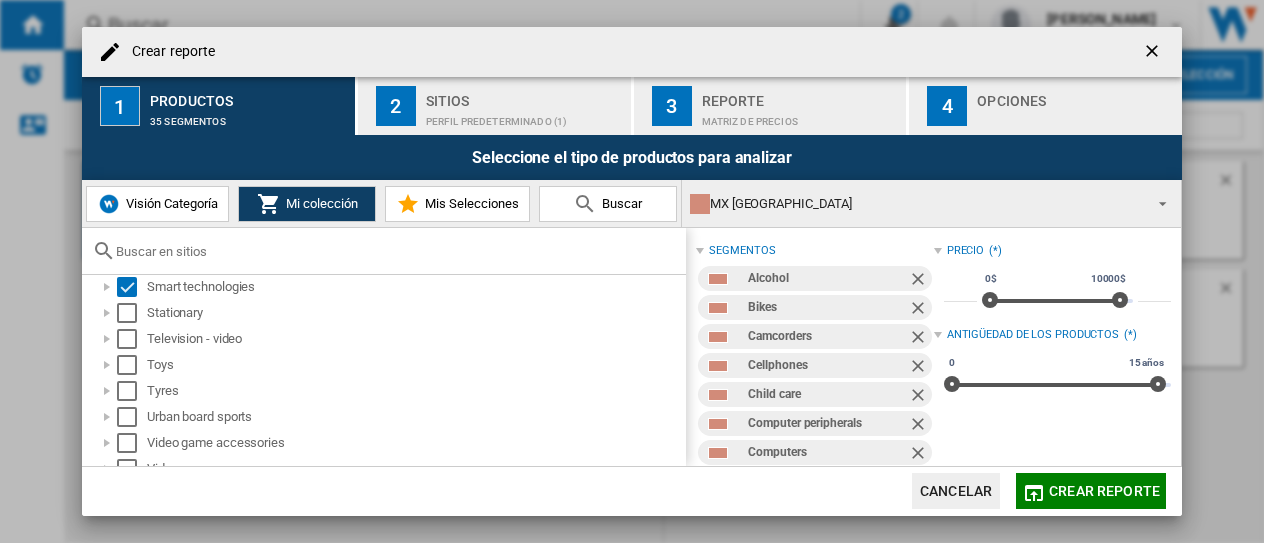 scroll, scrollTop: 910, scrollLeft: 0, axis: vertical 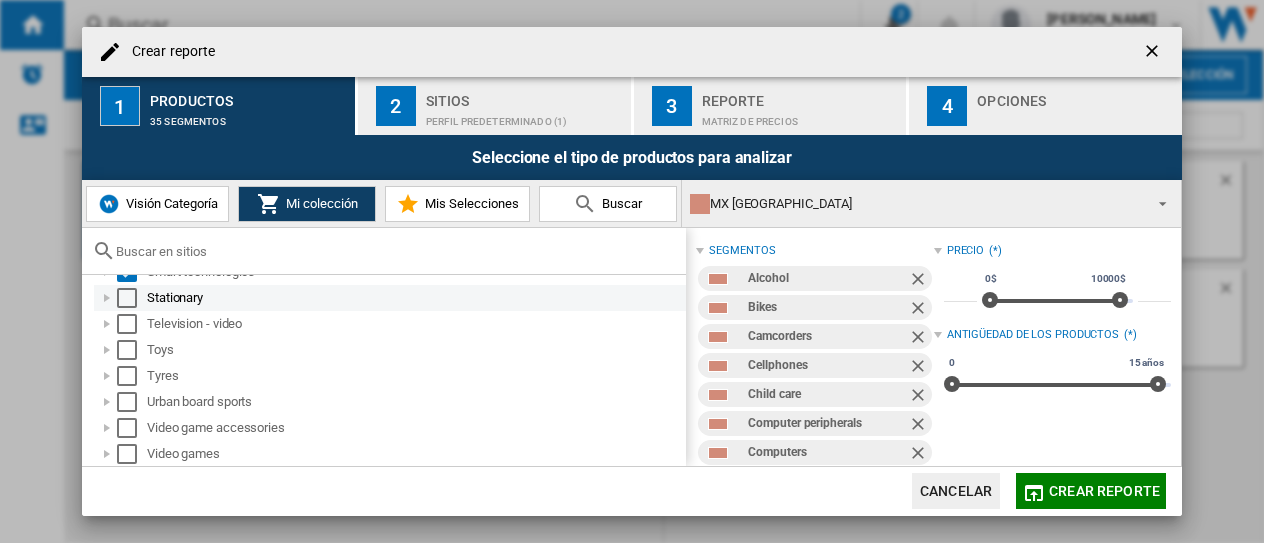 click at bounding box center [127, 298] 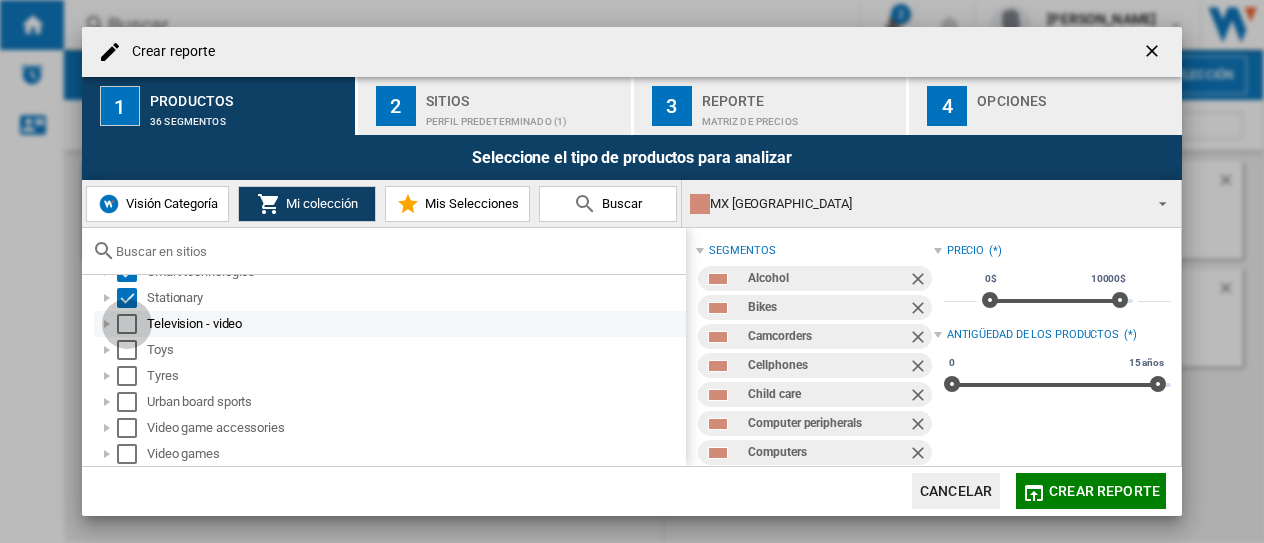 drag, startPoint x: 132, startPoint y: 325, endPoint x: 129, endPoint y: 335, distance: 10.440307 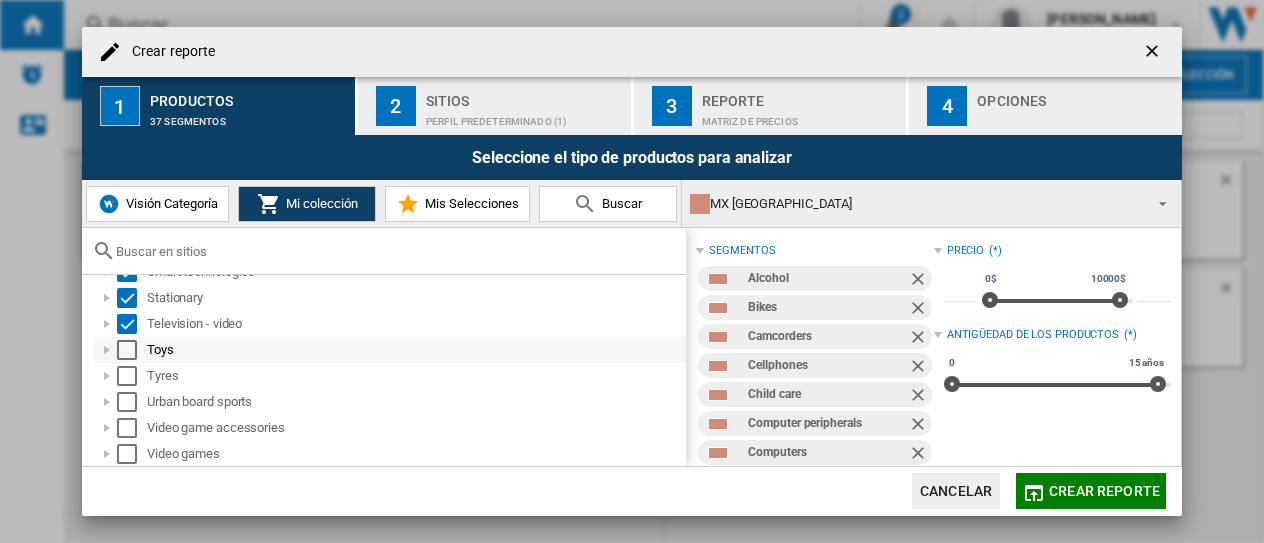 click at bounding box center [127, 350] 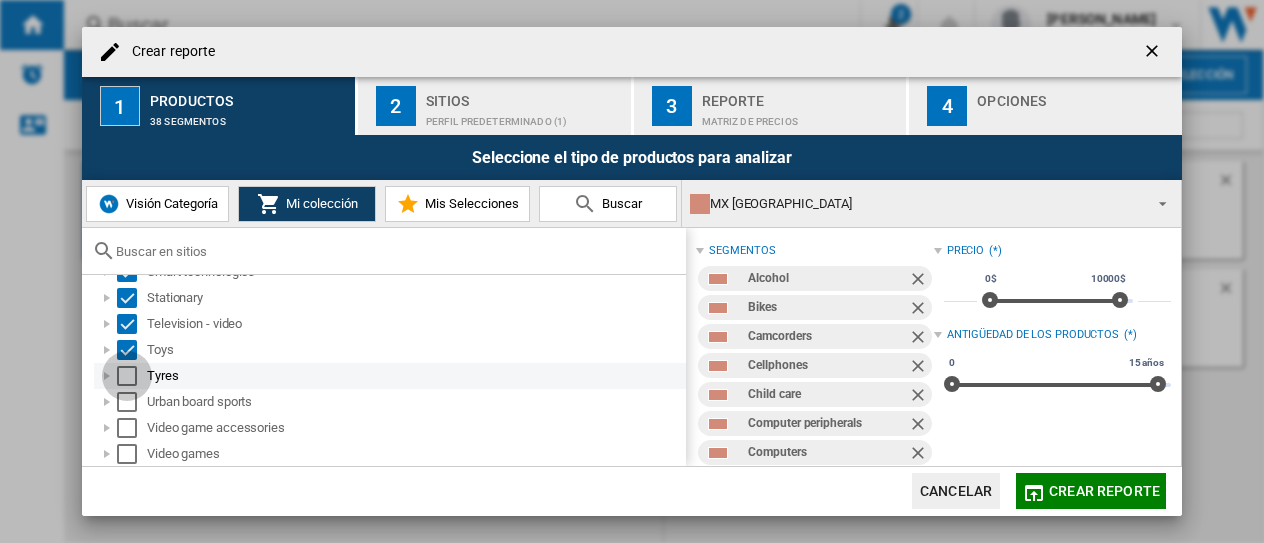 click at bounding box center [127, 376] 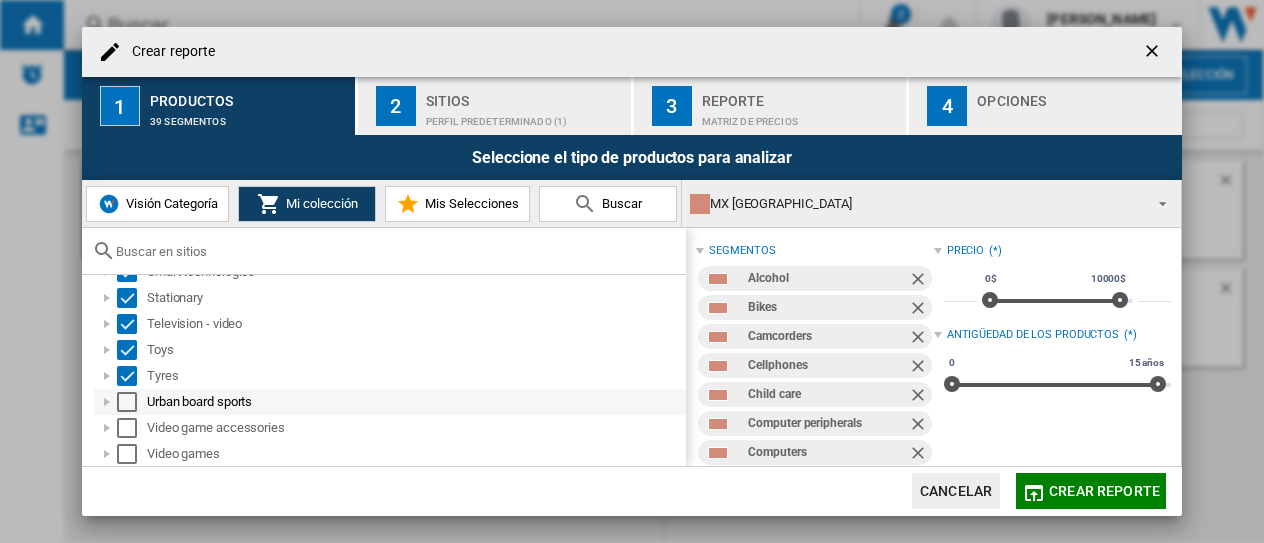 click at bounding box center (127, 402) 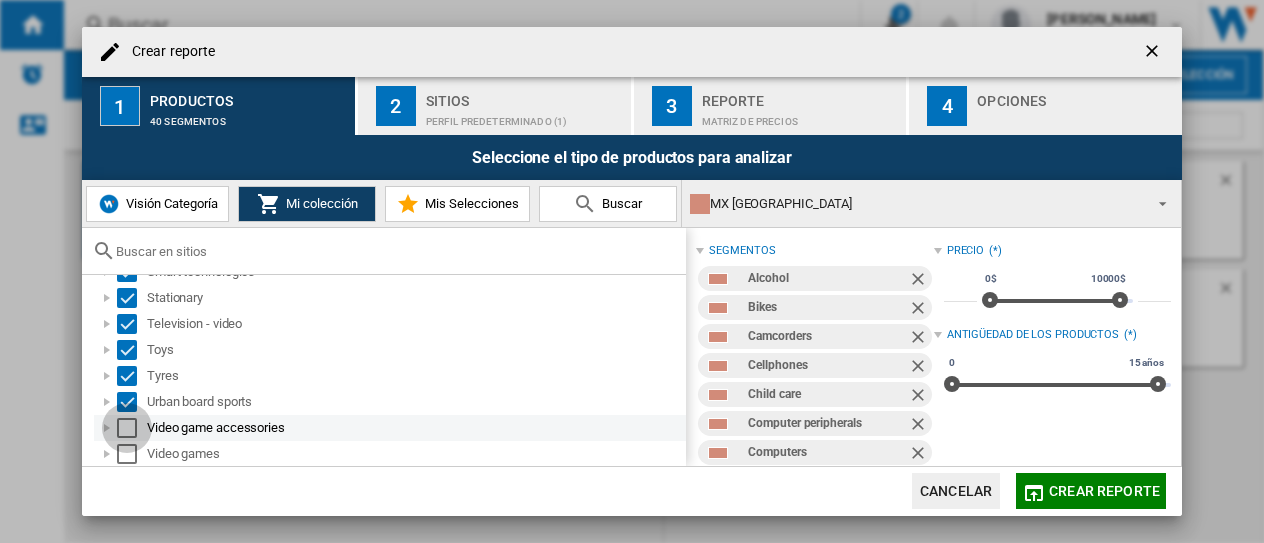 click at bounding box center [127, 428] 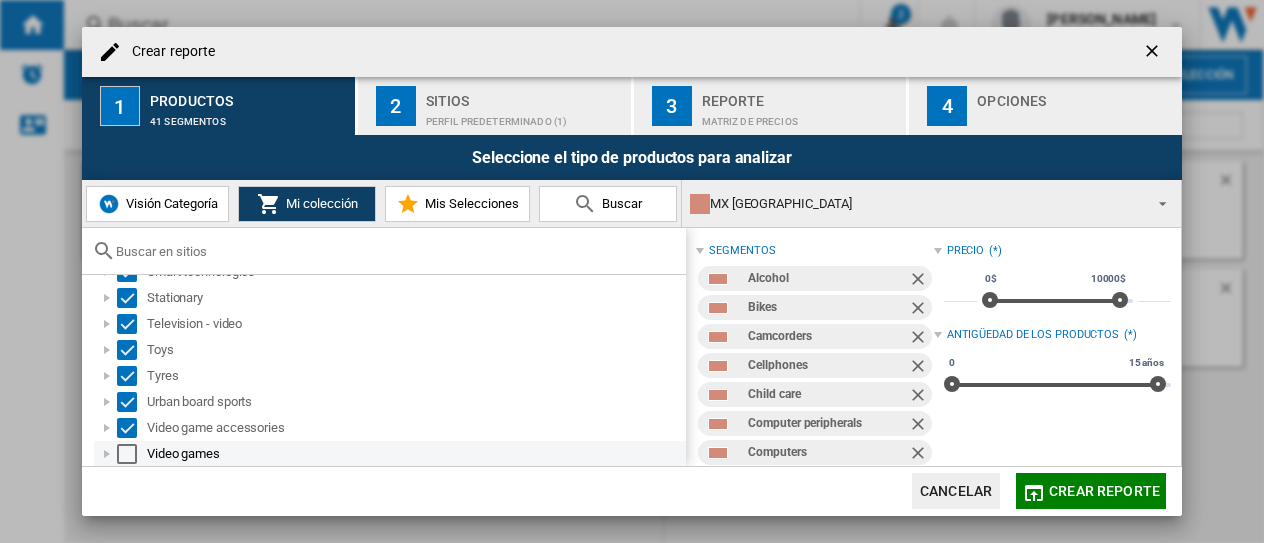 click at bounding box center (127, 454) 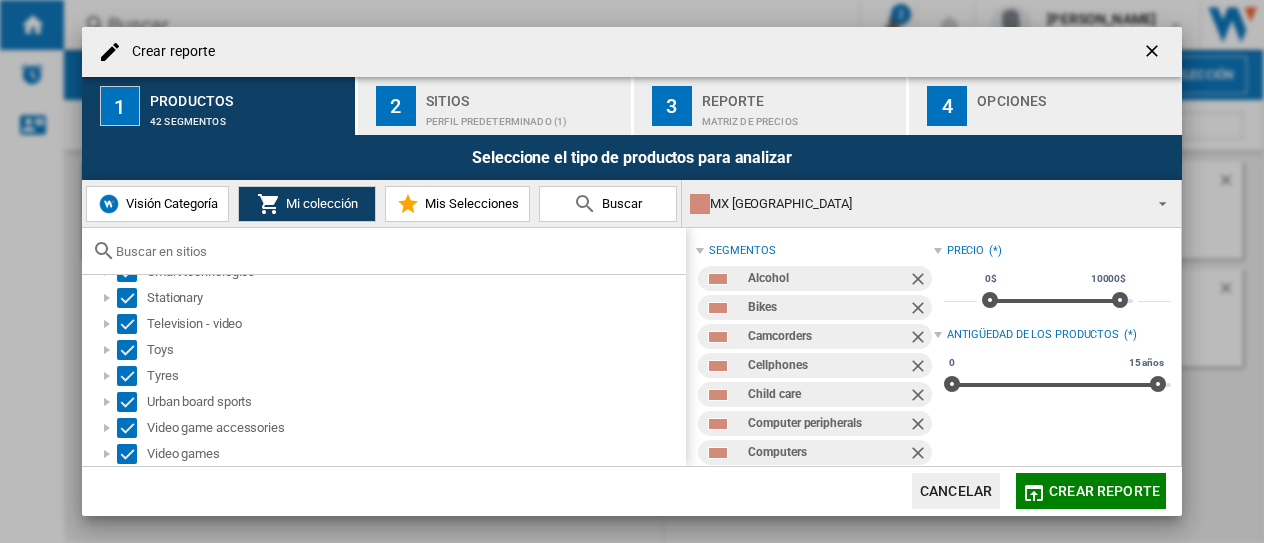 scroll, scrollTop: 922, scrollLeft: 0, axis: vertical 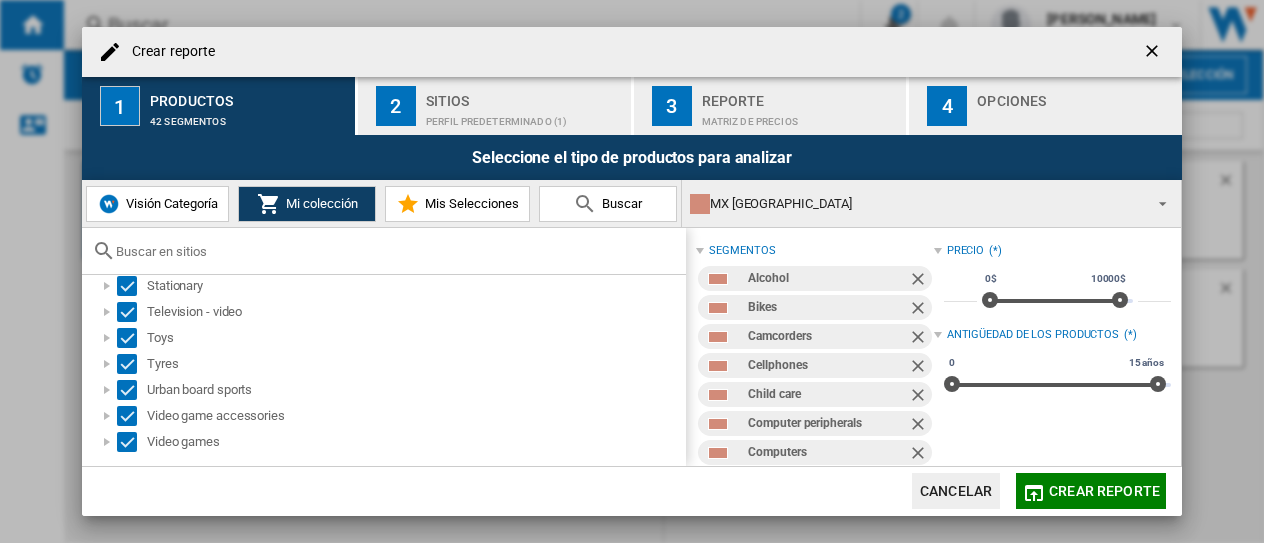 click on "Crear reporte" 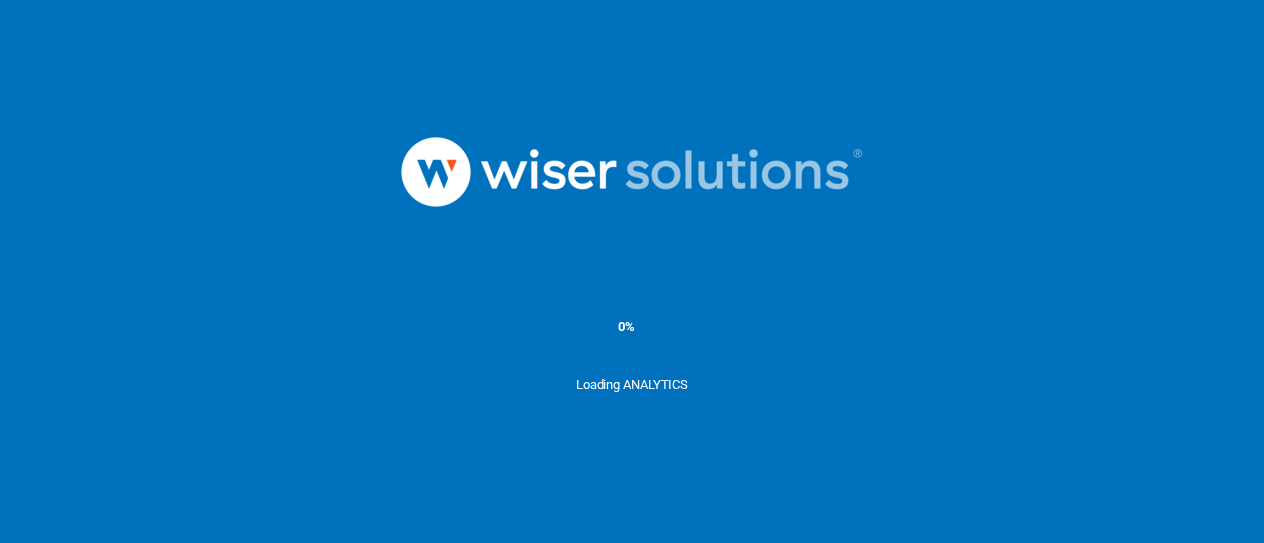 scroll, scrollTop: 0, scrollLeft: 0, axis: both 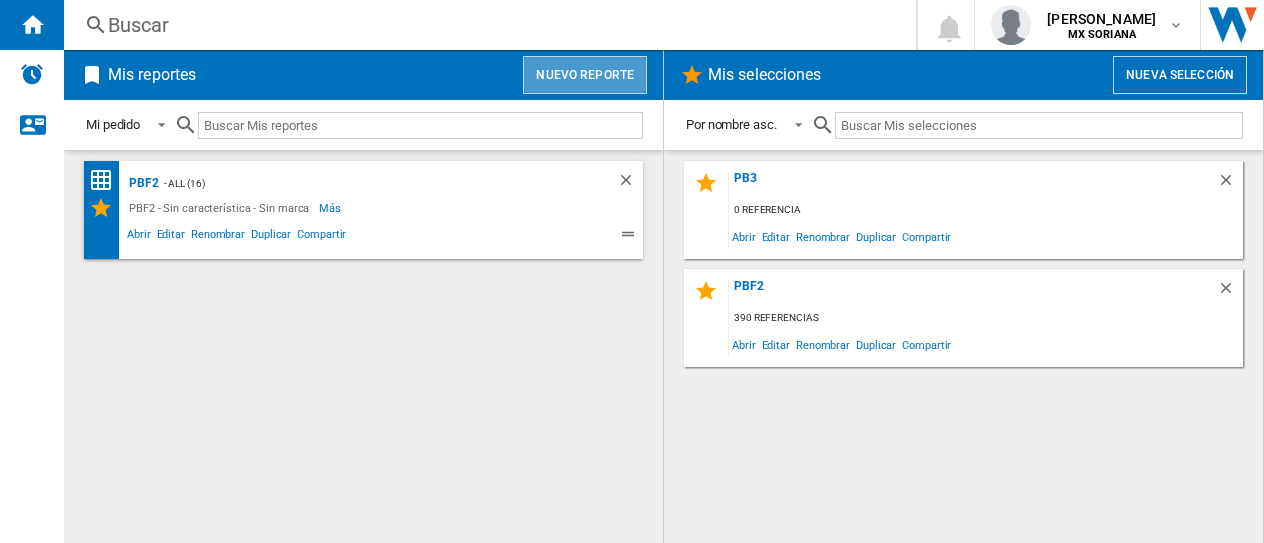 click on "Nuevo reporte" at bounding box center [585, 75] 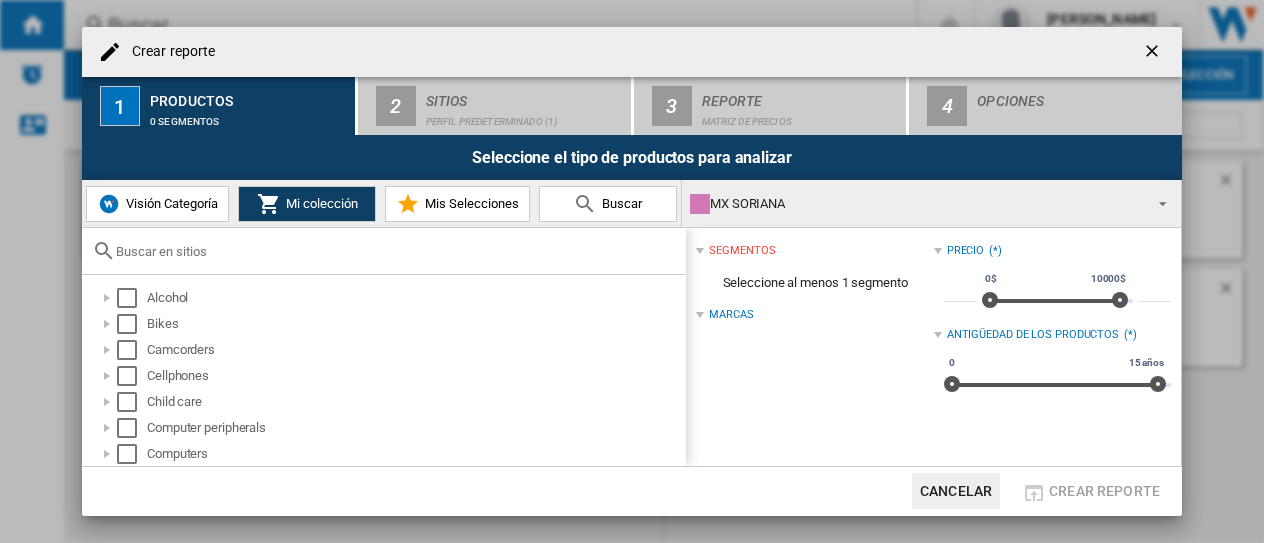 click at bounding box center (1157, 202) 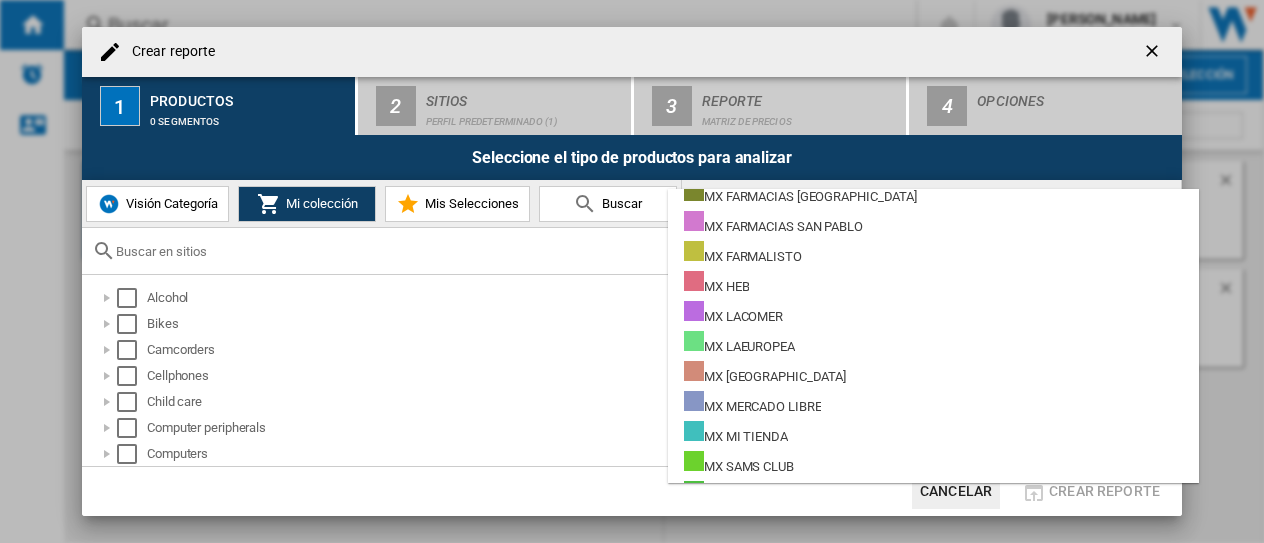 scroll, scrollTop: 500, scrollLeft: 0, axis: vertical 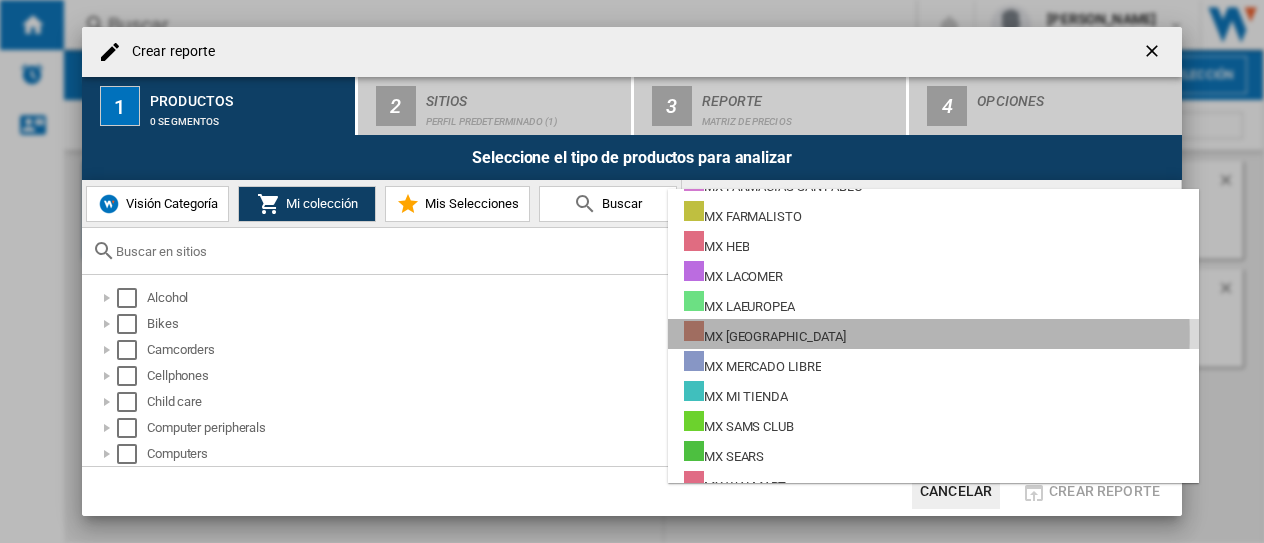 click on "MX [GEOGRAPHIC_DATA]" at bounding box center (765, 333) 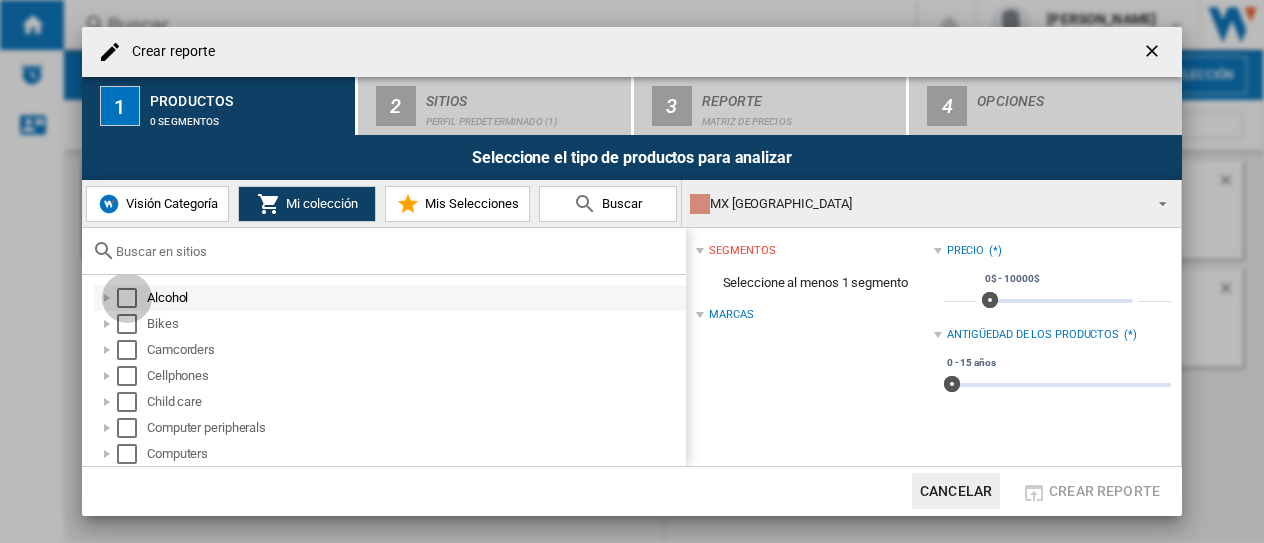 click at bounding box center (127, 298) 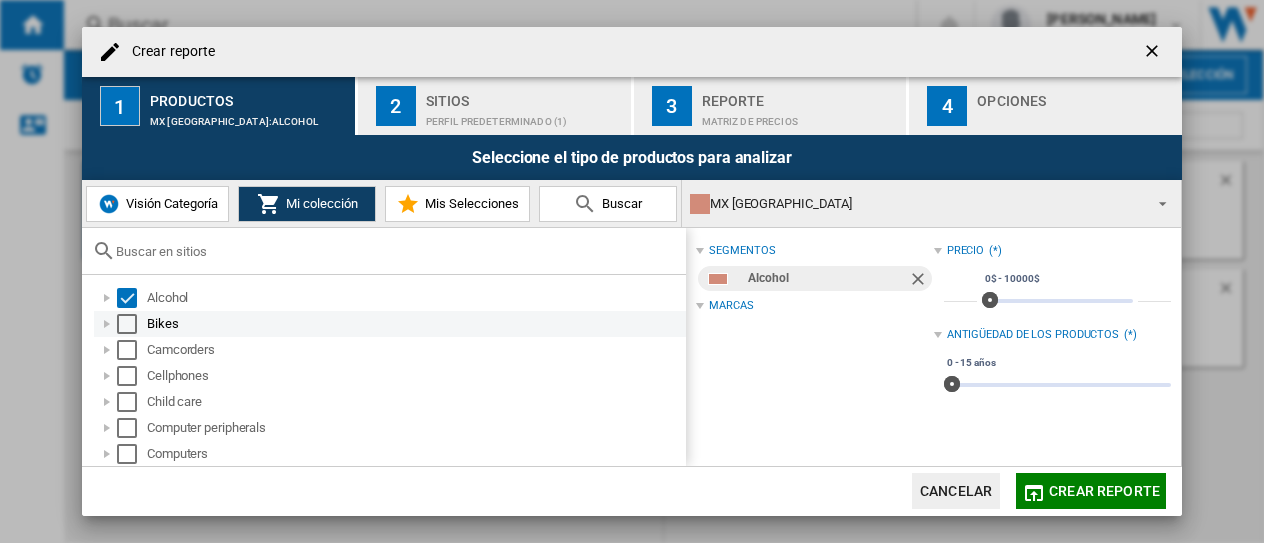 click at bounding box center [127, 324] 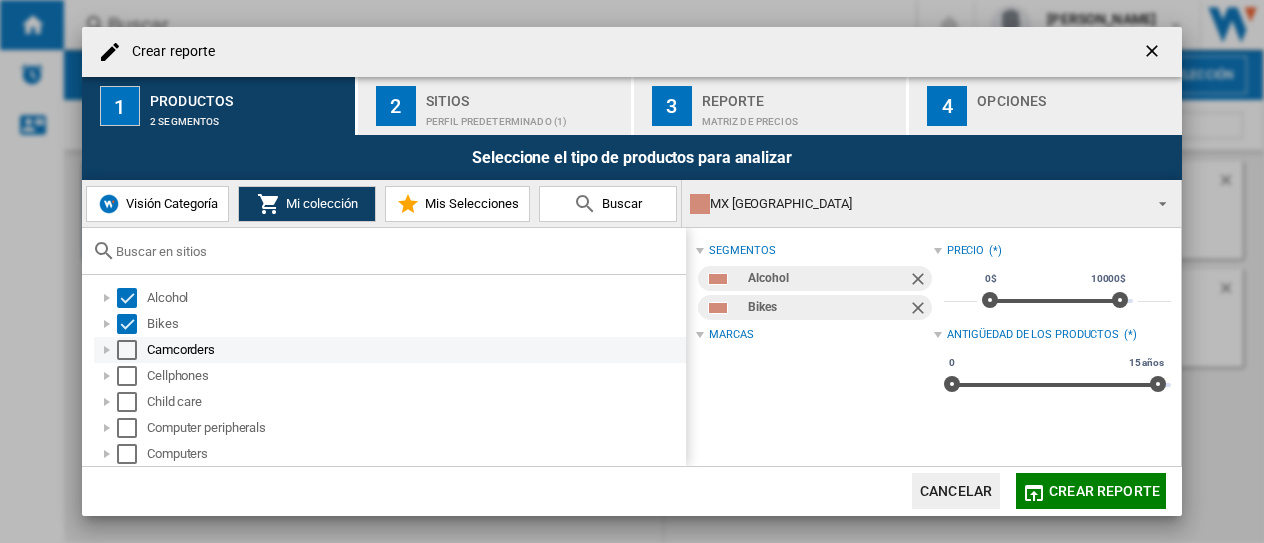 click at bounding box center (127, 350) 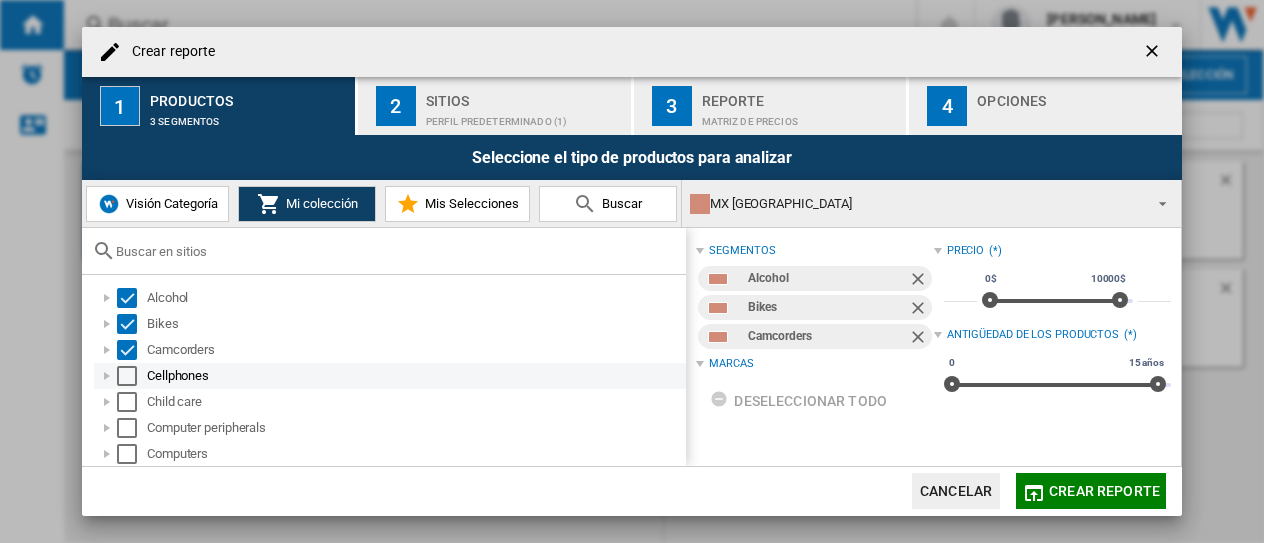 click at bounding box center (127, 376) 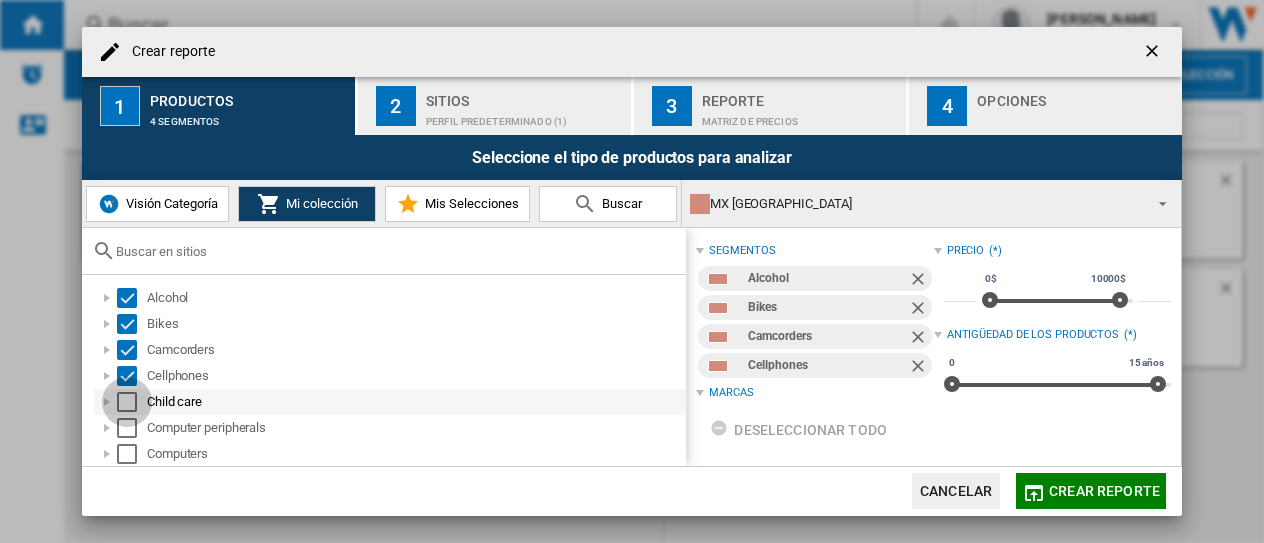 click at bounding box center [127, 402] 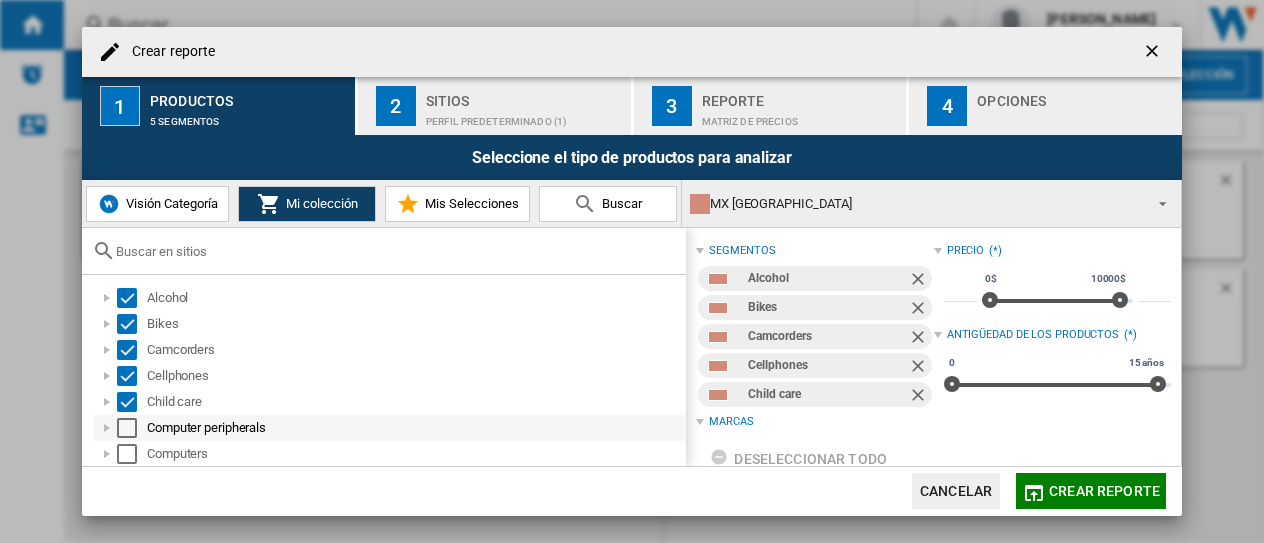 click at bounding box center (127, 428) 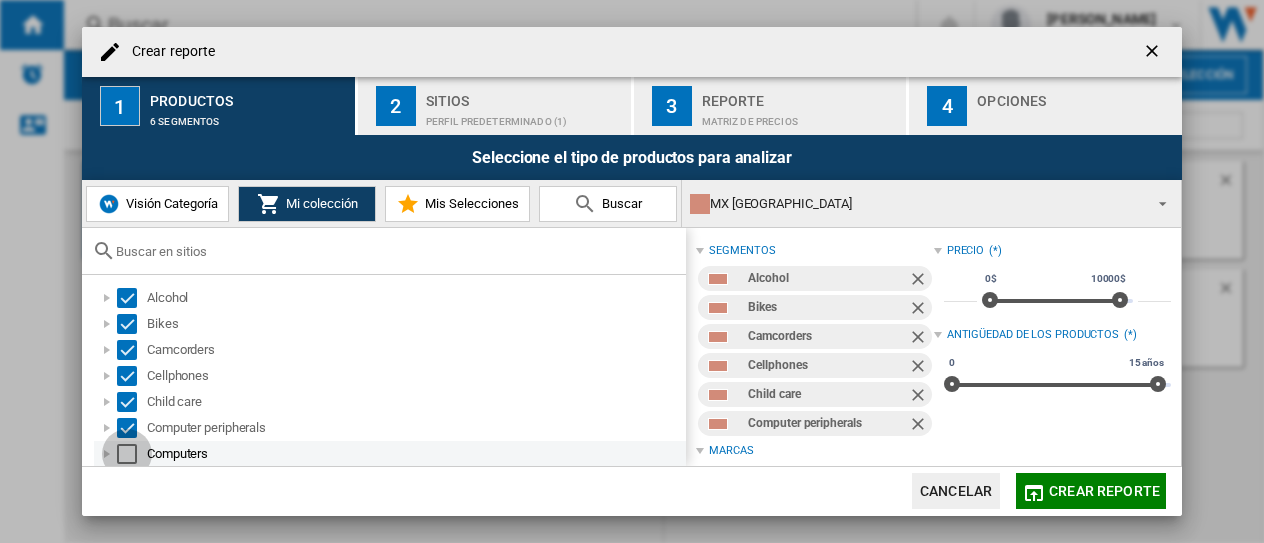 click at bounding box center [127, 454] 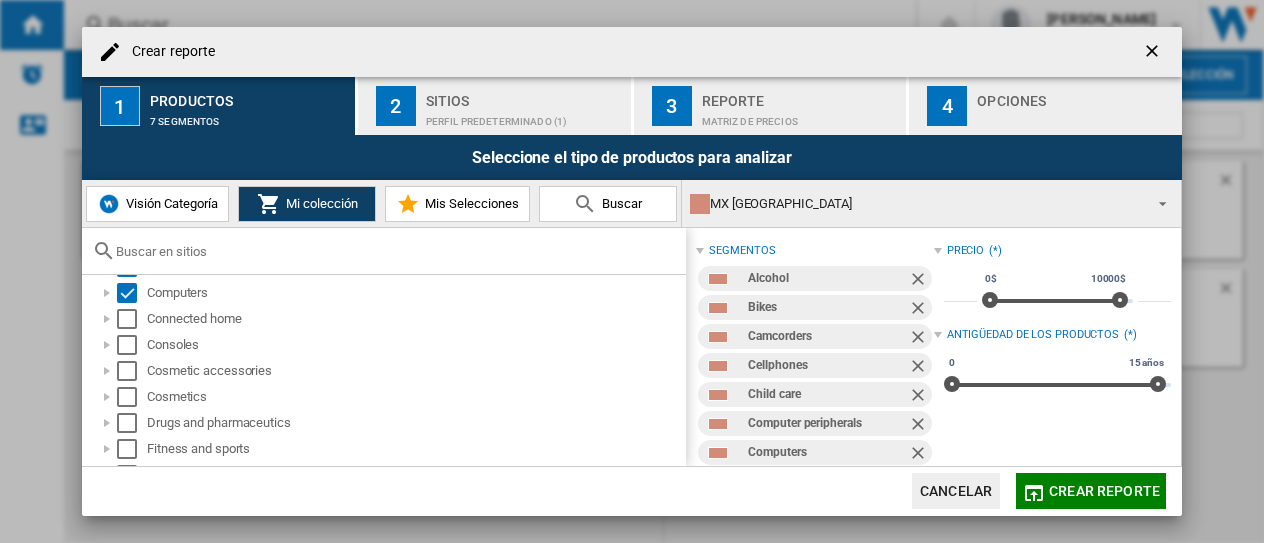 scroll, scrollTop: 169, scrollLeft: 0, axis: vertical 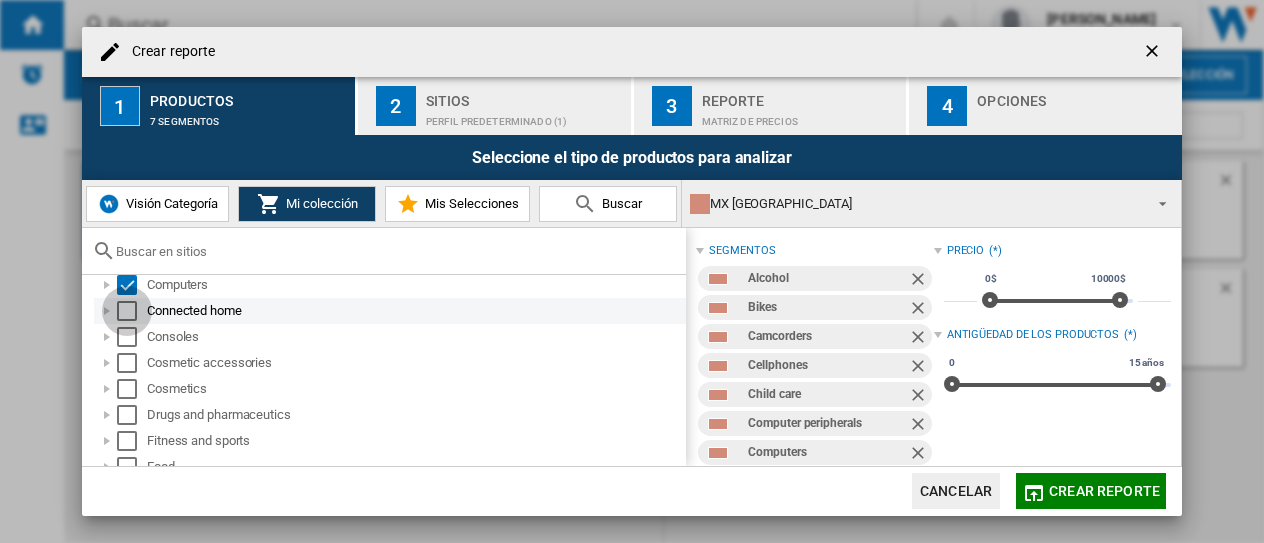 click at bounding box center (127, 311) 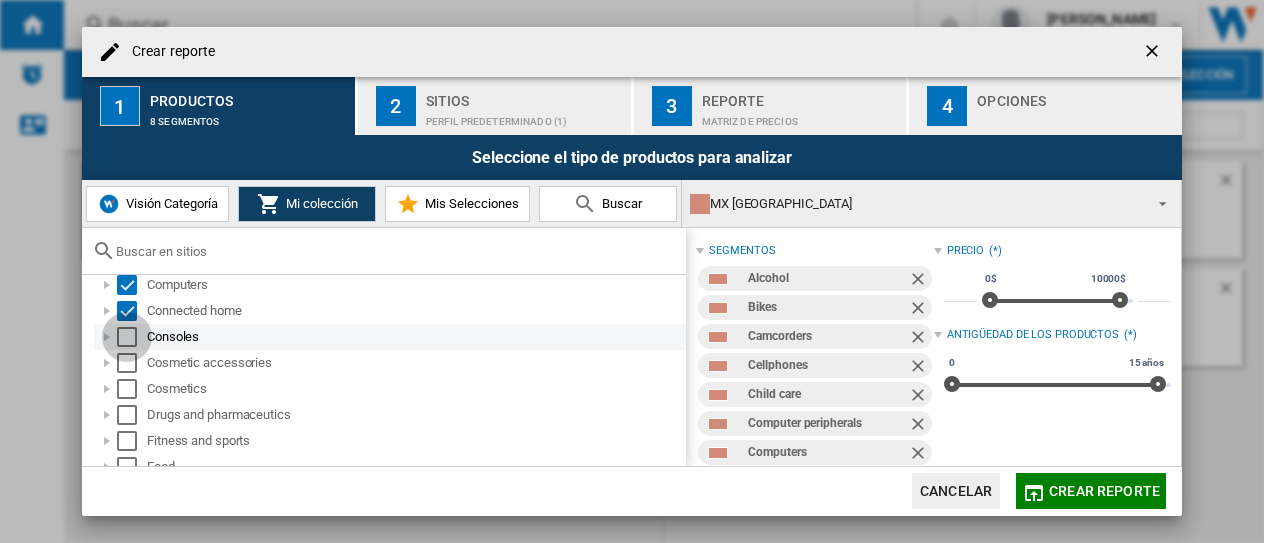 click at bounding box center [127, 337] 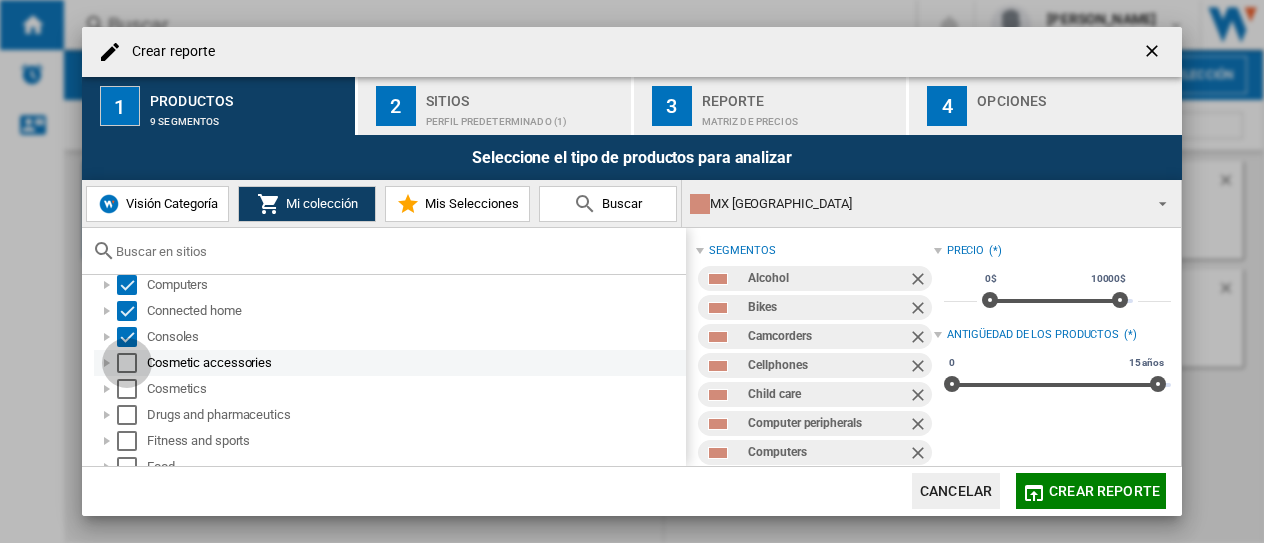 click at bounding box center [127, 363] 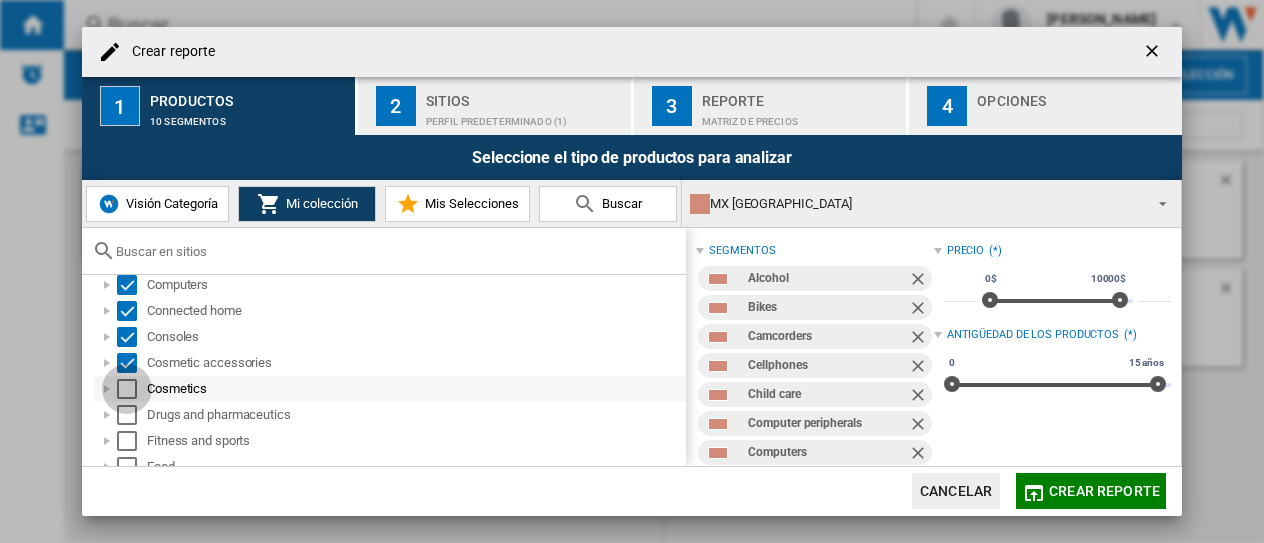 click at bounding box center [127, 389] 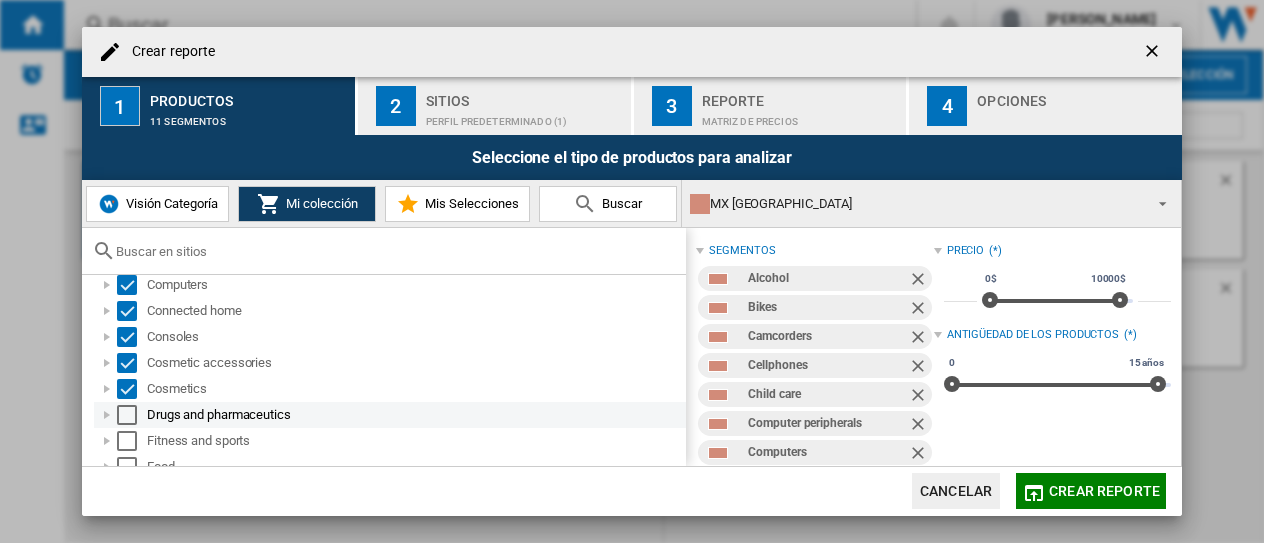 drag, startPoint x: 128, startPoint y: 410, endPoint x: 125, endPoint y: 423, distance: 13.341664 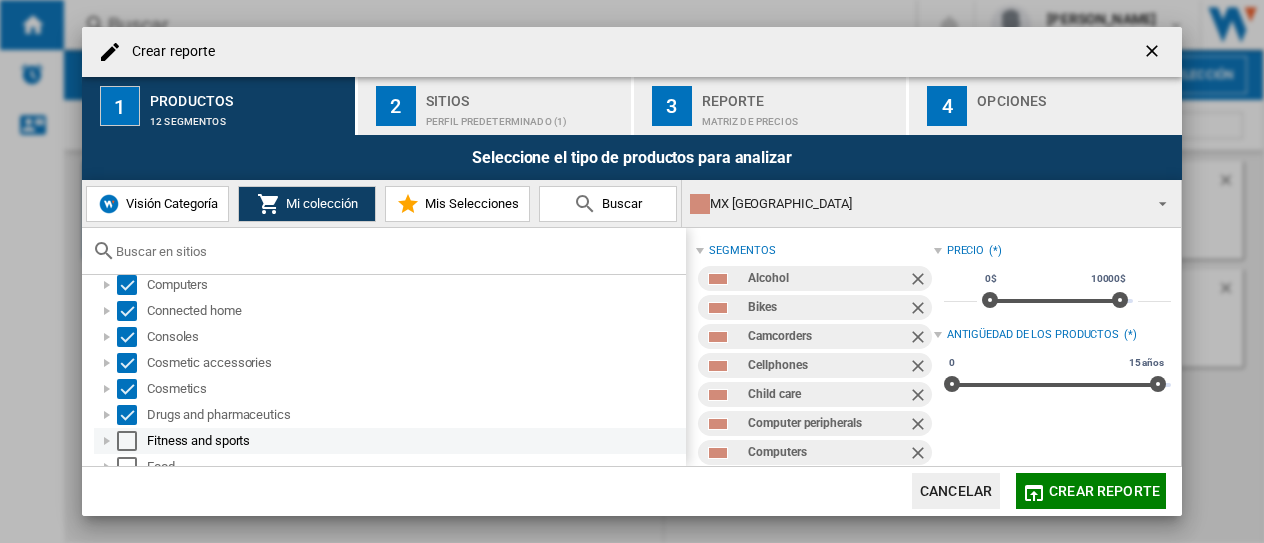 click at bounding box center [127, 441] 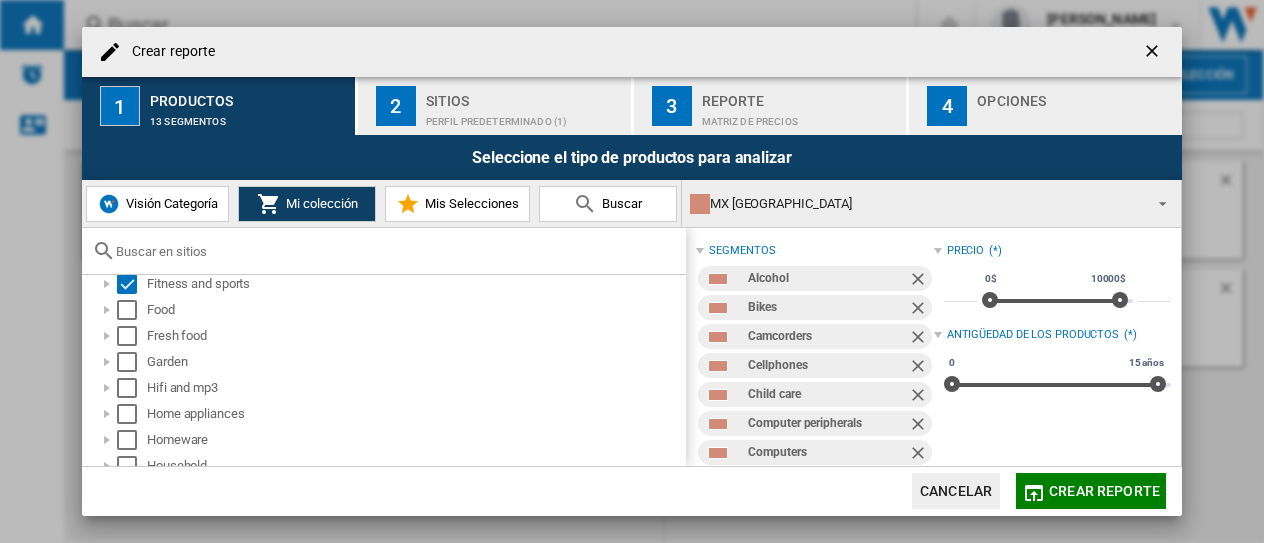 scroll, scrollTop: 342, scrollLeft: 0, axis: vertical 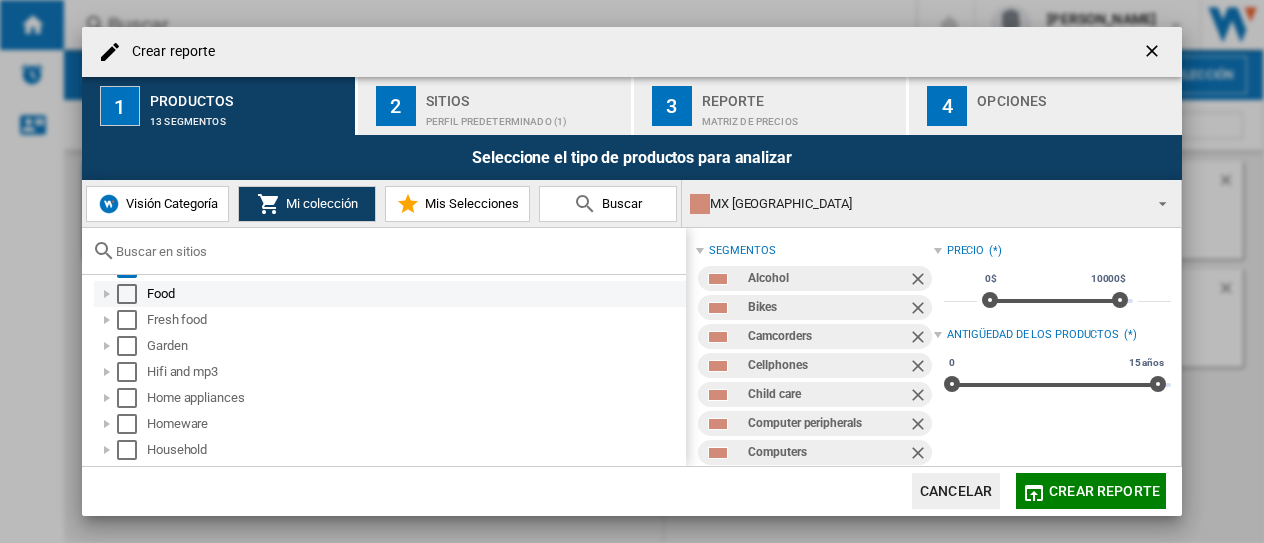 click at bounding box center (127, 294) 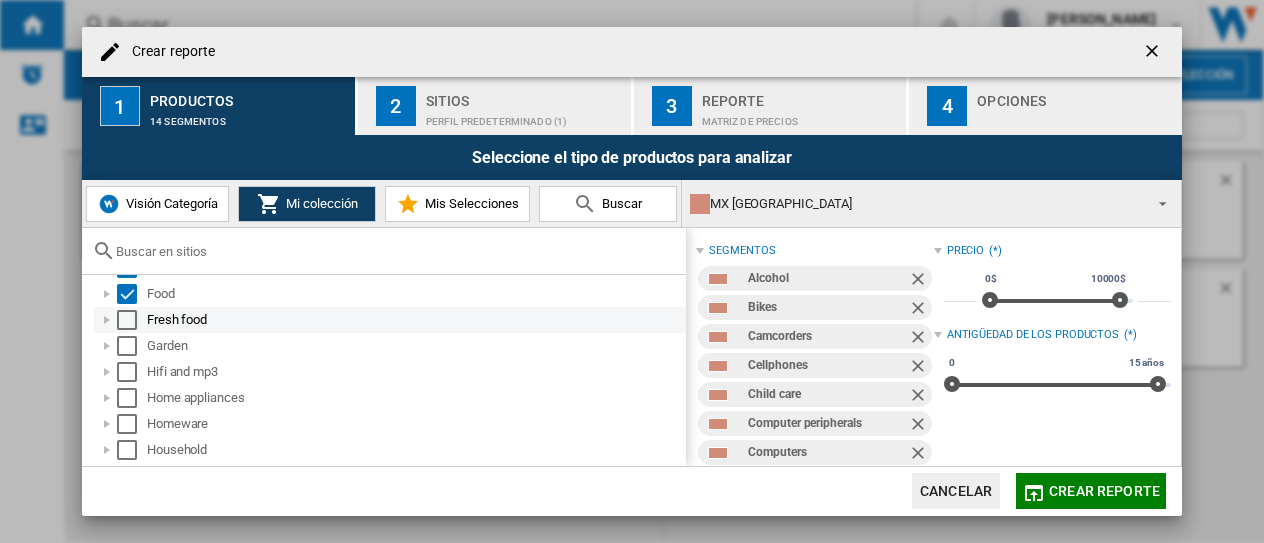 click at bounding box center [127, 320] 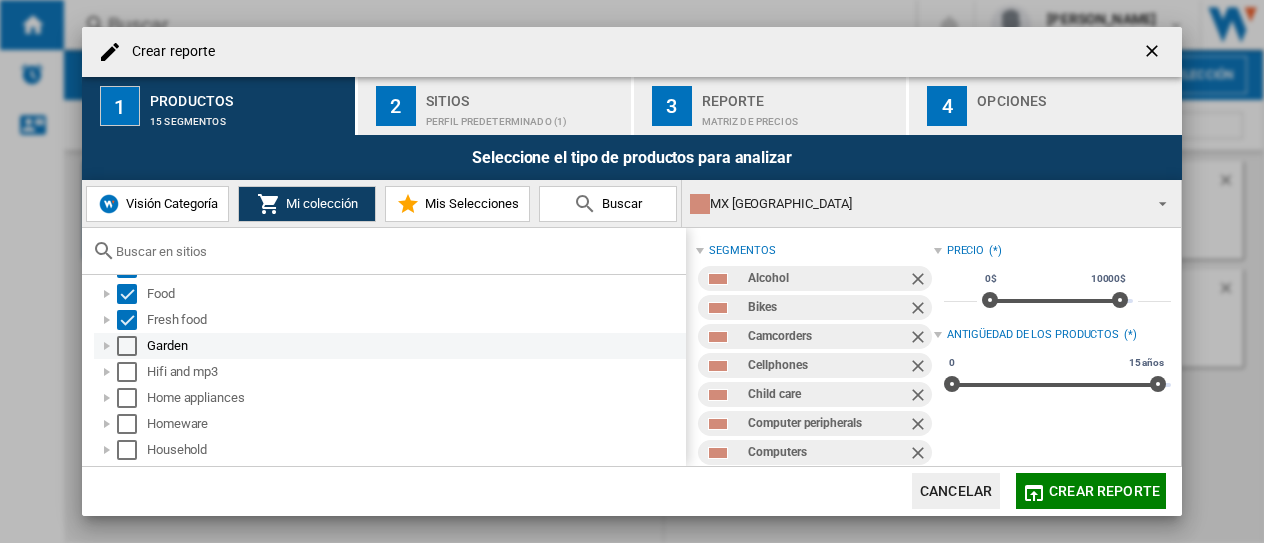 click at bounding box center (127, 346) 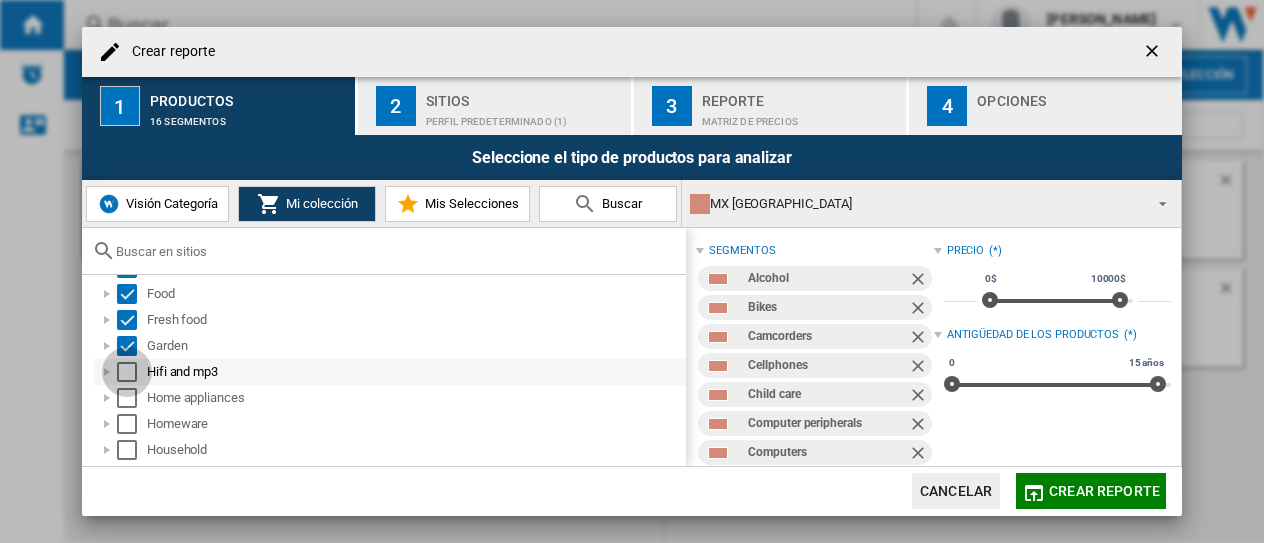 click at bounding box center (127, 372) 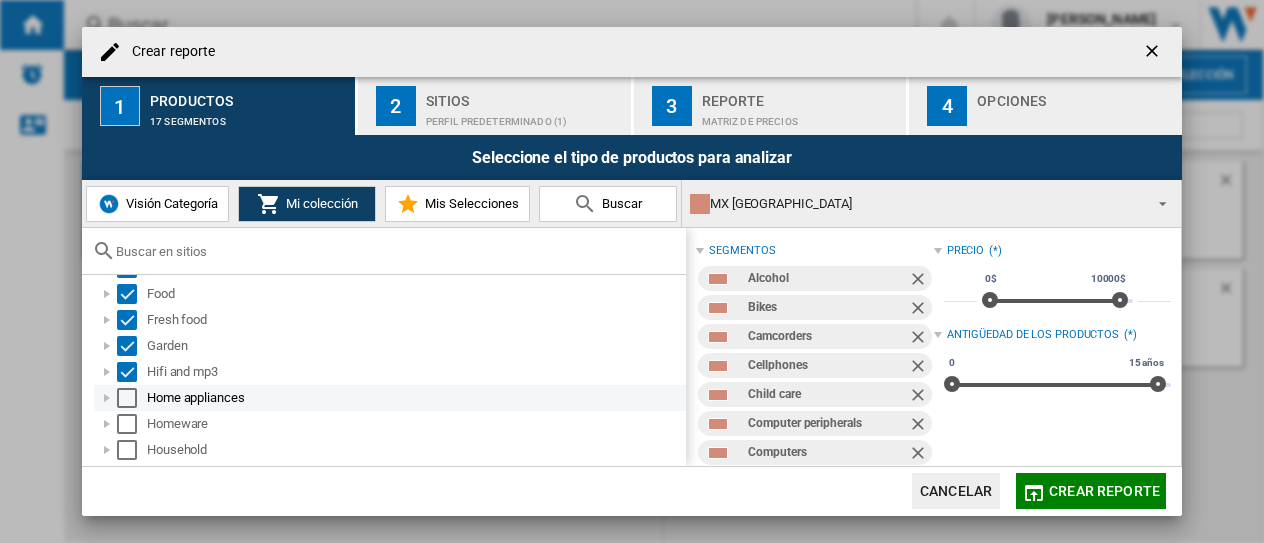click at bounding box center [127, 398] 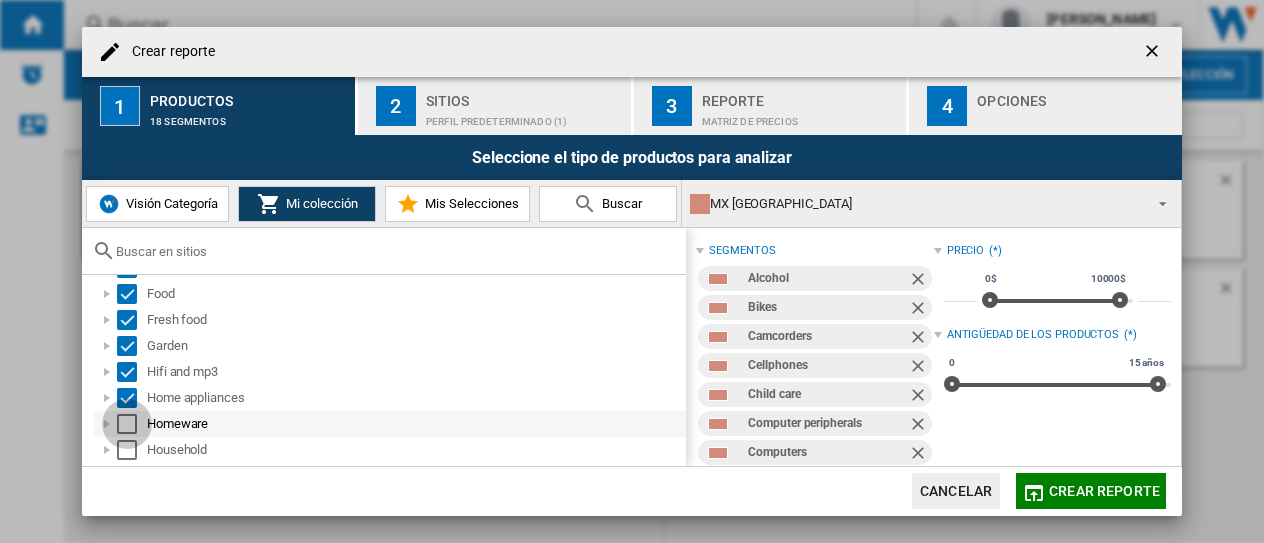 drag, startPoint x: 122, startPoint y: 421, endPoint x: 126, endPoint y: 433, distance: 12.649111 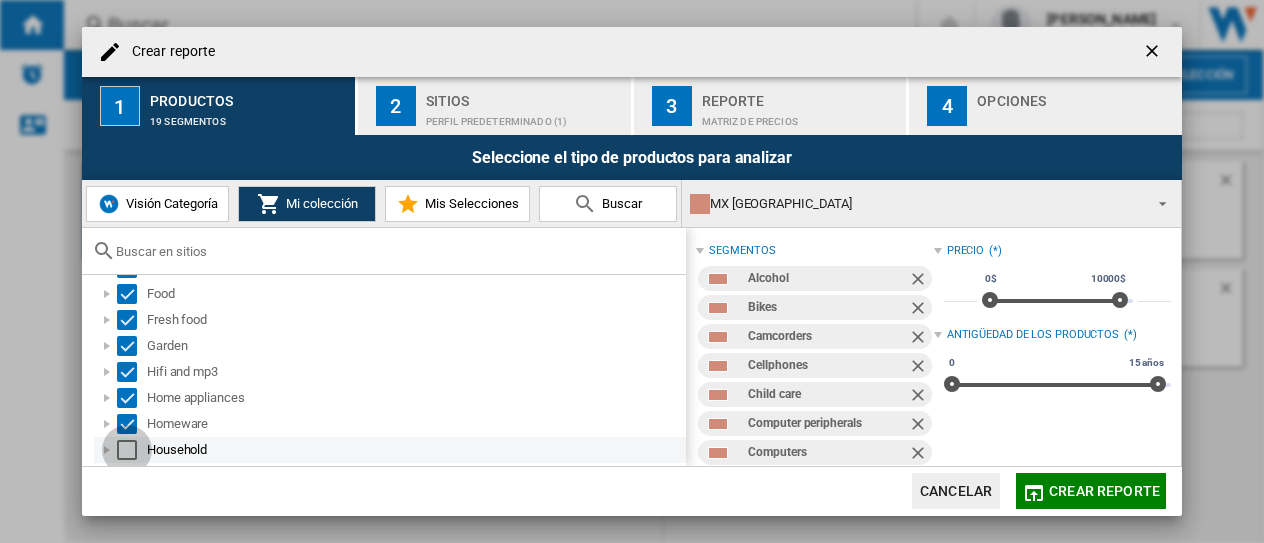 click at bounding box center [127, 450] 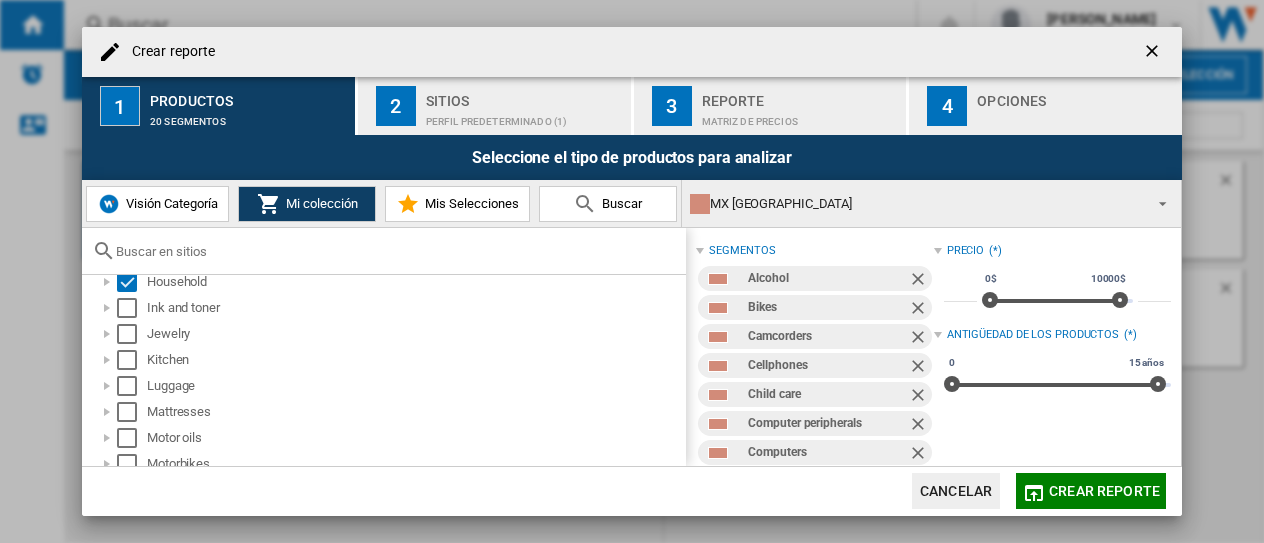 scroll, scrollTop: 534, scrollLeft: 0, axis: vertical 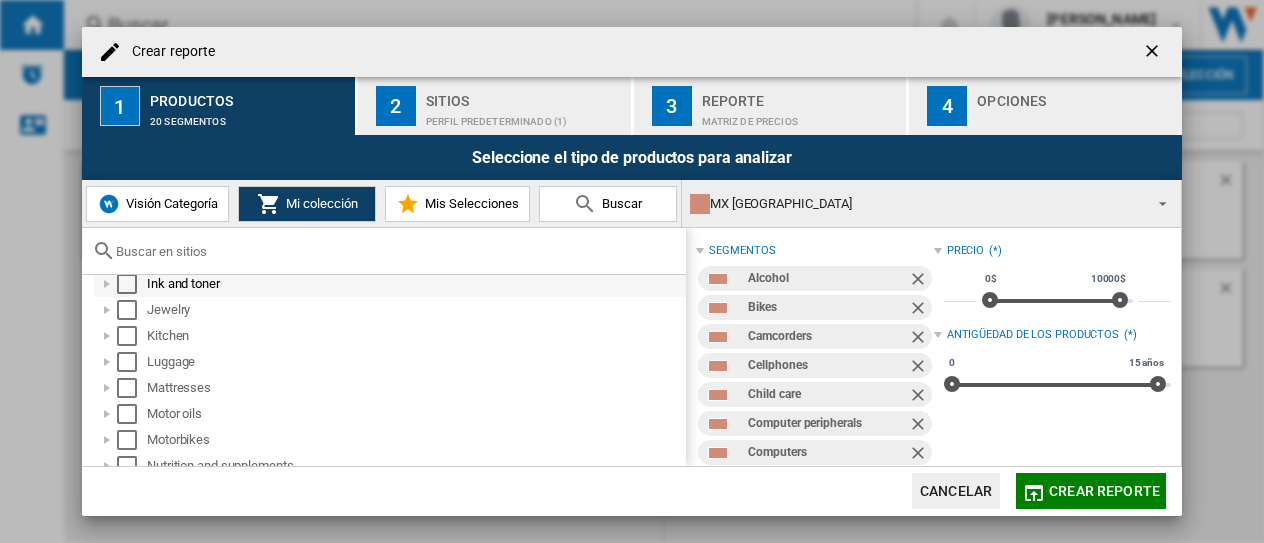 click at bounding box center [127, 284] 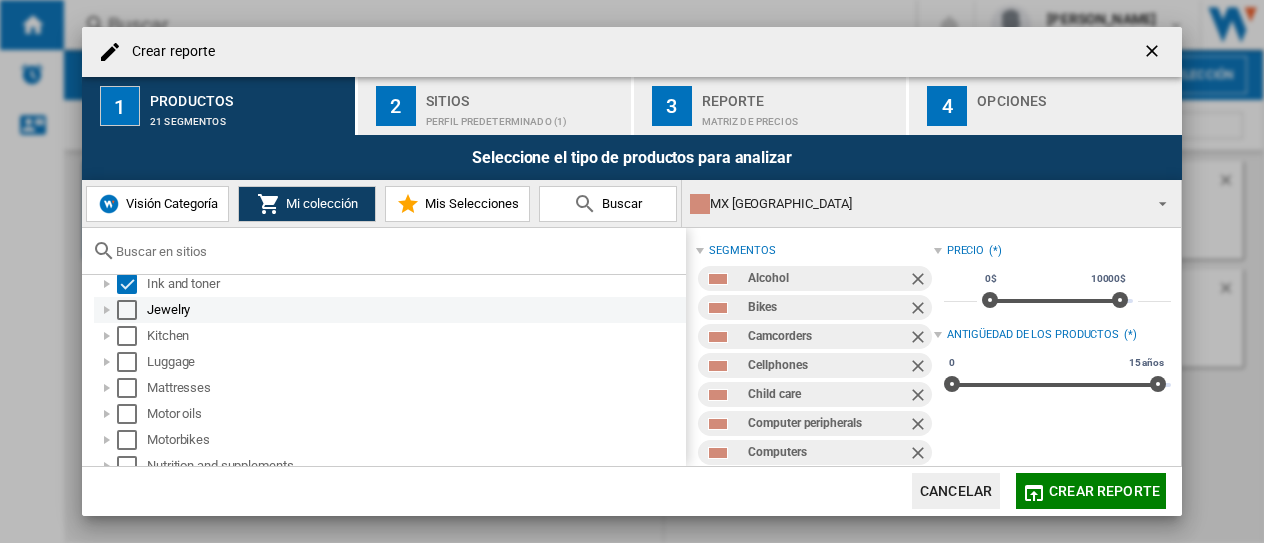click at bounding box center (127, 310) 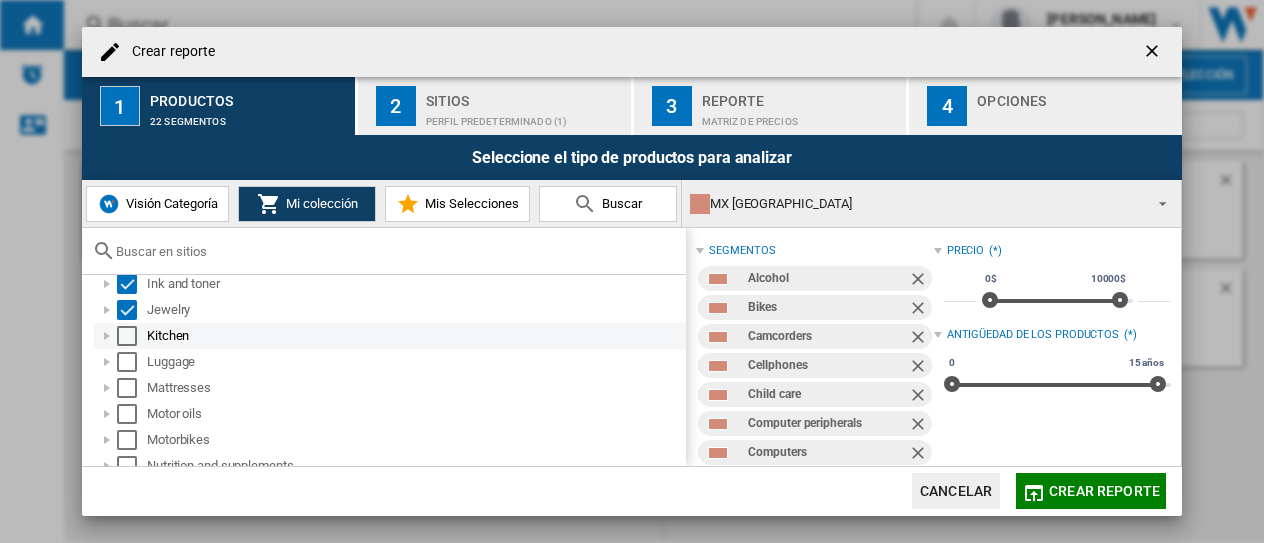click at bounding box center (127, 336) 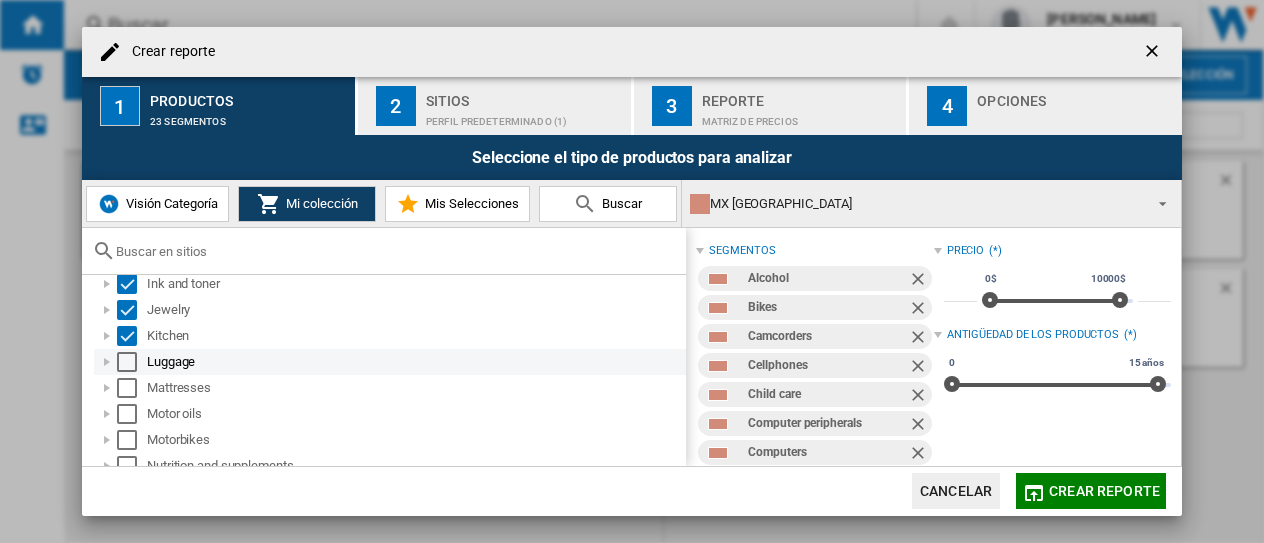 click at bounding box center [127, 362] 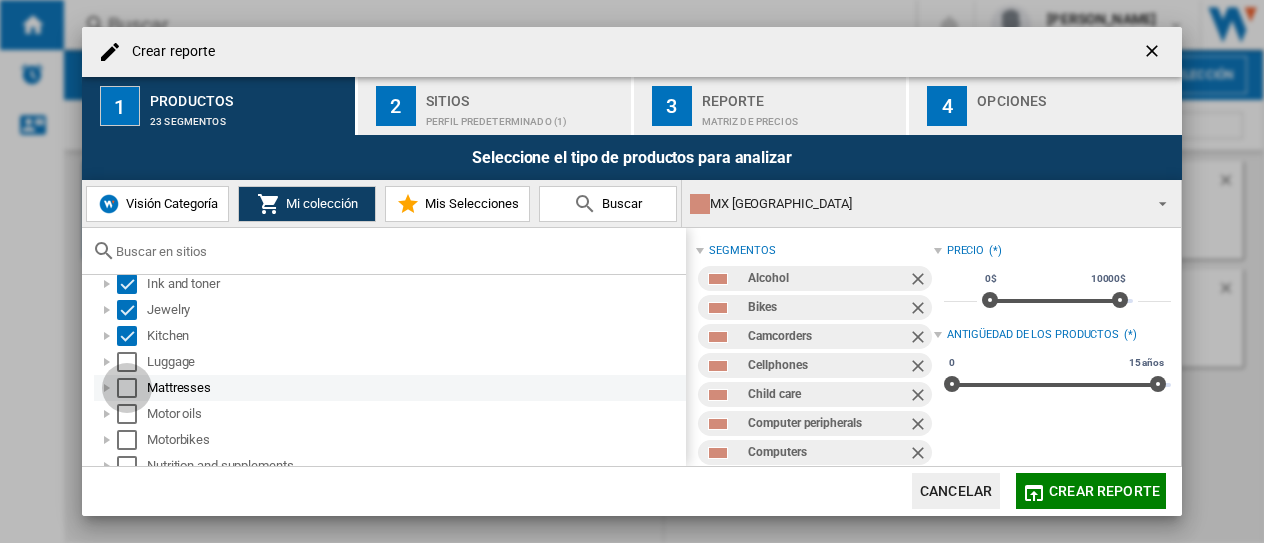 click at bounding box center [127, 388] 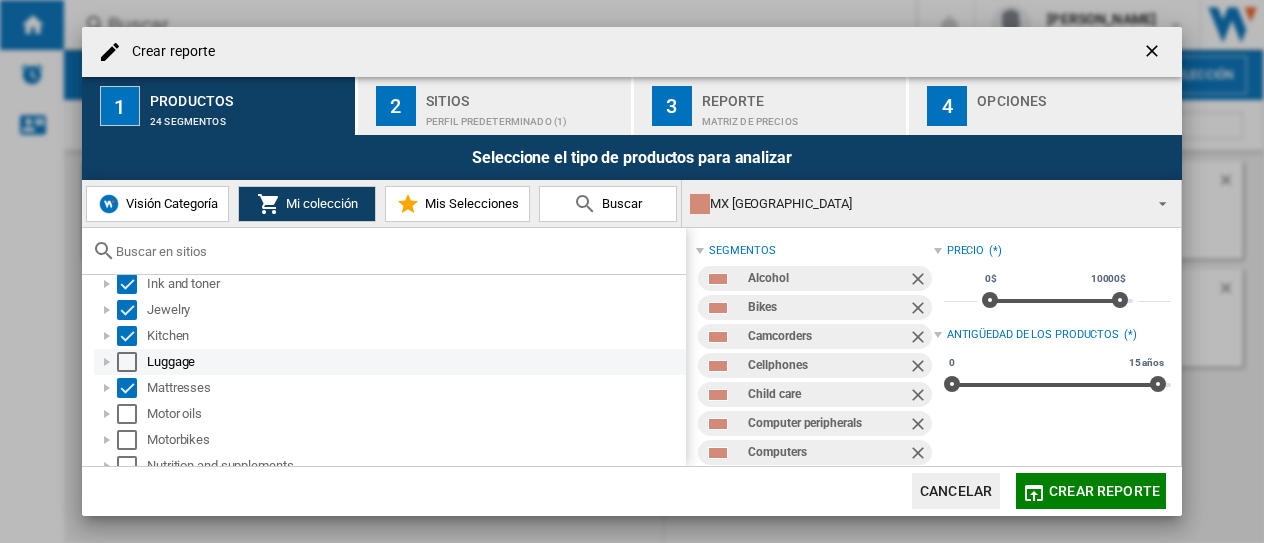 click at bounding box center (127, 362) 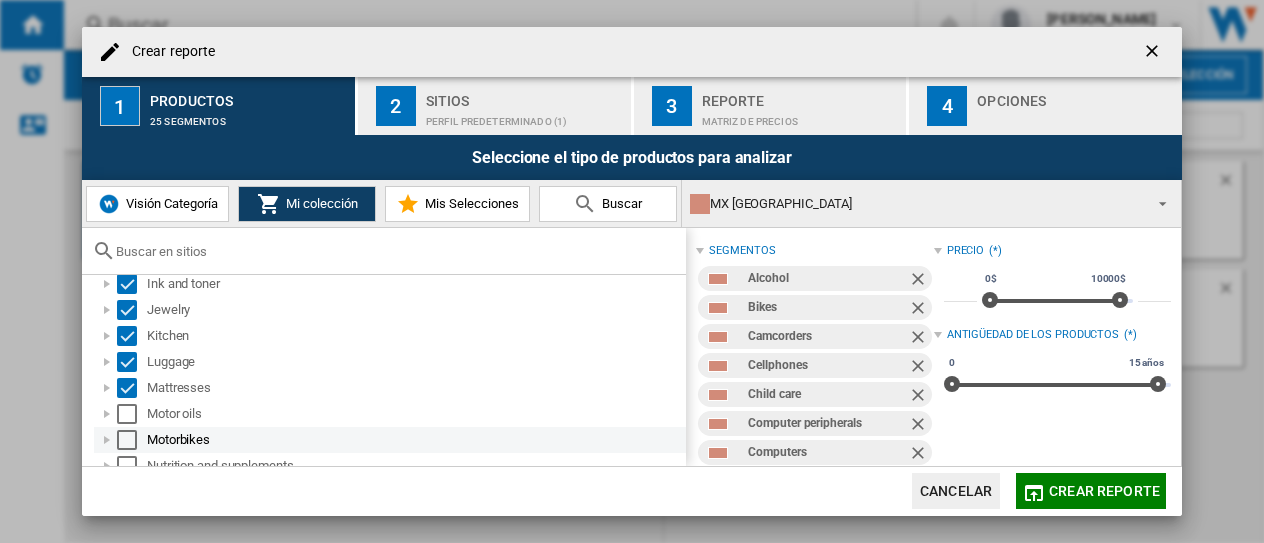 drag, startPoint x: 131, startPoint y: 410, endPoint x: 130, endPoint y: 427, distance: 17.029387 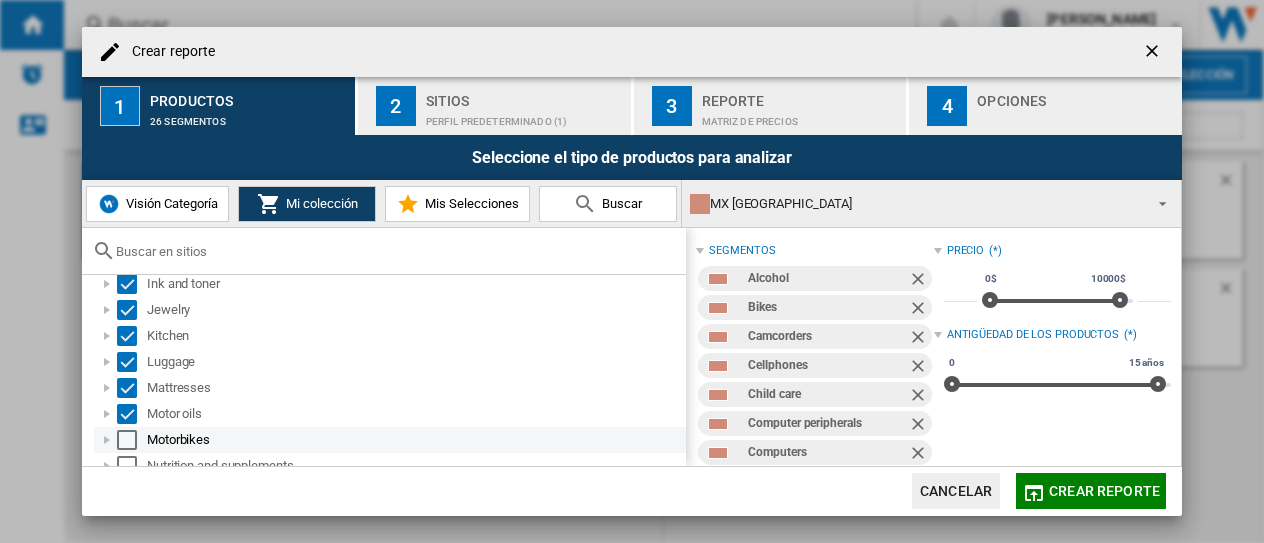 click at bounding box center (127, 440) 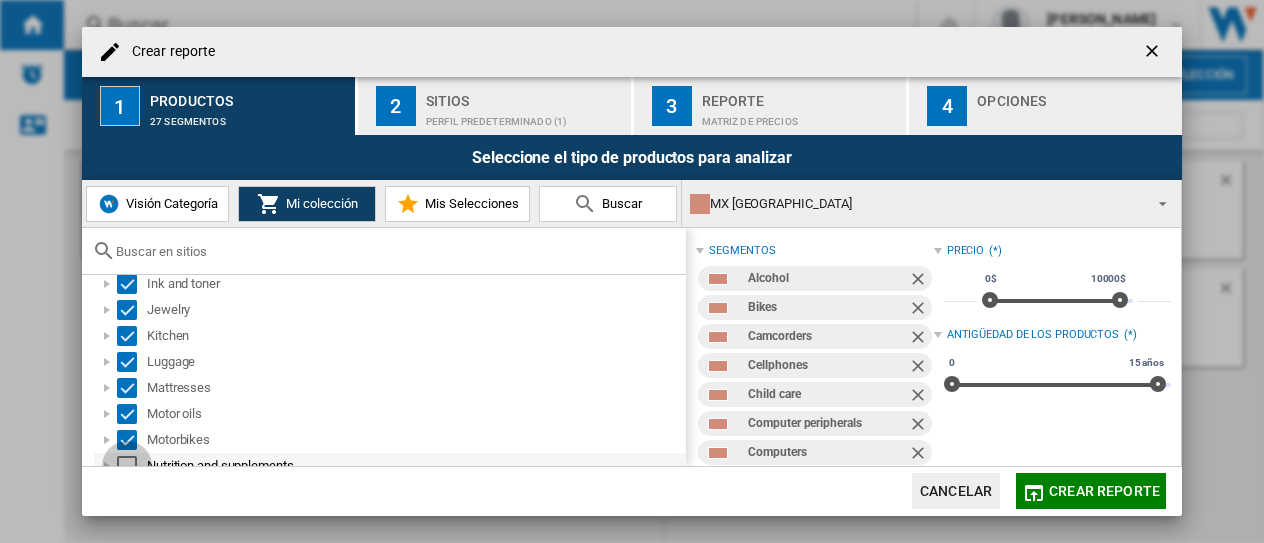 click at bounding box center [127, 466] 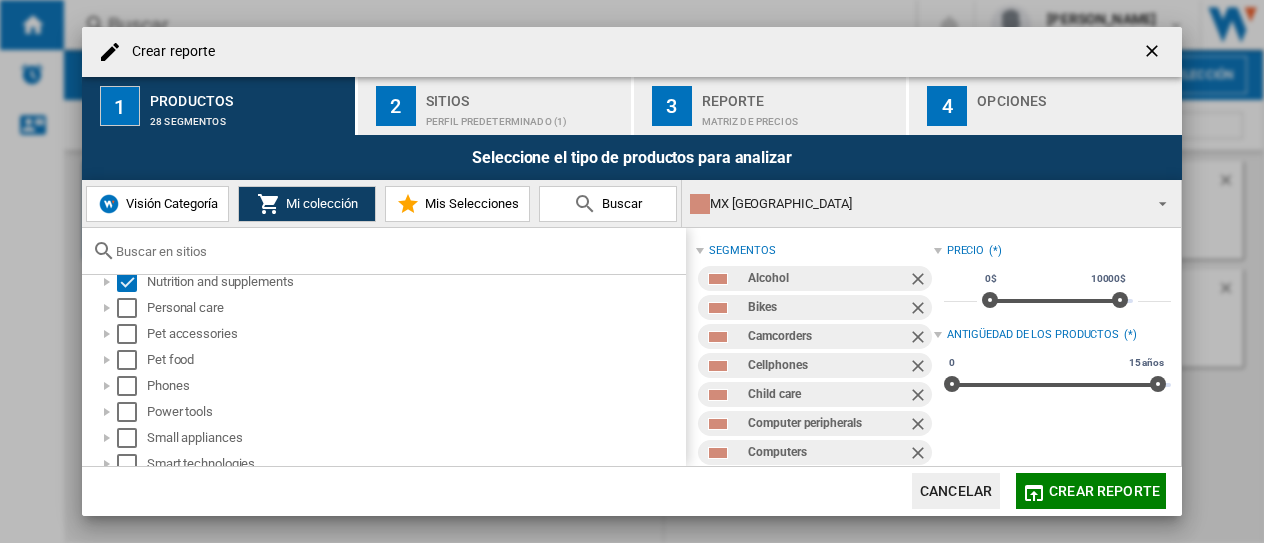 scroll, scrollTop: 695, scrollLeft: 0, axis: vertical 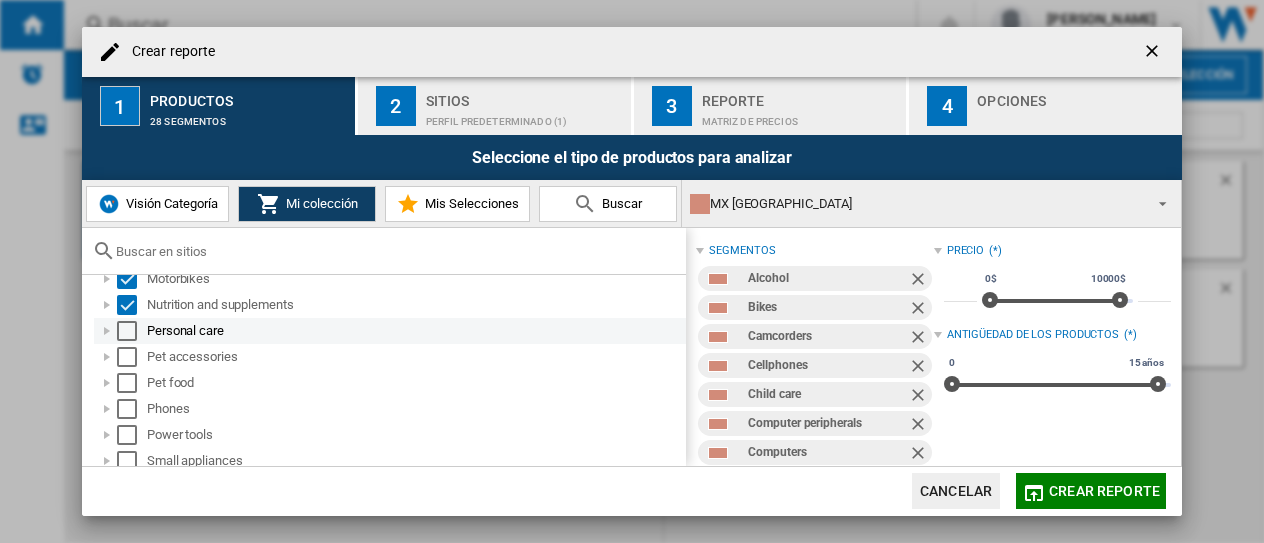 click at bounding box center [127, 331] 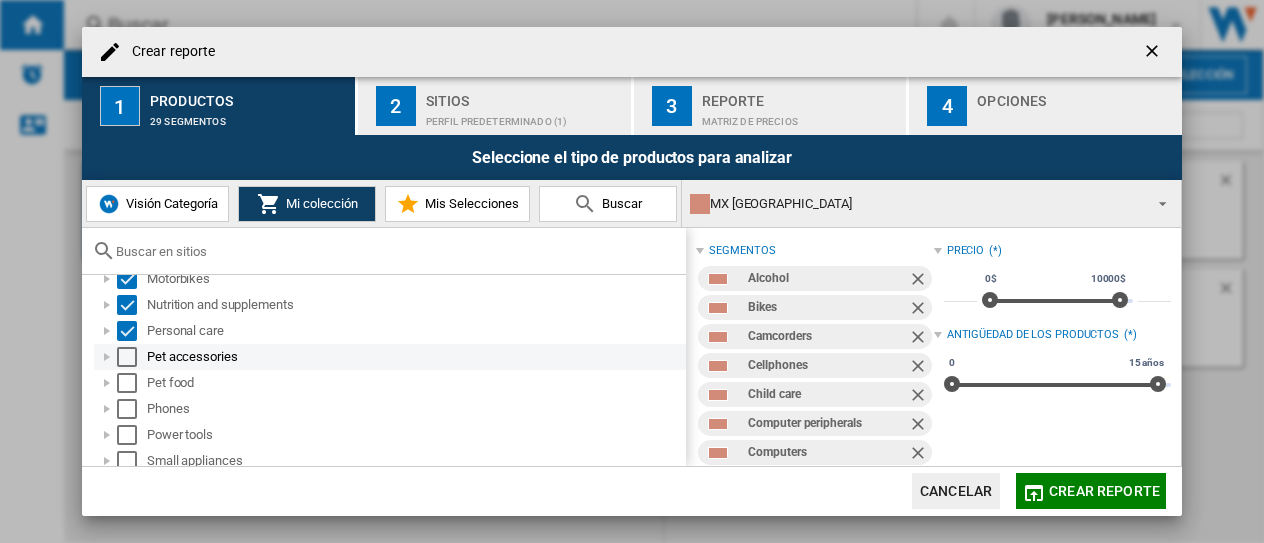 click at bounding box center (127, 357) 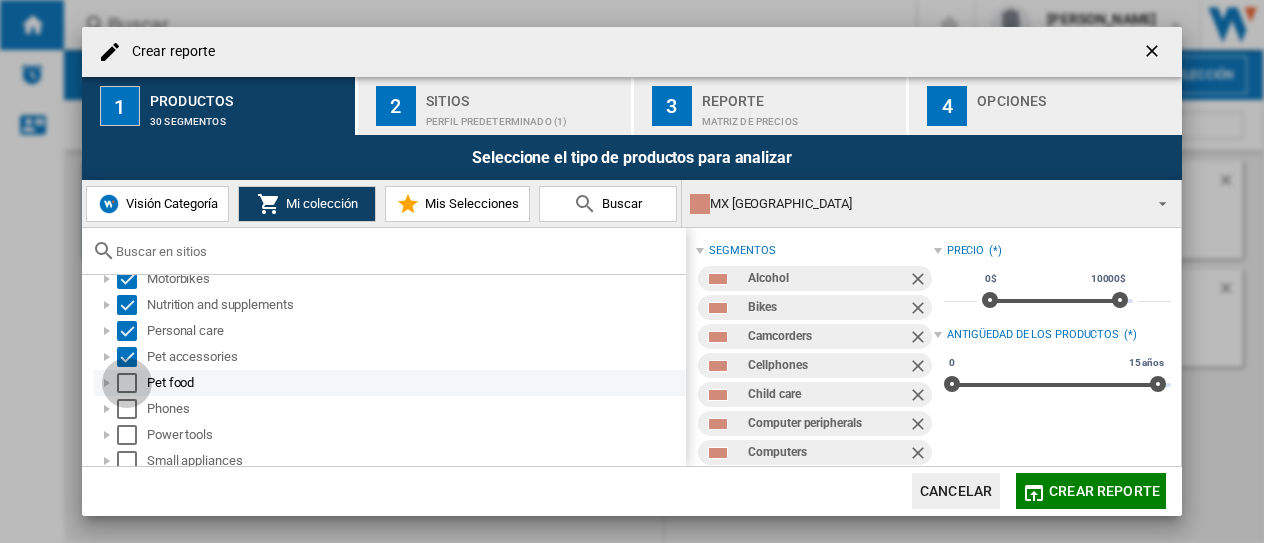 click at bounding box center (127, 383) 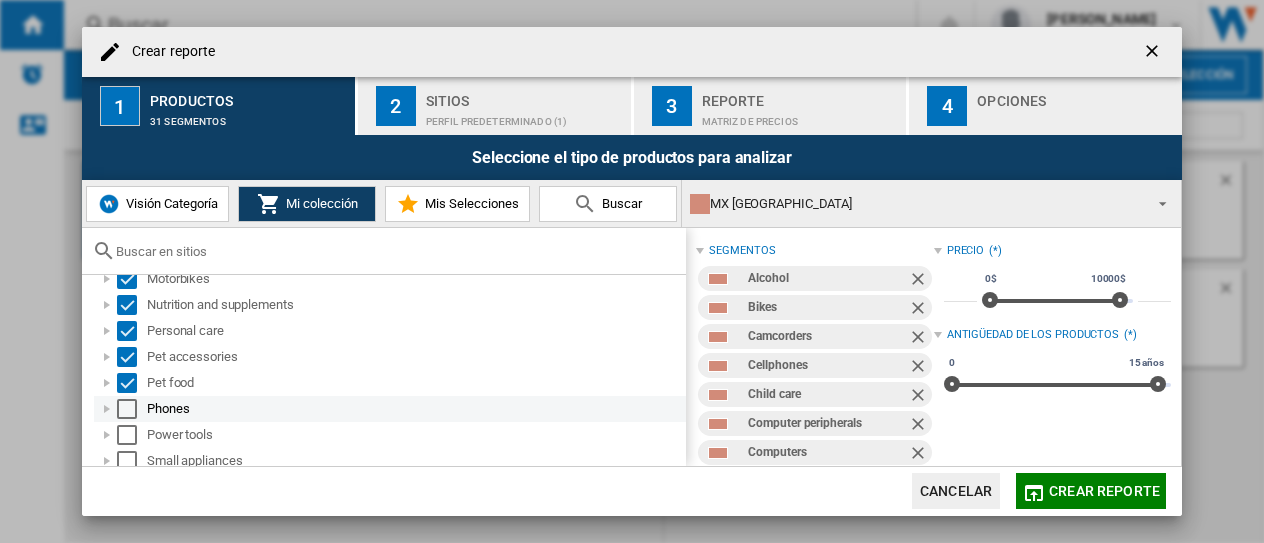 click at bounding box center (127, 409) 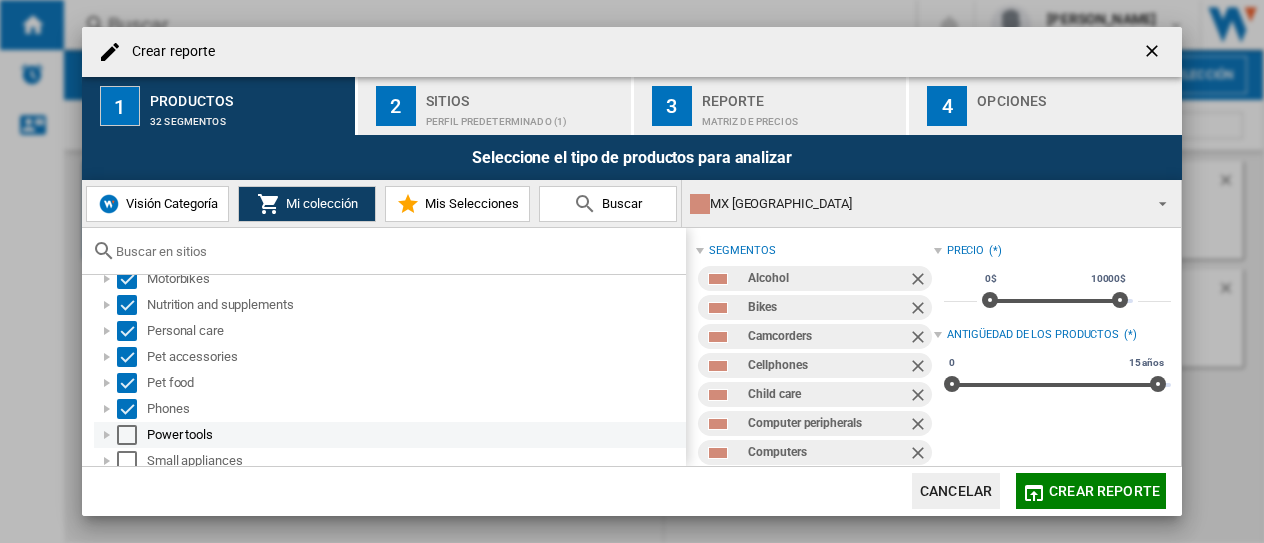 click at bounding box center [127, 435] 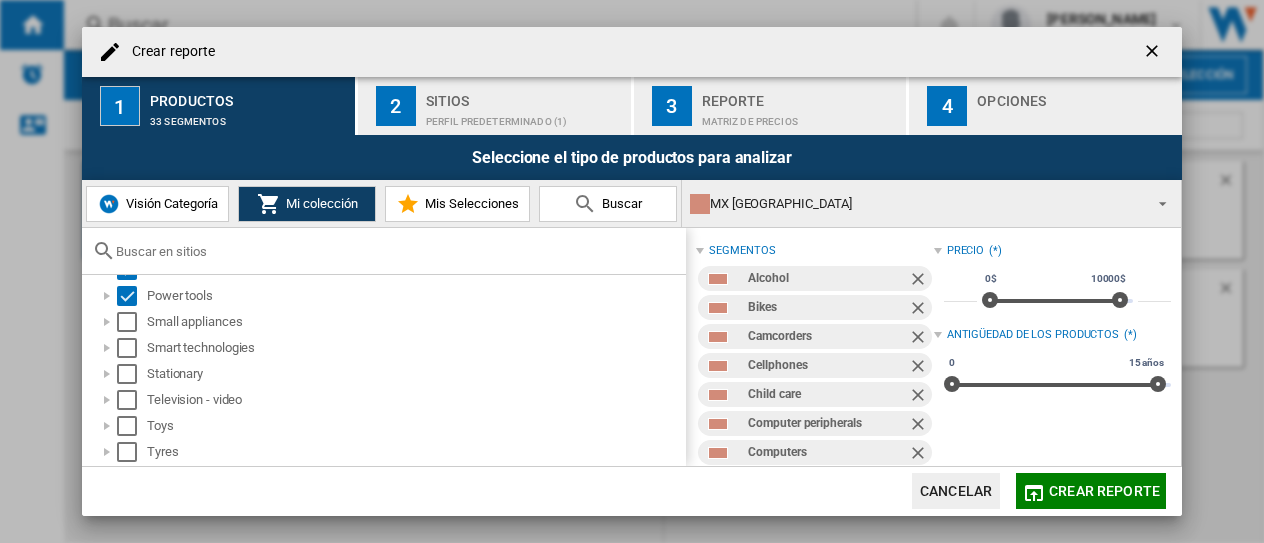 scroll, scrollTop: 841, scrollLeft: 0, axis: vertical 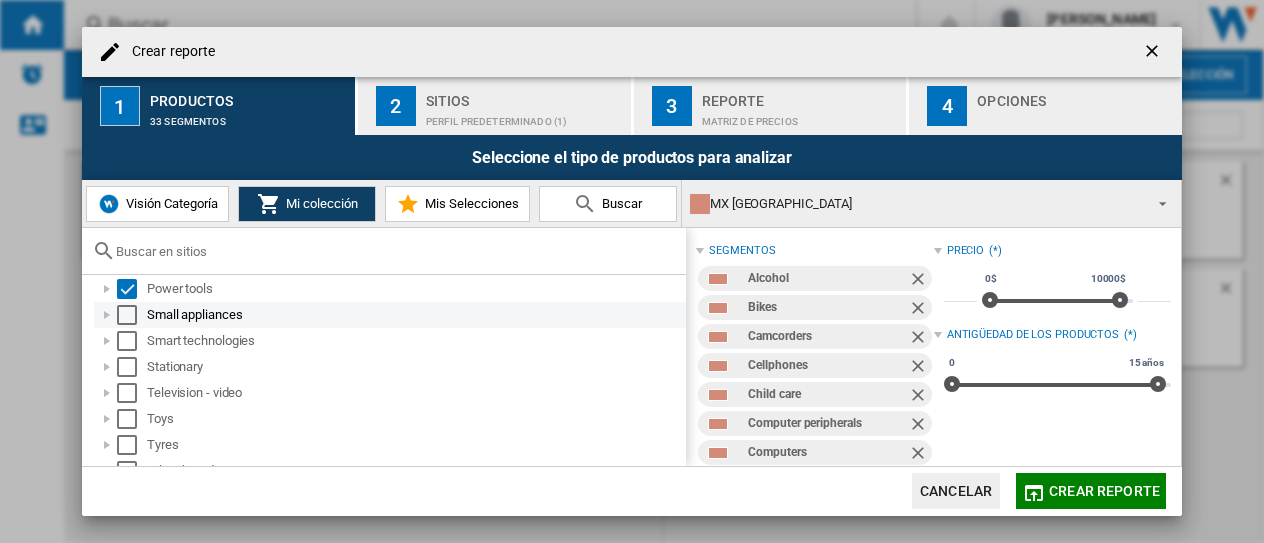 click at bounding box center (127, 315) 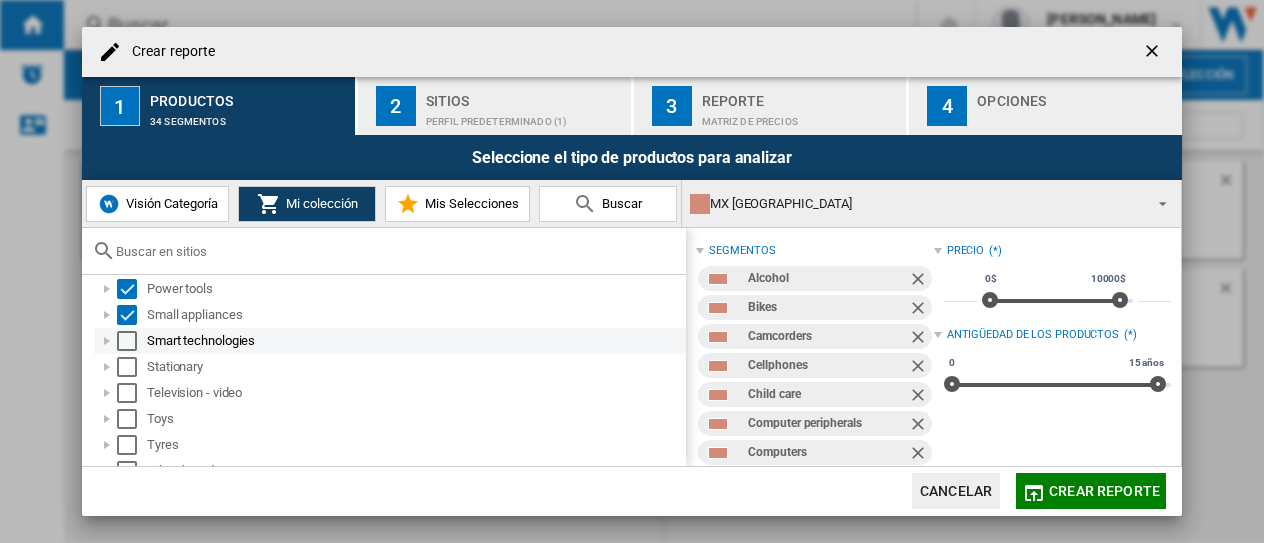 click at bounding box center (127, 341) 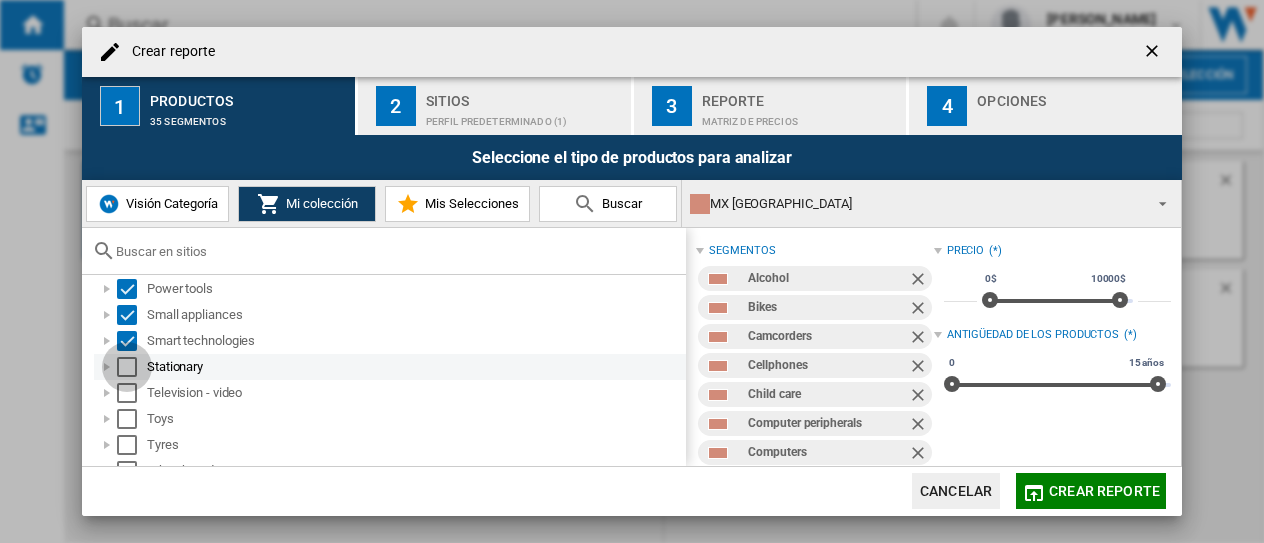 click at bounding box center [127, 367] 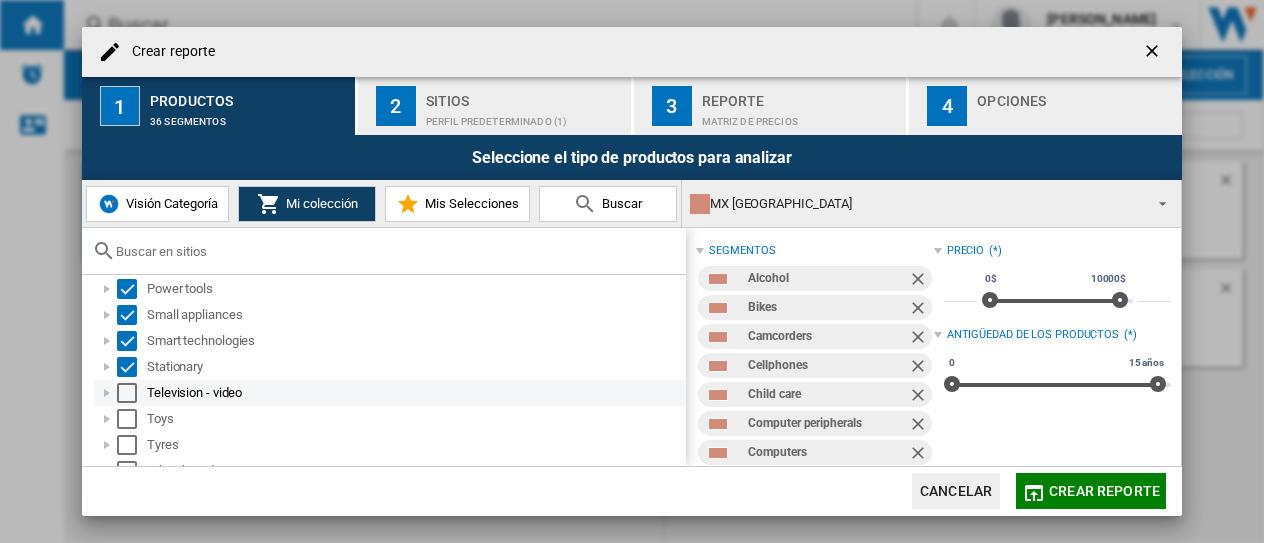 click at bounding box center [127, 393] 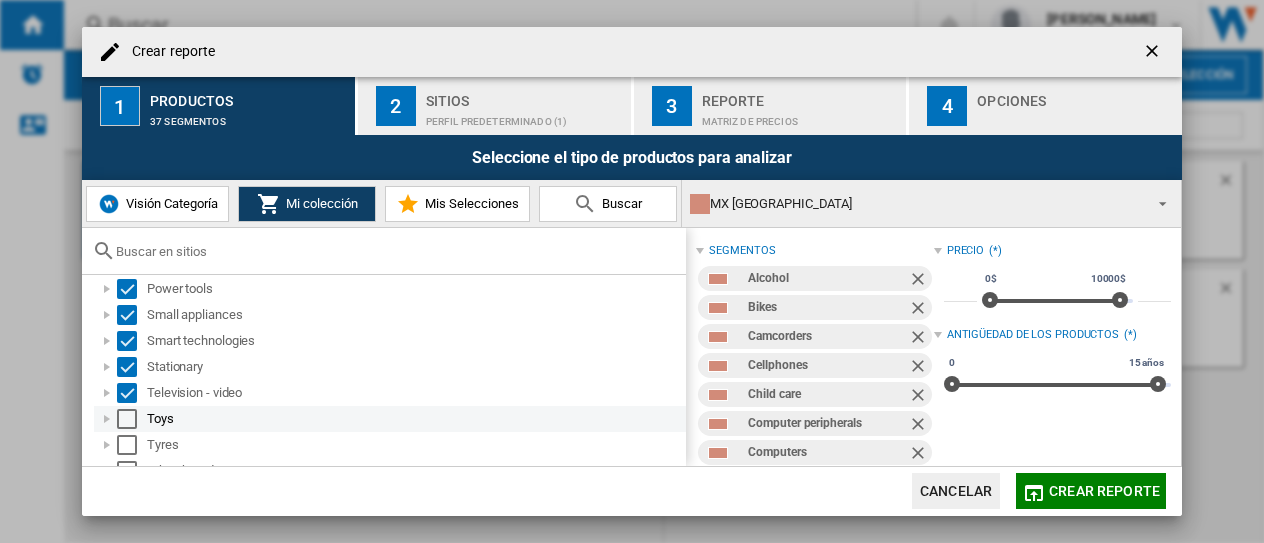 click at bounding box center (127, 419) 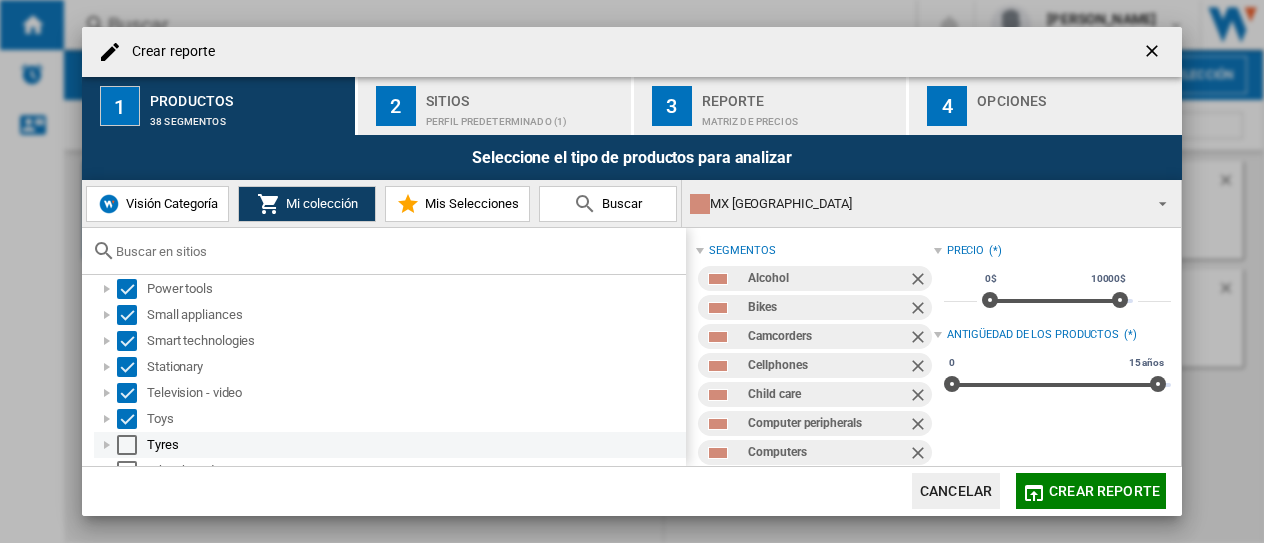 click at bounding box center (127, 445) 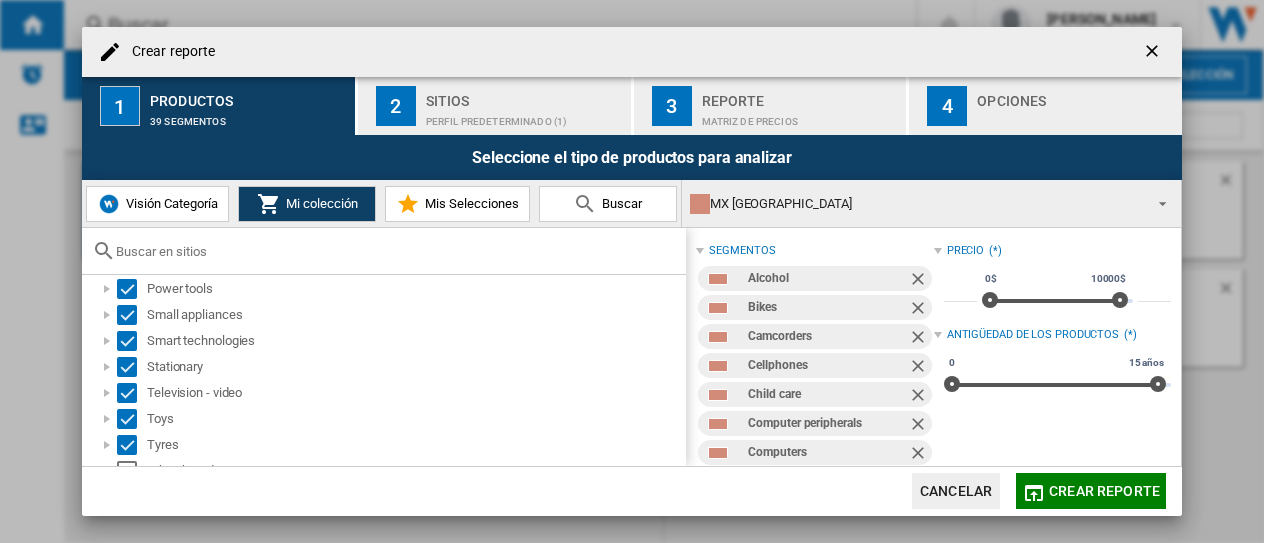scroll, scrollTop: 910, scrollLeft: 0, axis: vertical 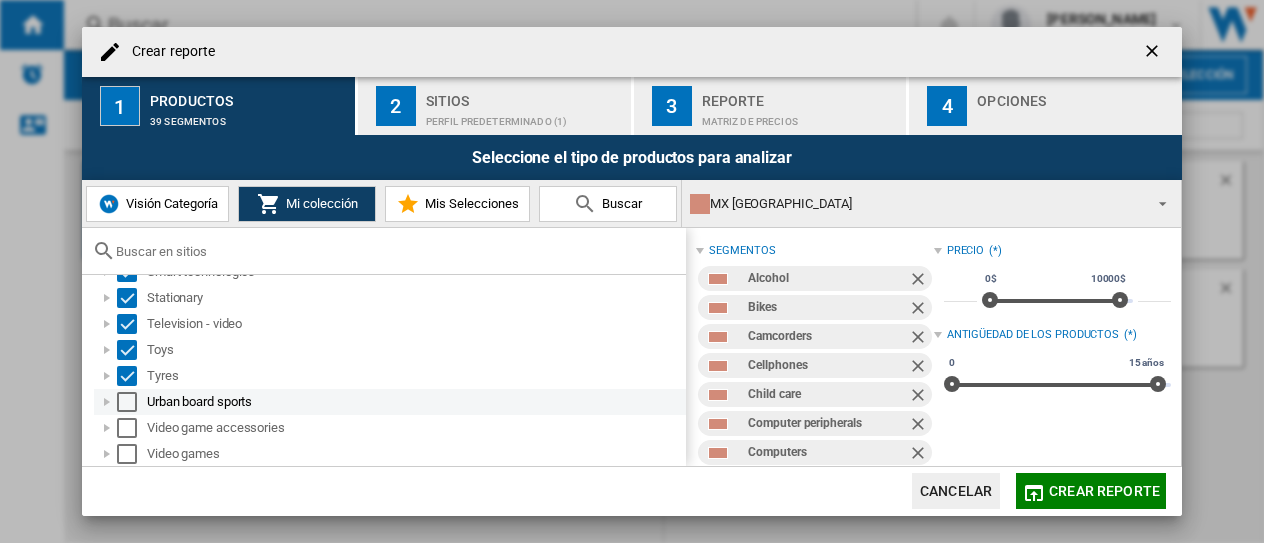 click at bounding box center (127, 402) 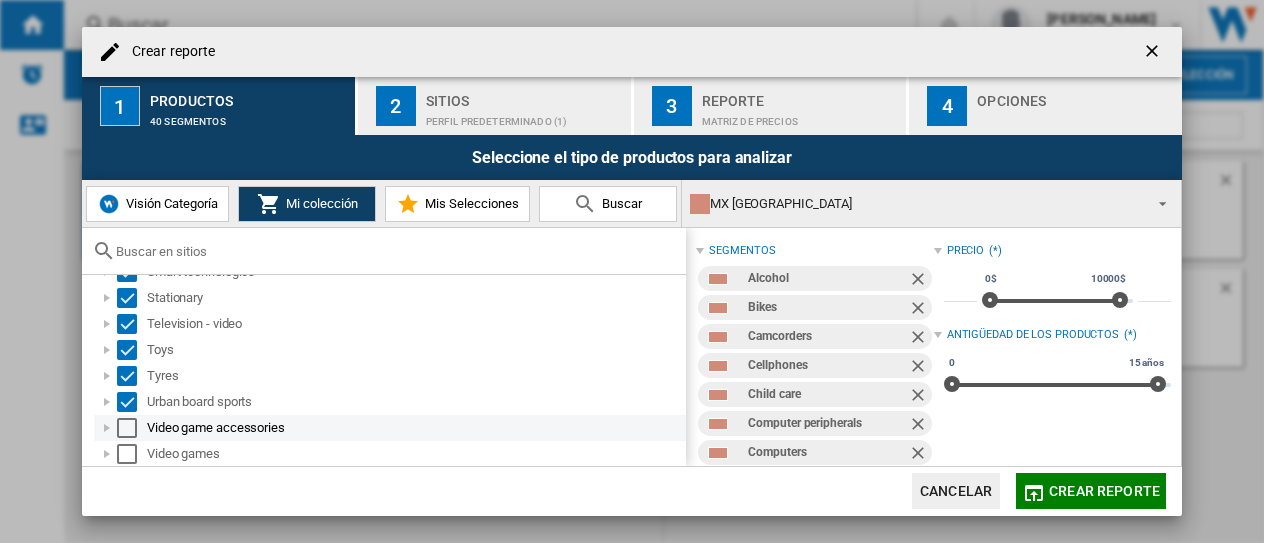 click at bounding box center (127, 428) 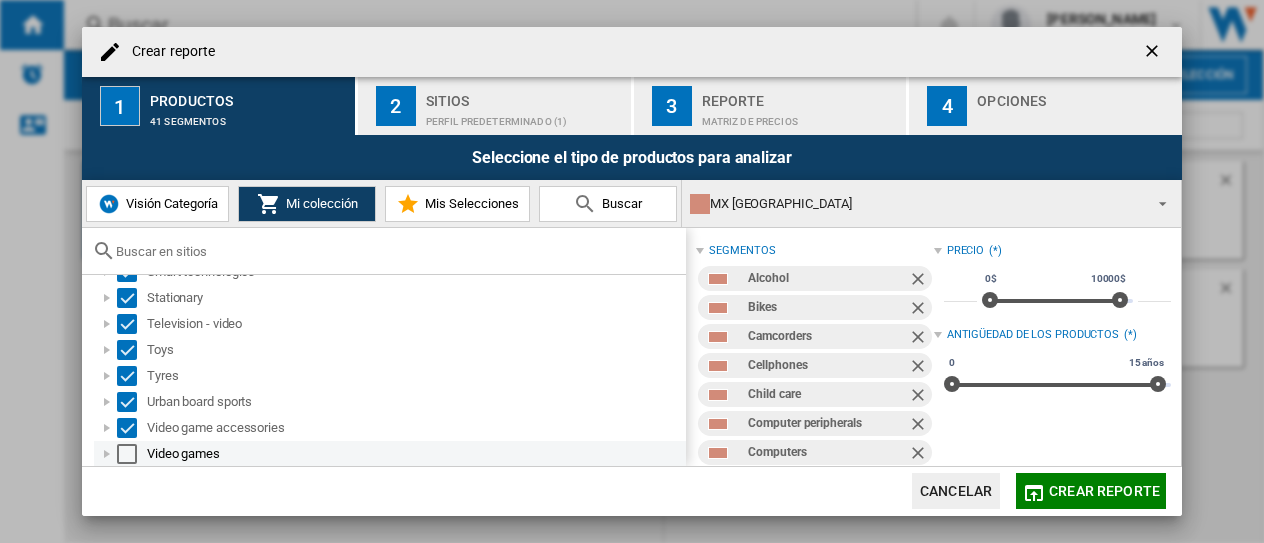 click at bounding box center (127, 454) 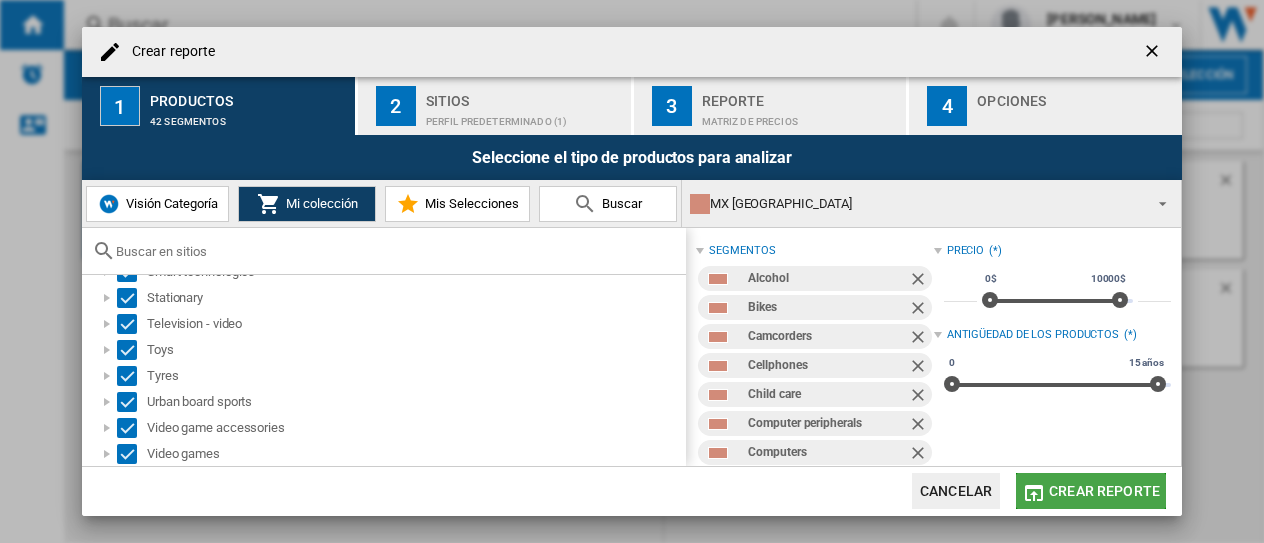 click on "Crear reporte" 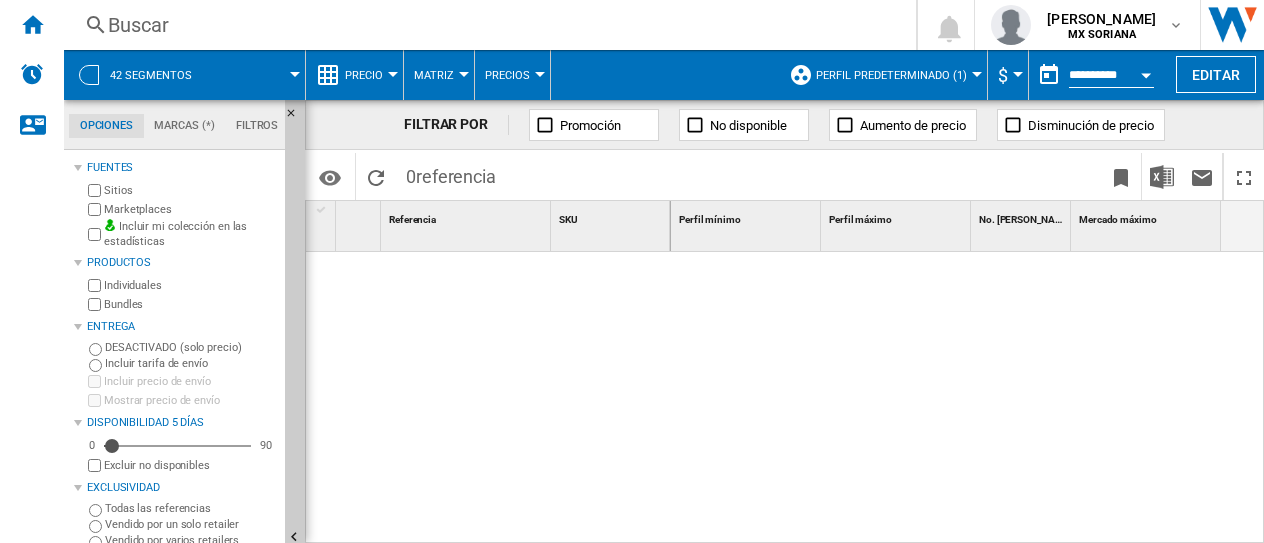 click at bounding box center (1146, 72) 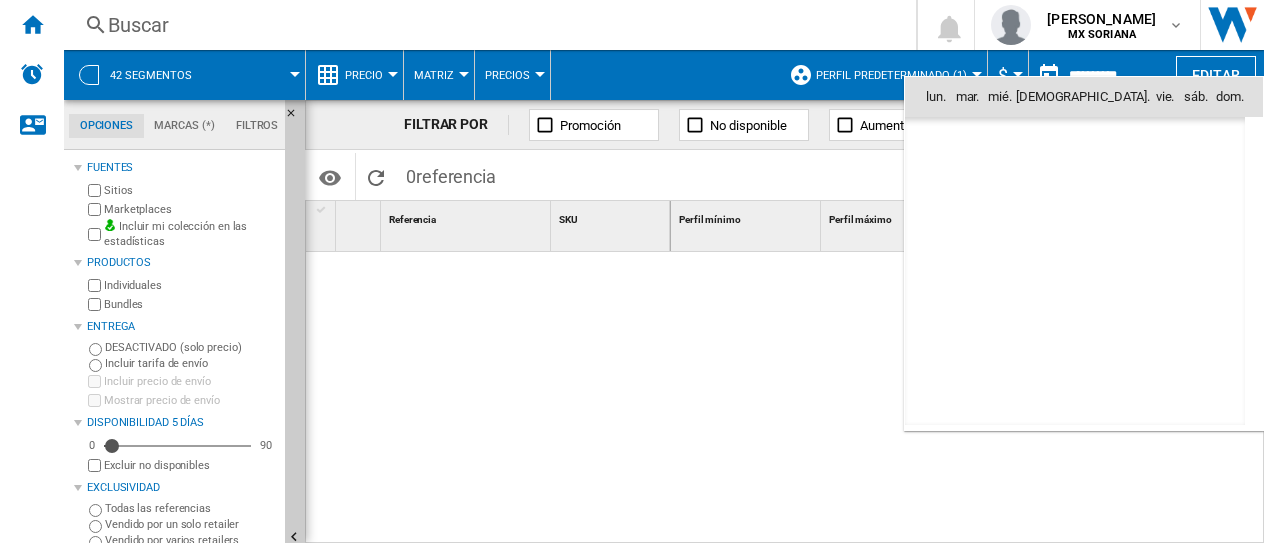 scroll, scrollTop: 9540, scrollLeft: 0, axis: vertical 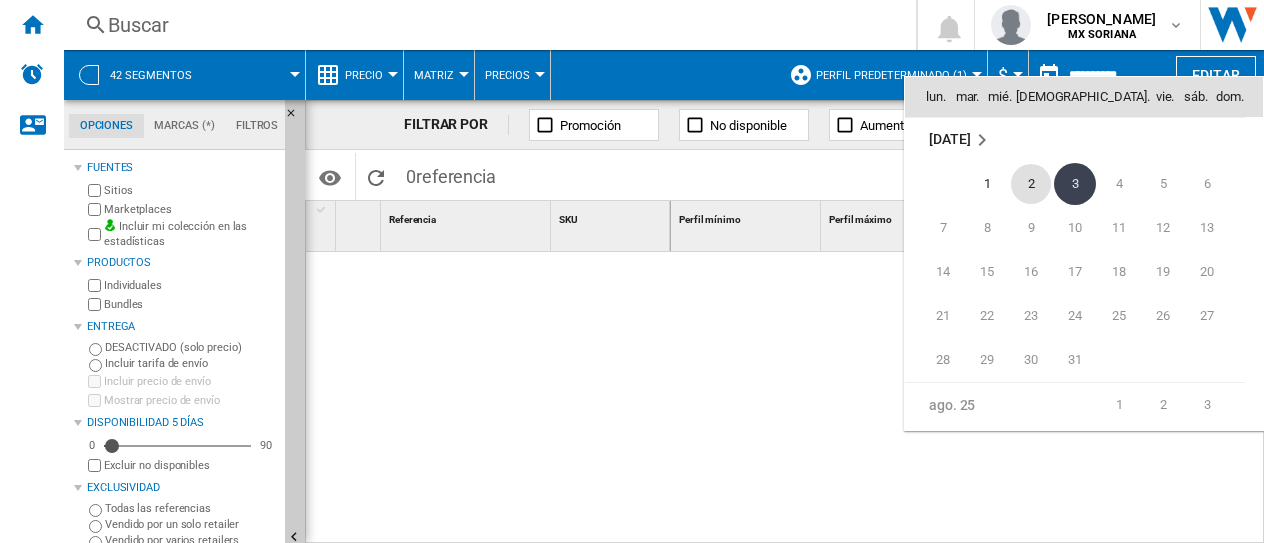 click on "2" at bounding box center [1031, 184] 